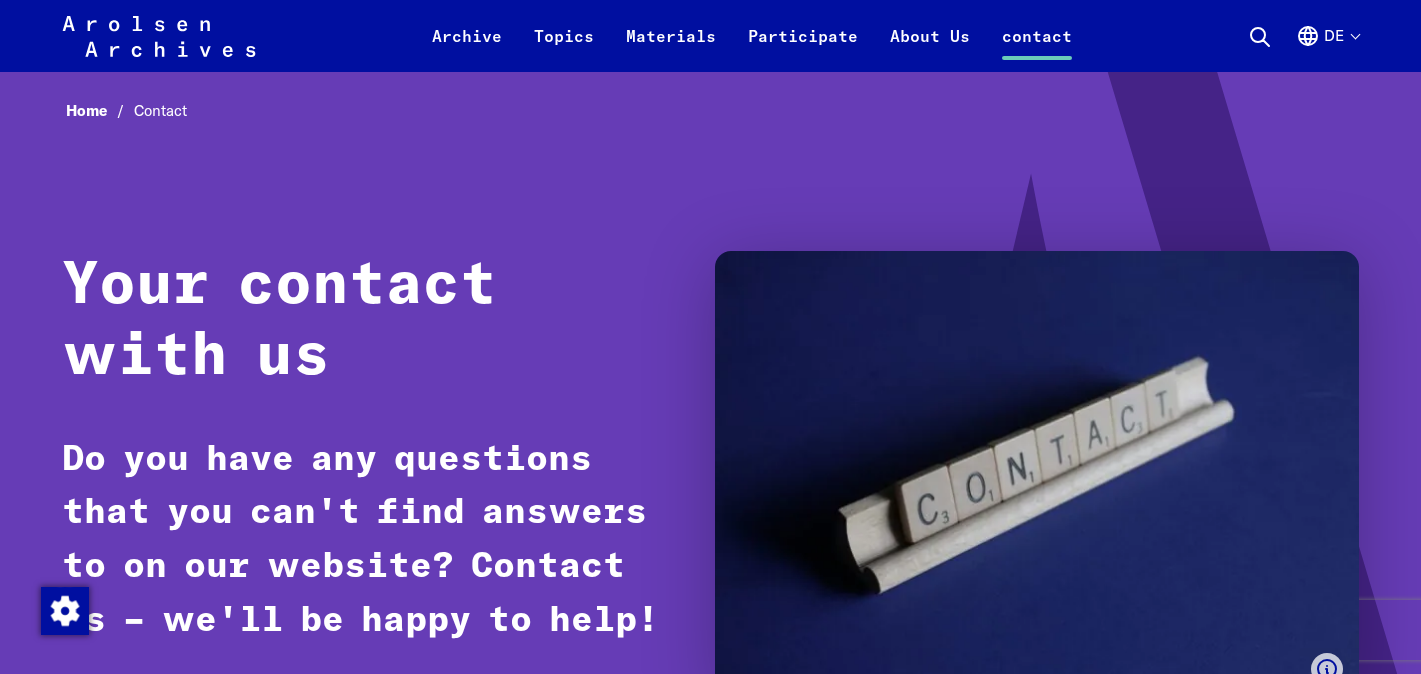 select on "**********" 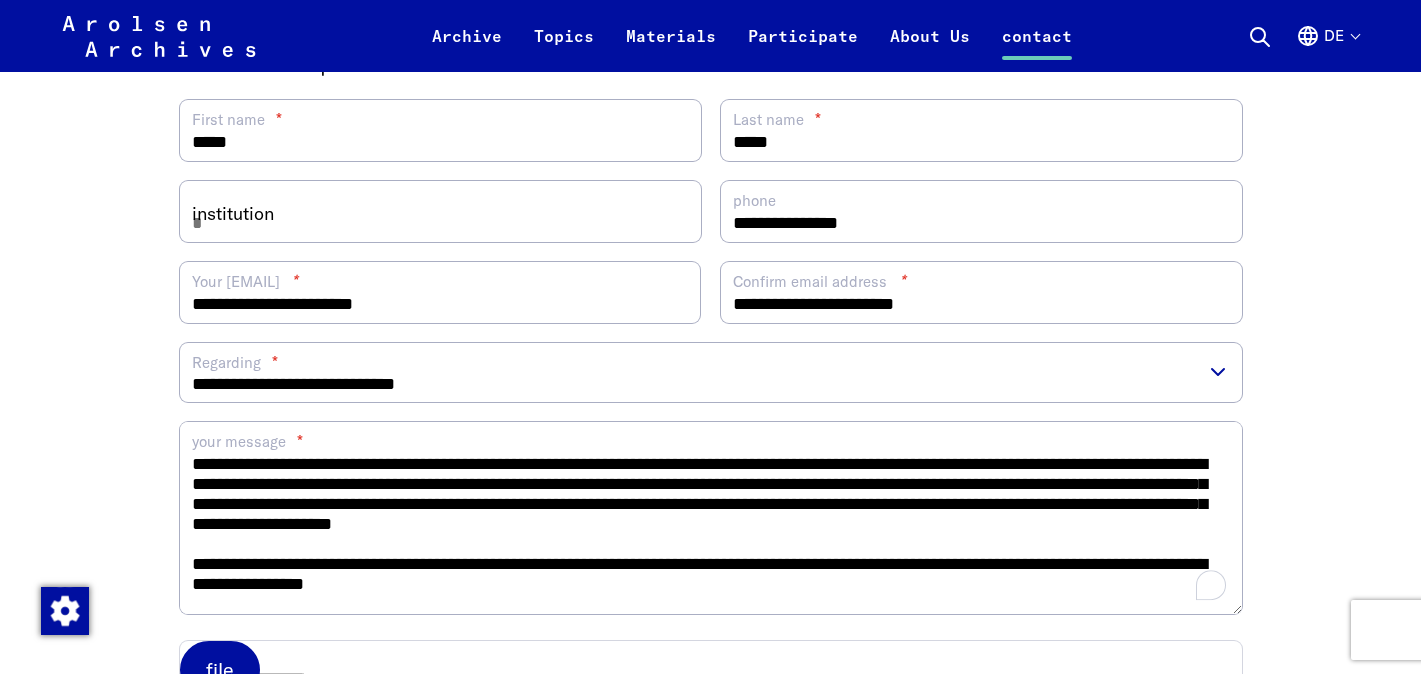 scroll, scrollTop: 358, scrollLeft: 0, axis: vertical 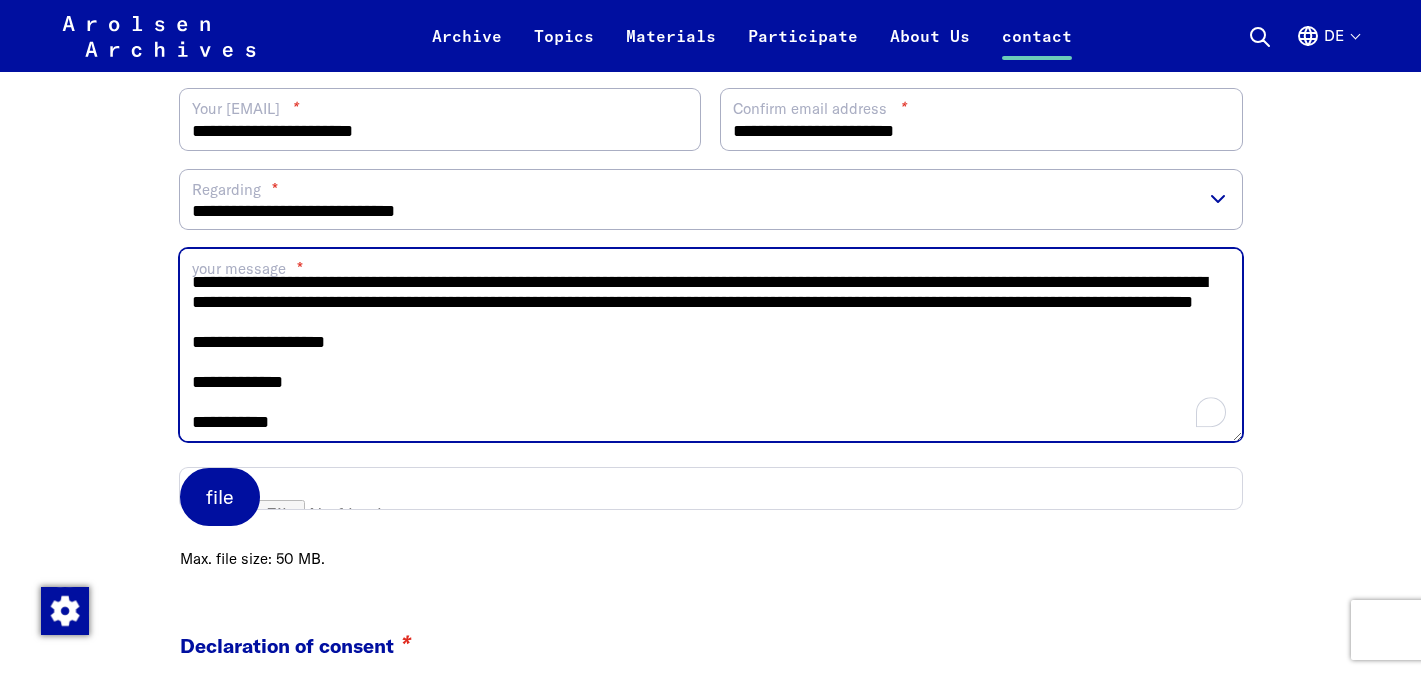 type on "**********" 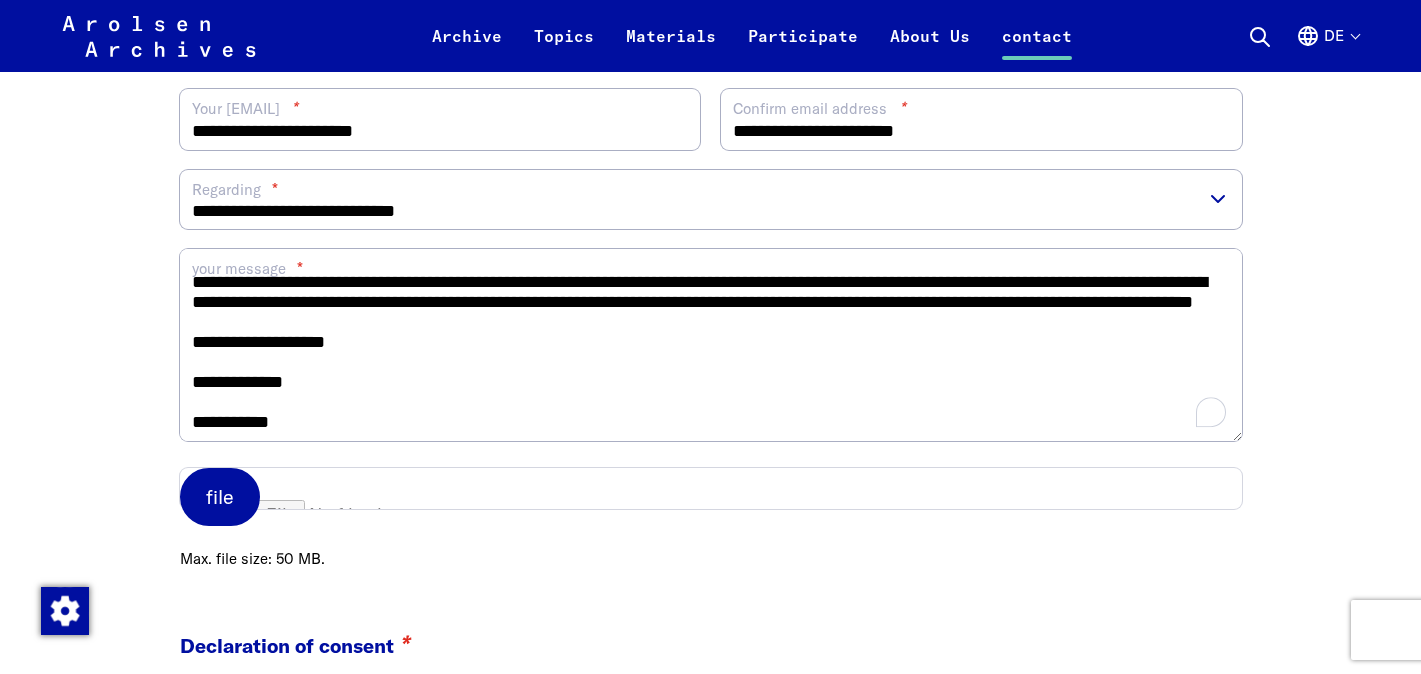 click on "file" at bounding box center (220, 496) 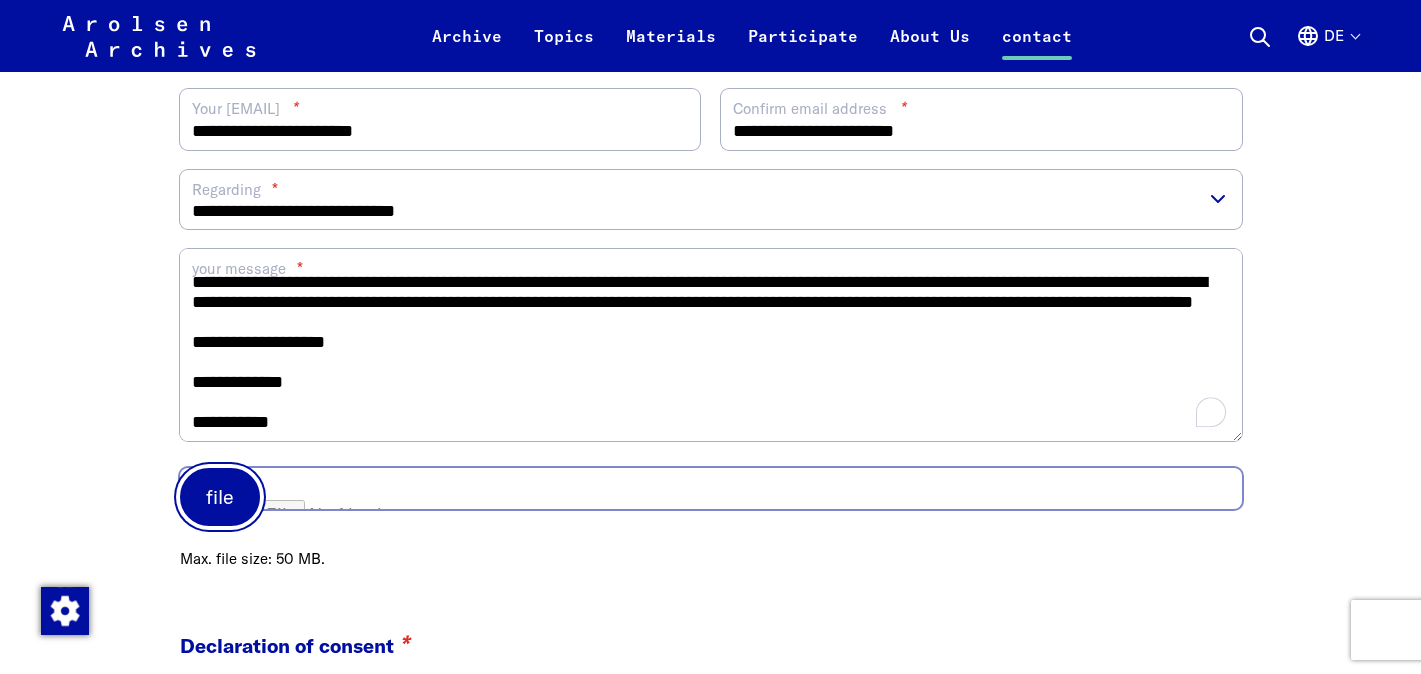 click on "file" at bounding box center (711, 488) 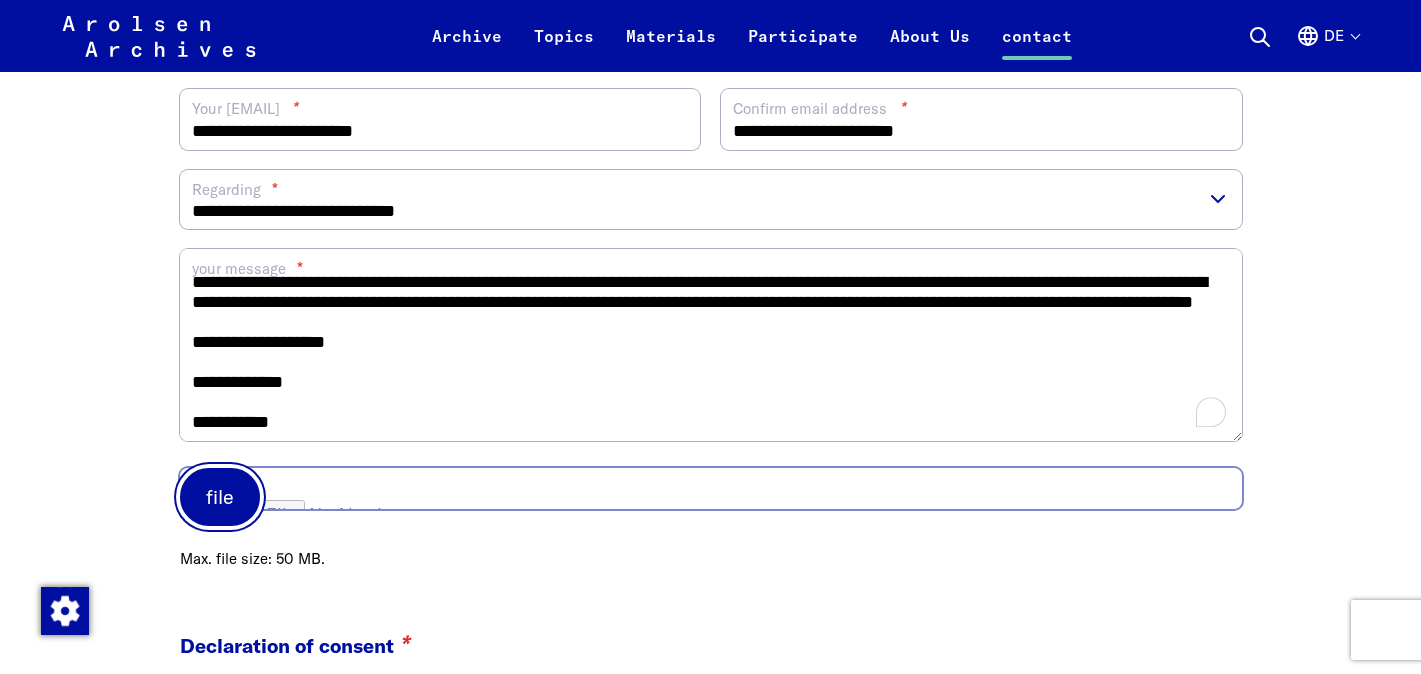 scroll, scrollTop: 524, scrollLeft: 0, axis: vertical 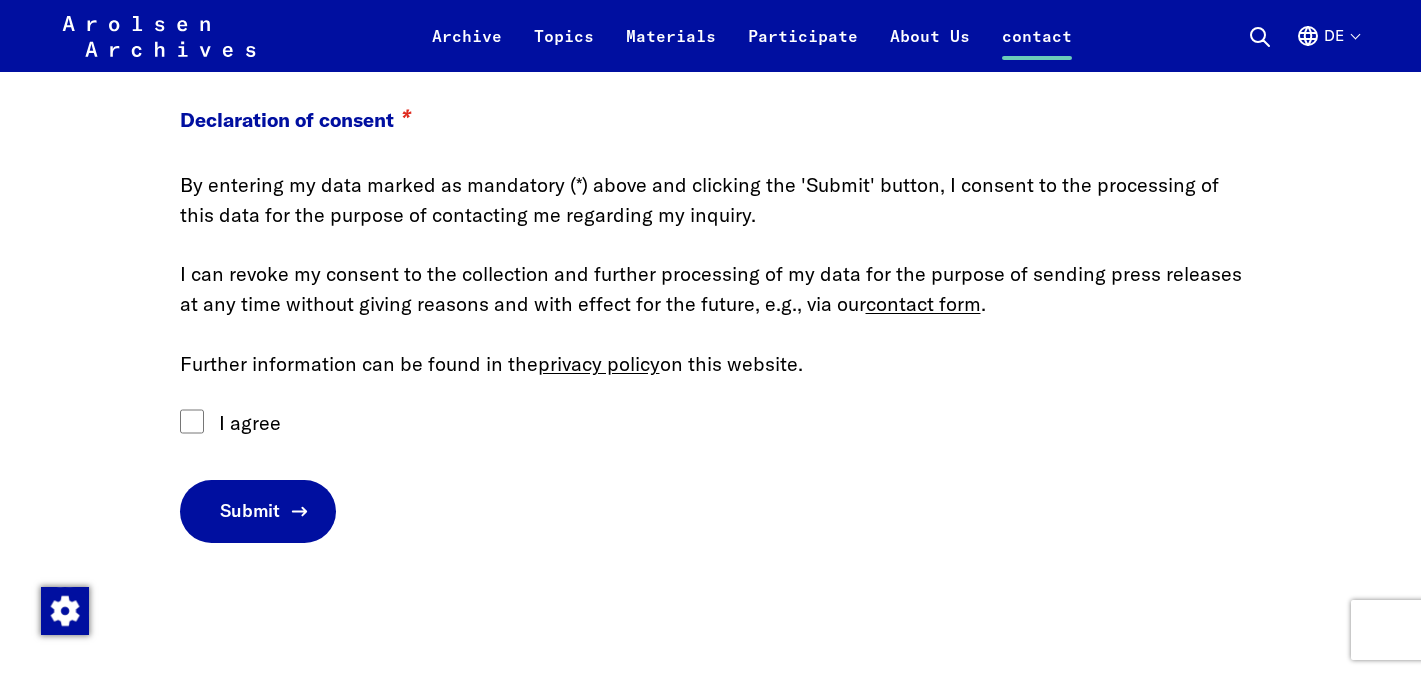 click on "Submit" at bounding box center [258, 511] 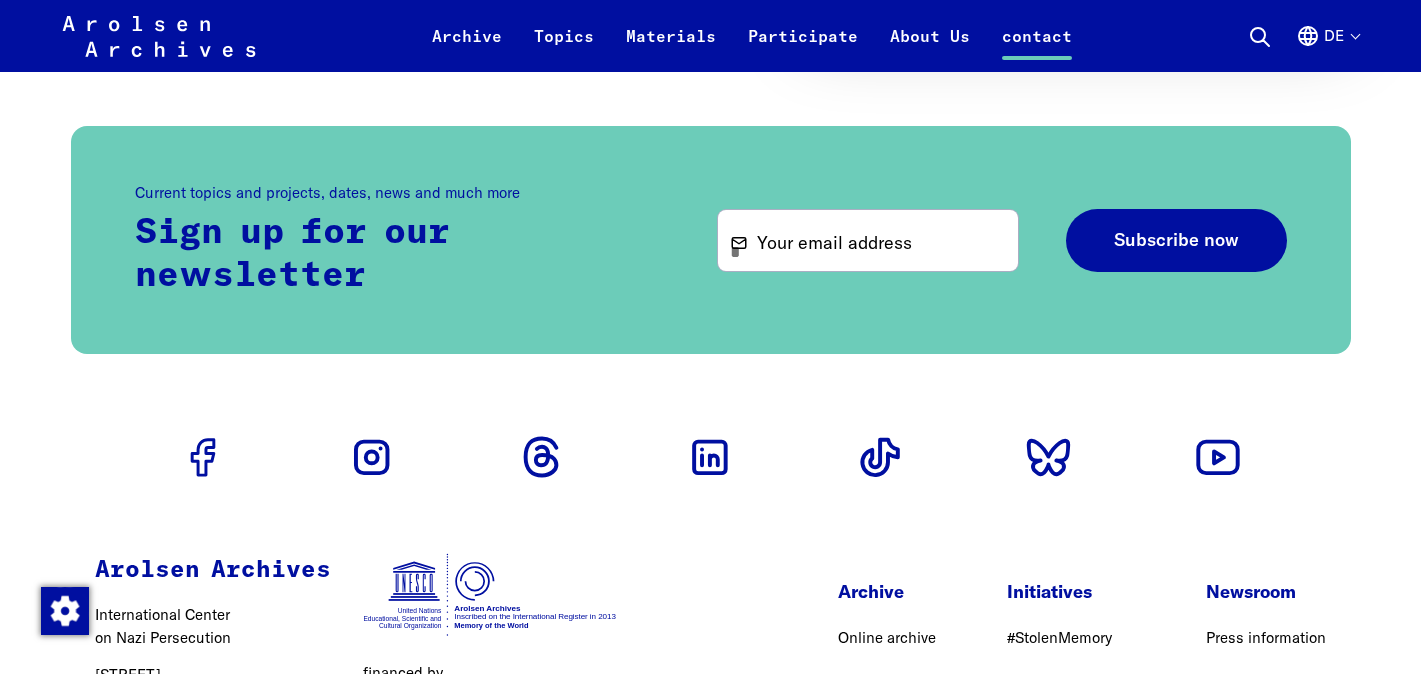 scroll, scrollTop: 3319, scrollLeft: 0, axis: vertical 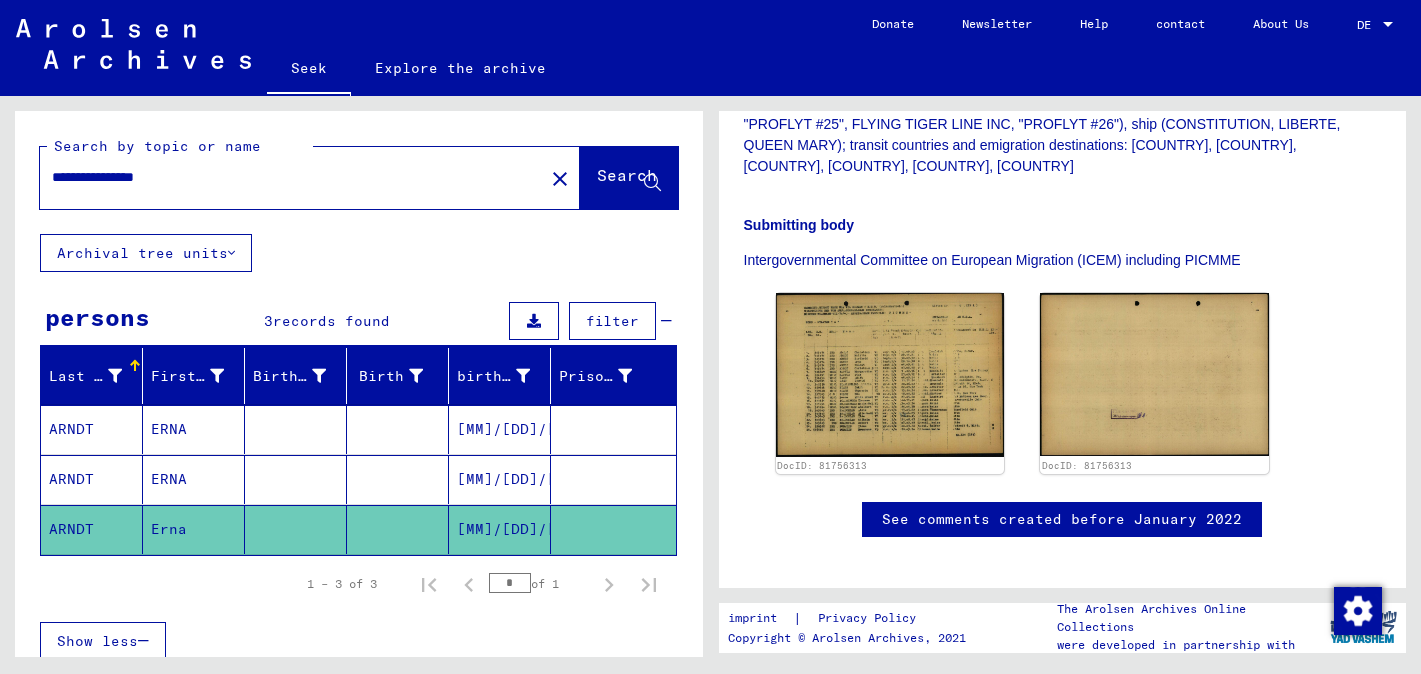 click on "**********" at bounding box center (292, 177) 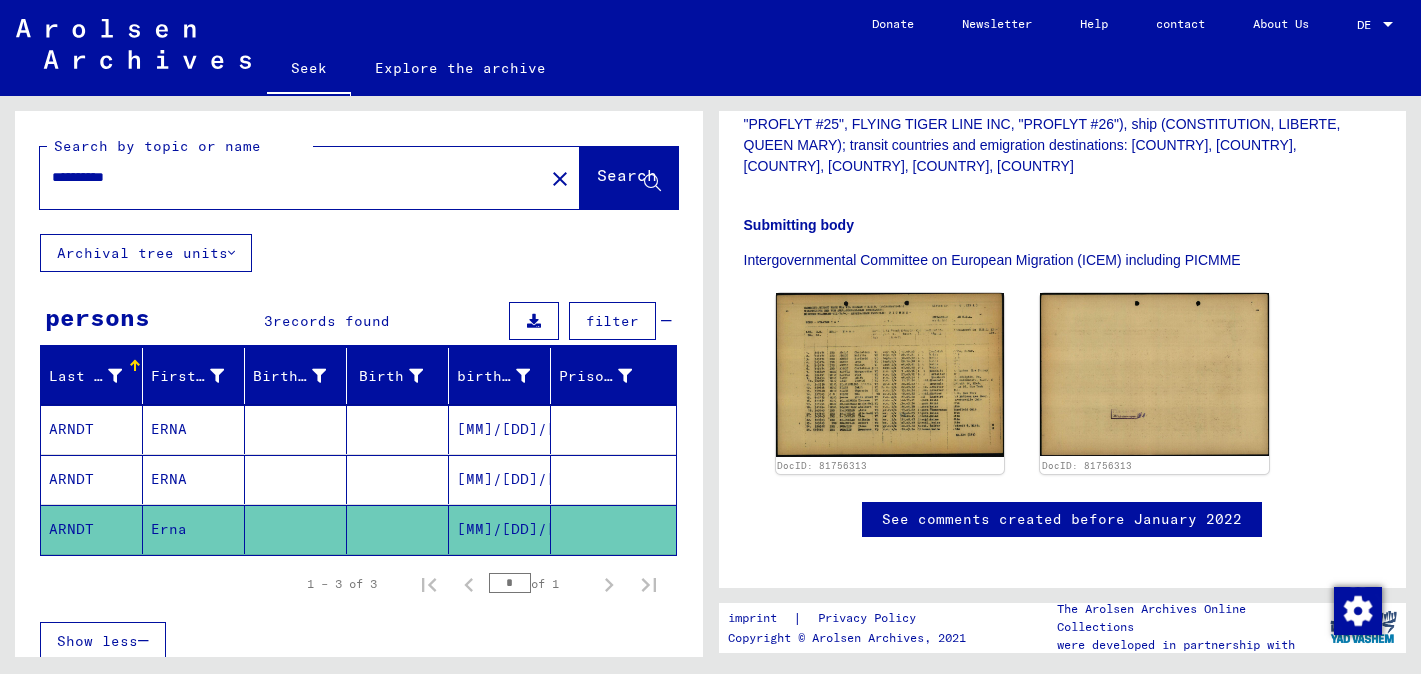 type on "**********" 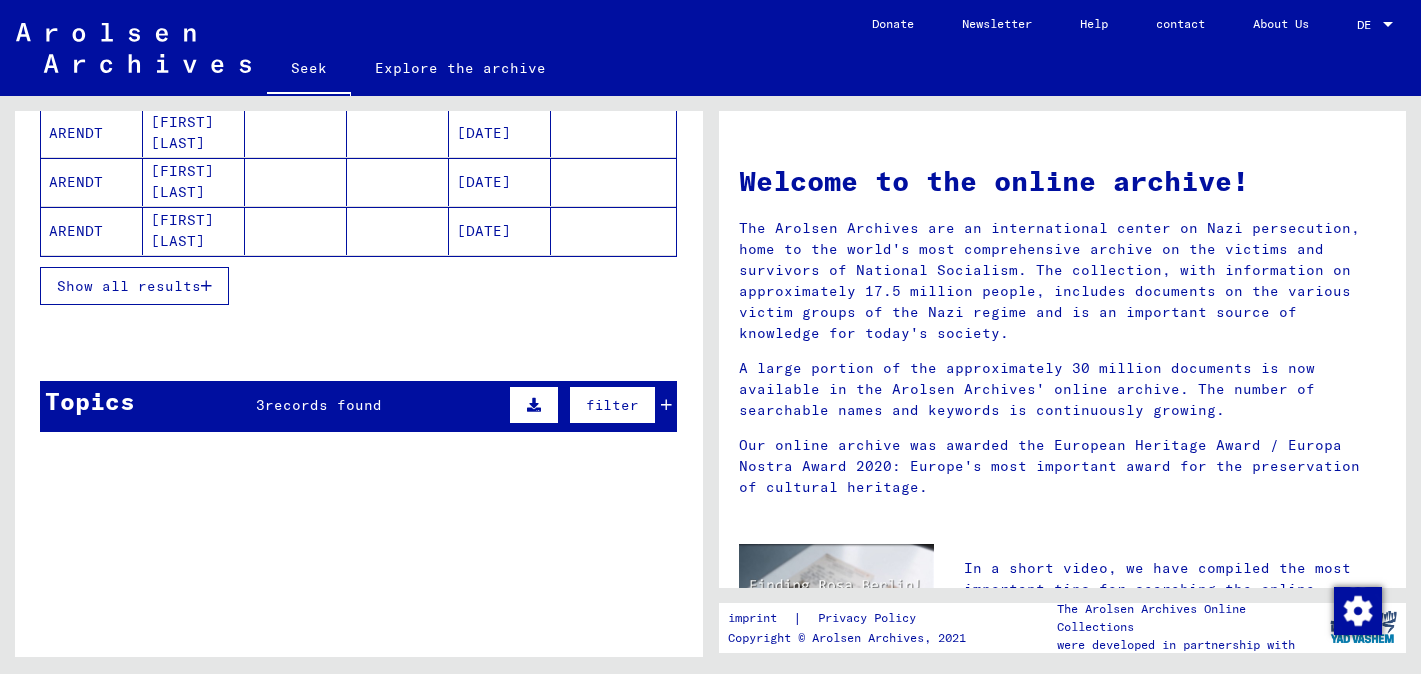 scroll, scrollTop: 396, scrollLeft: 0, axis: vertical 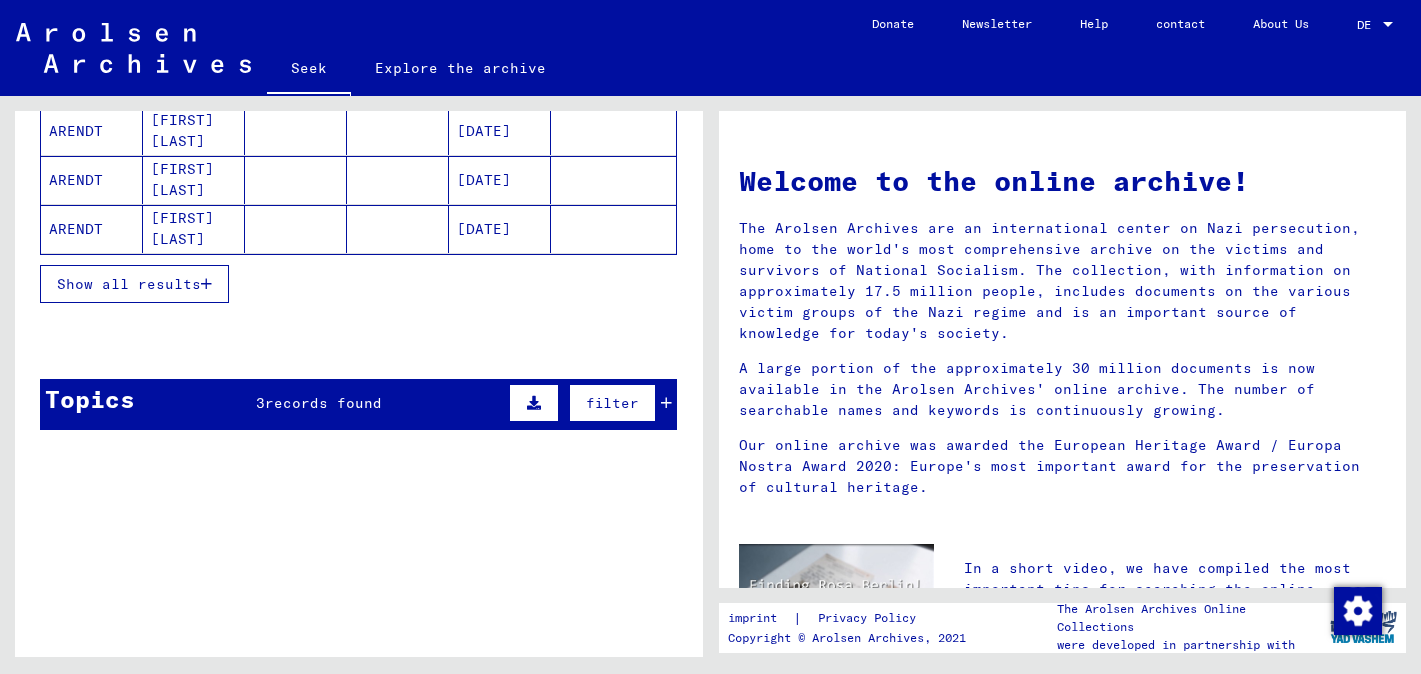 click at bounding box center (534, 403) 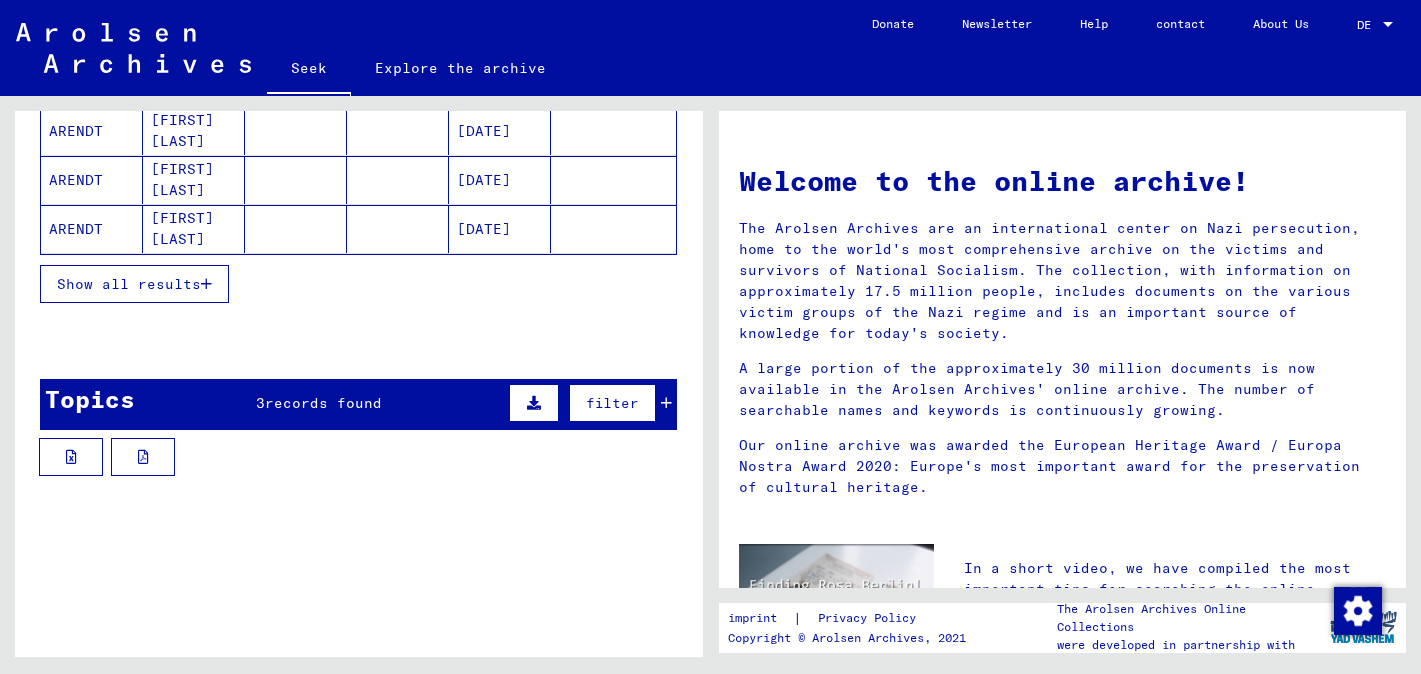 click at bounding box center (666, 403) 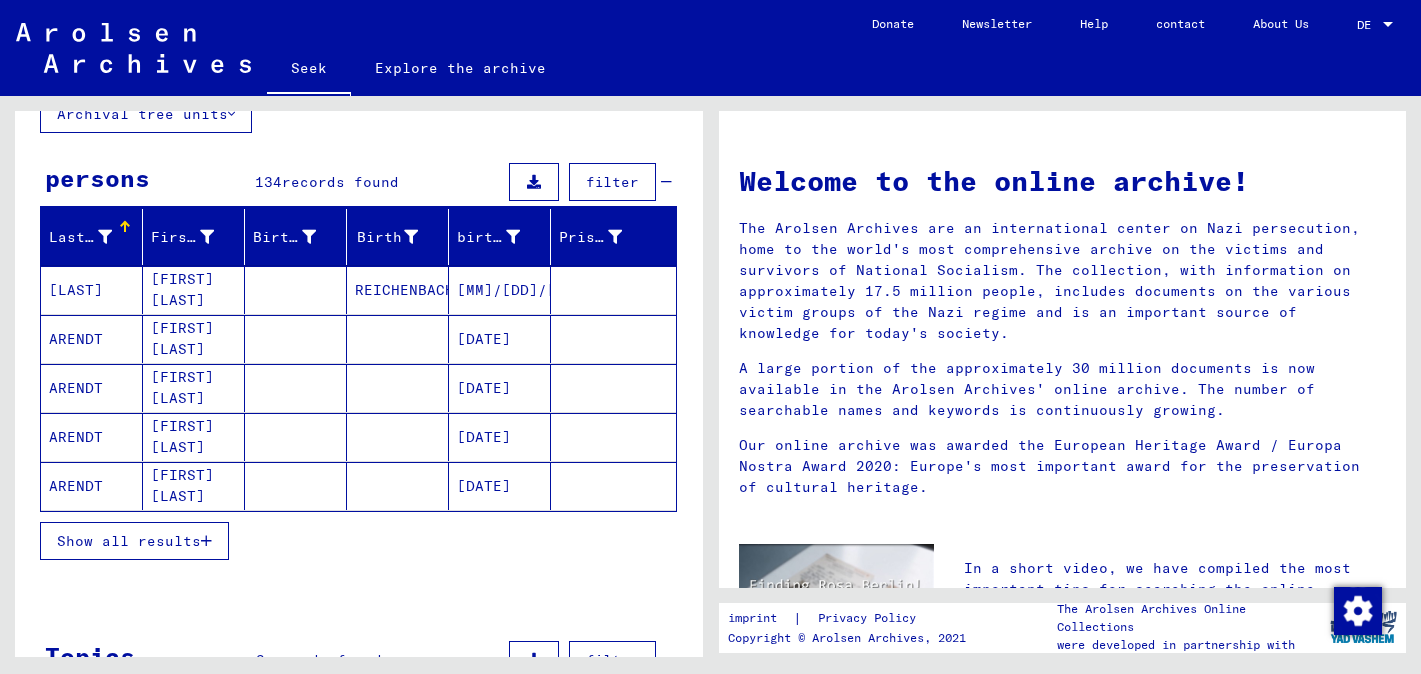 scroll, scrollTop: 153, scrollLeft: 0, axis: vertical 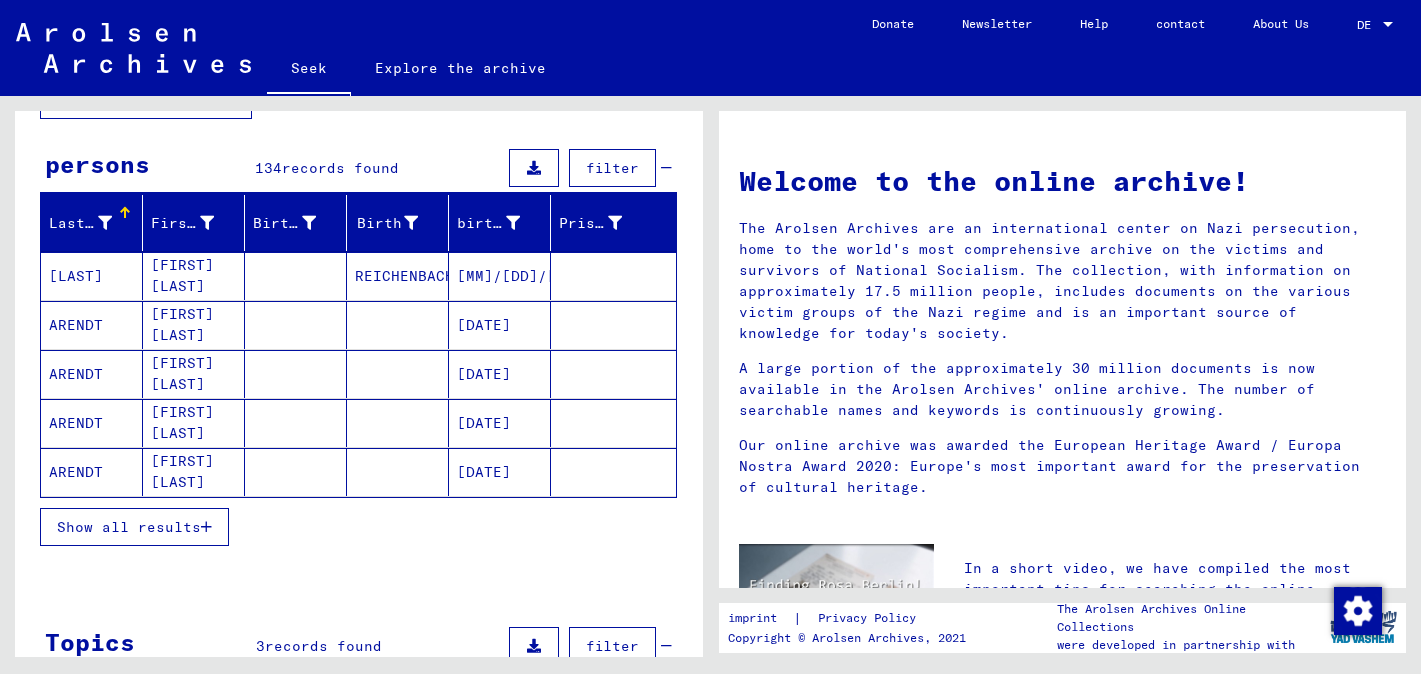 click on "Show all results" at bounding box center (129, 527) 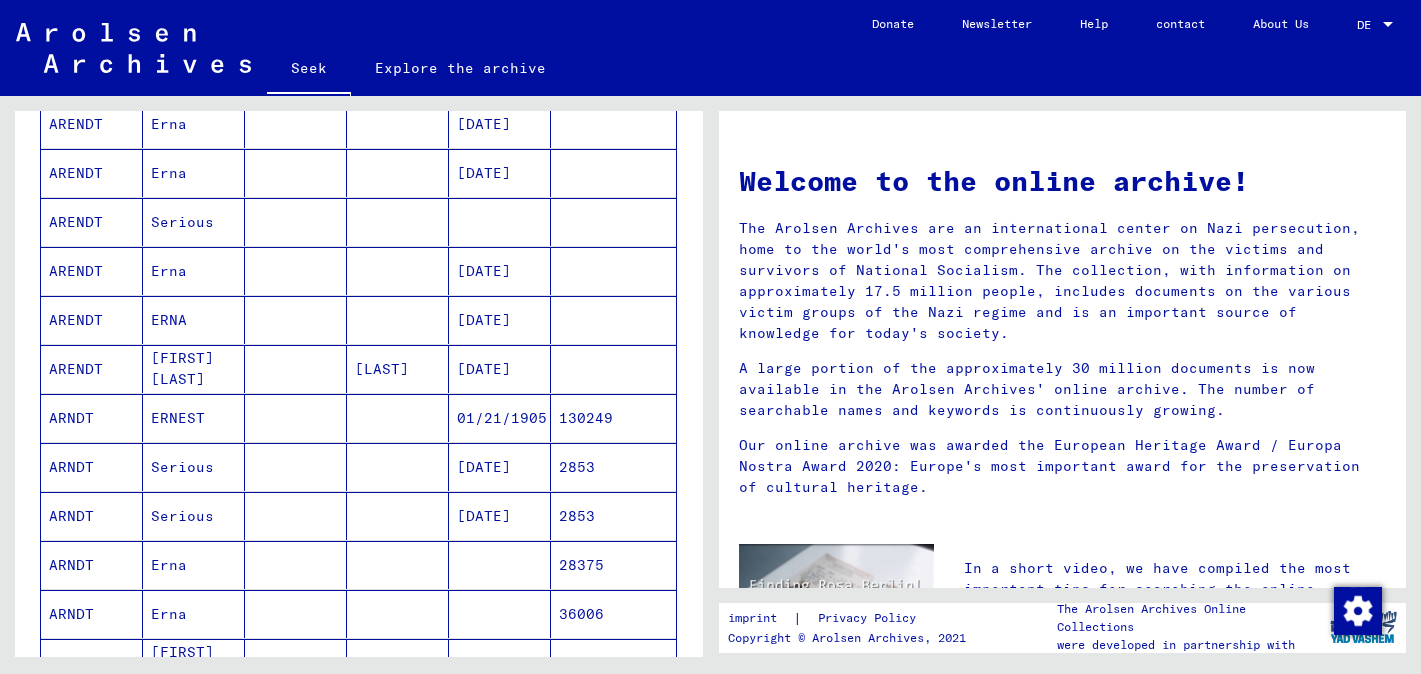 scroll, scrollTop: 748, scrollLeft: 0, axis: vertical 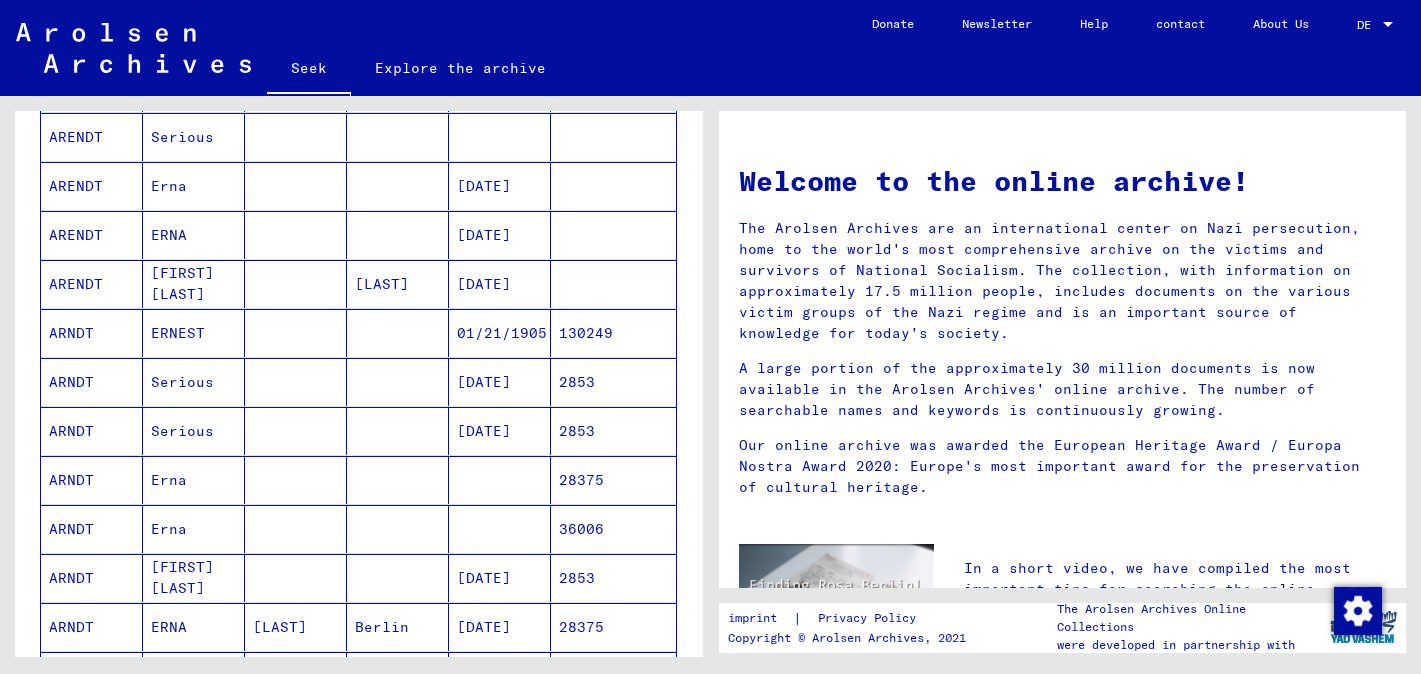 click on "Erna" at bounding box center [182, 577] 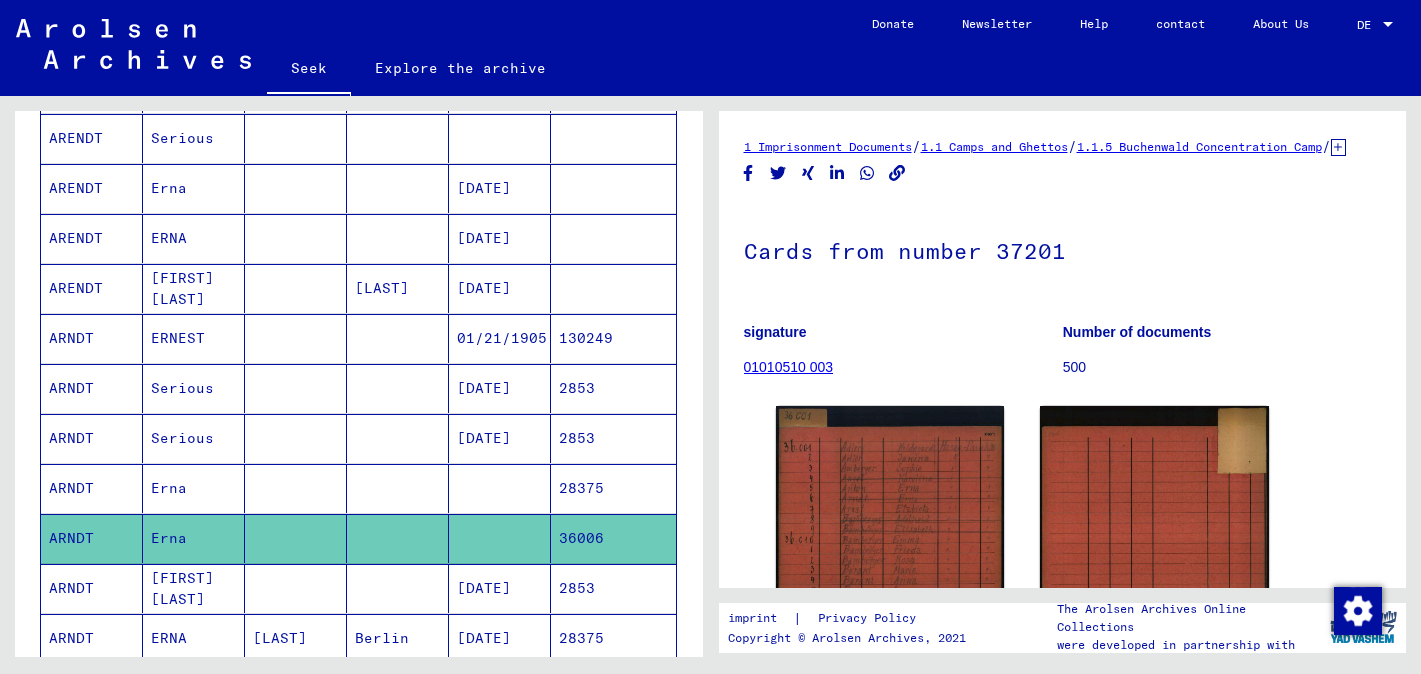 click on "Erna" at bounding box center (169, 538) 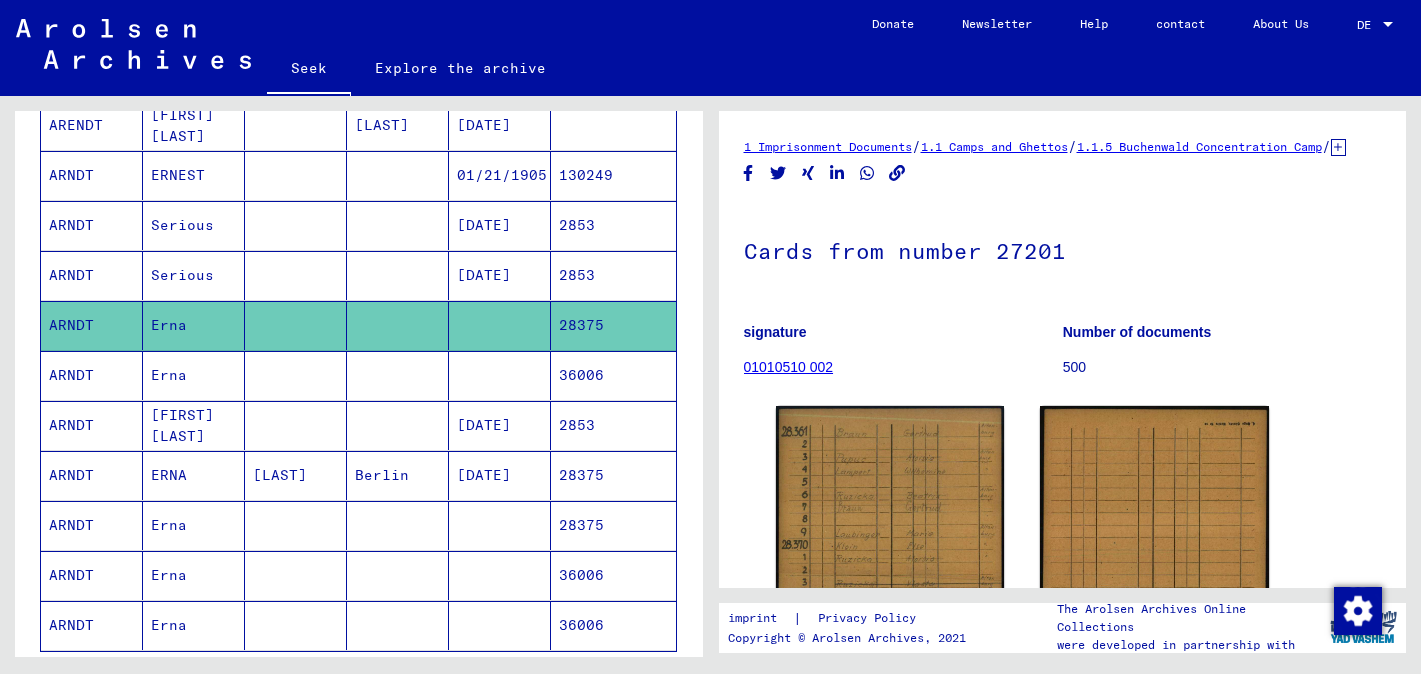 scroll, scrollTop: 1001, scrollLeft: 0, axis: vertical 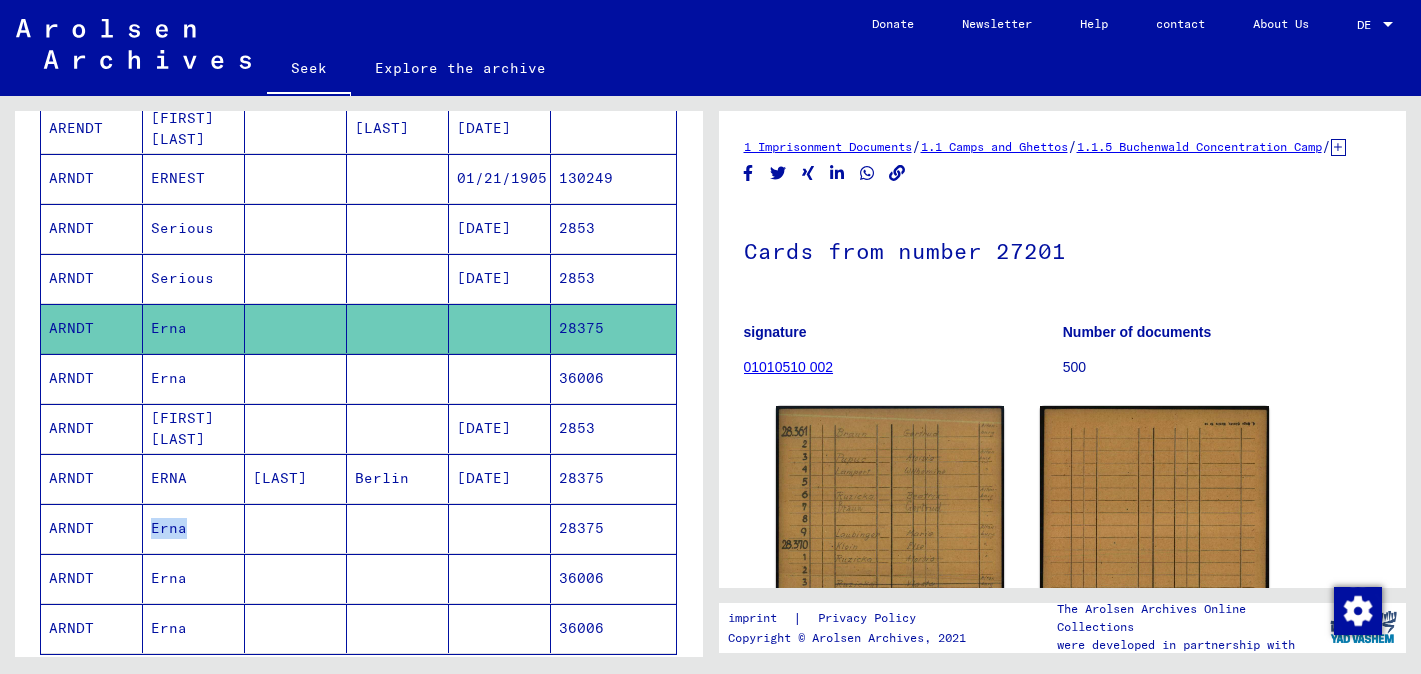 click on "Erna" at bounding box center [169, 578] 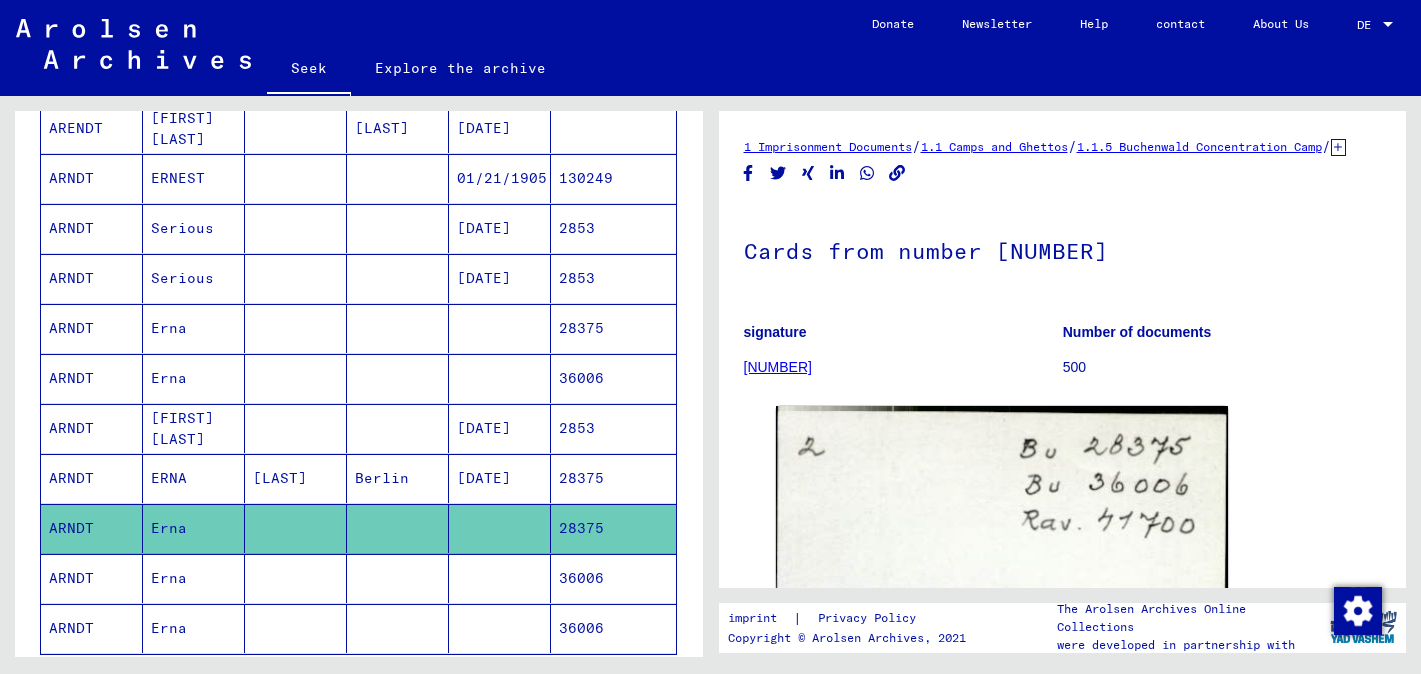 click on "Erna" at bounding box center [169, 628] 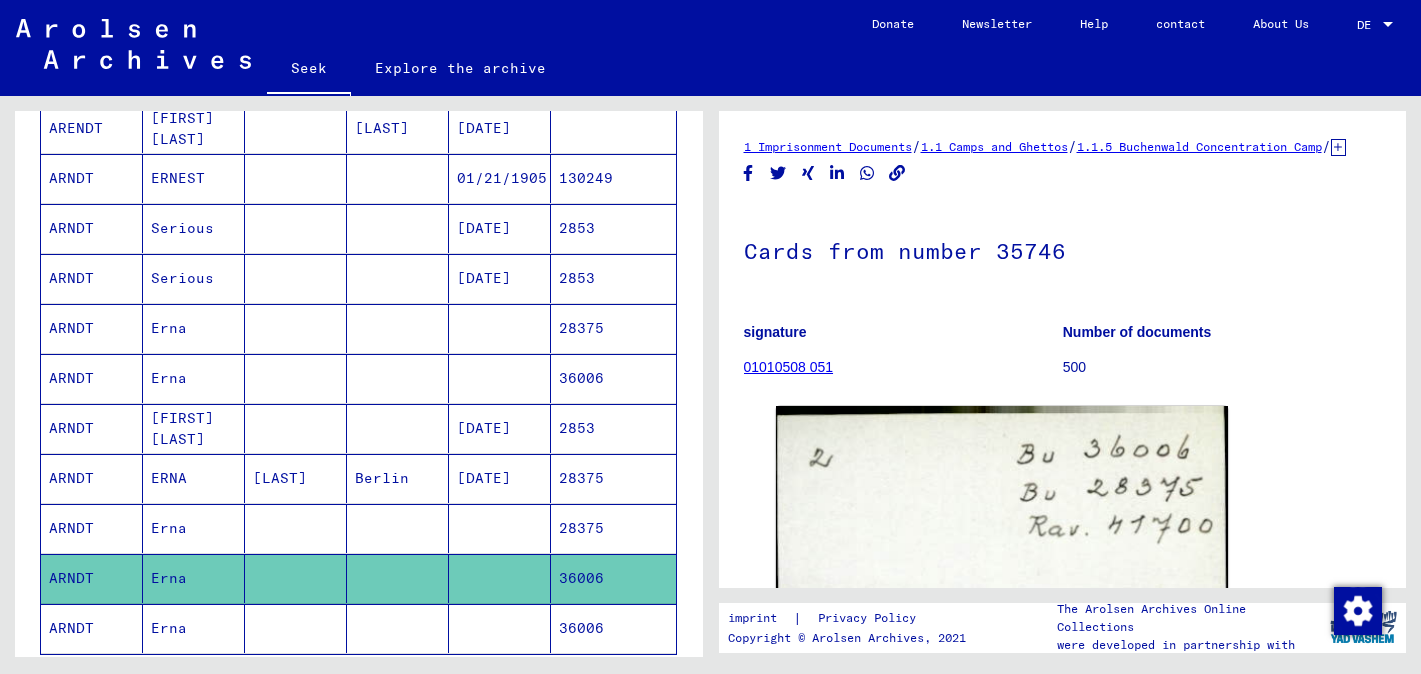 click on "Erna" at bounding box center [169, 578] 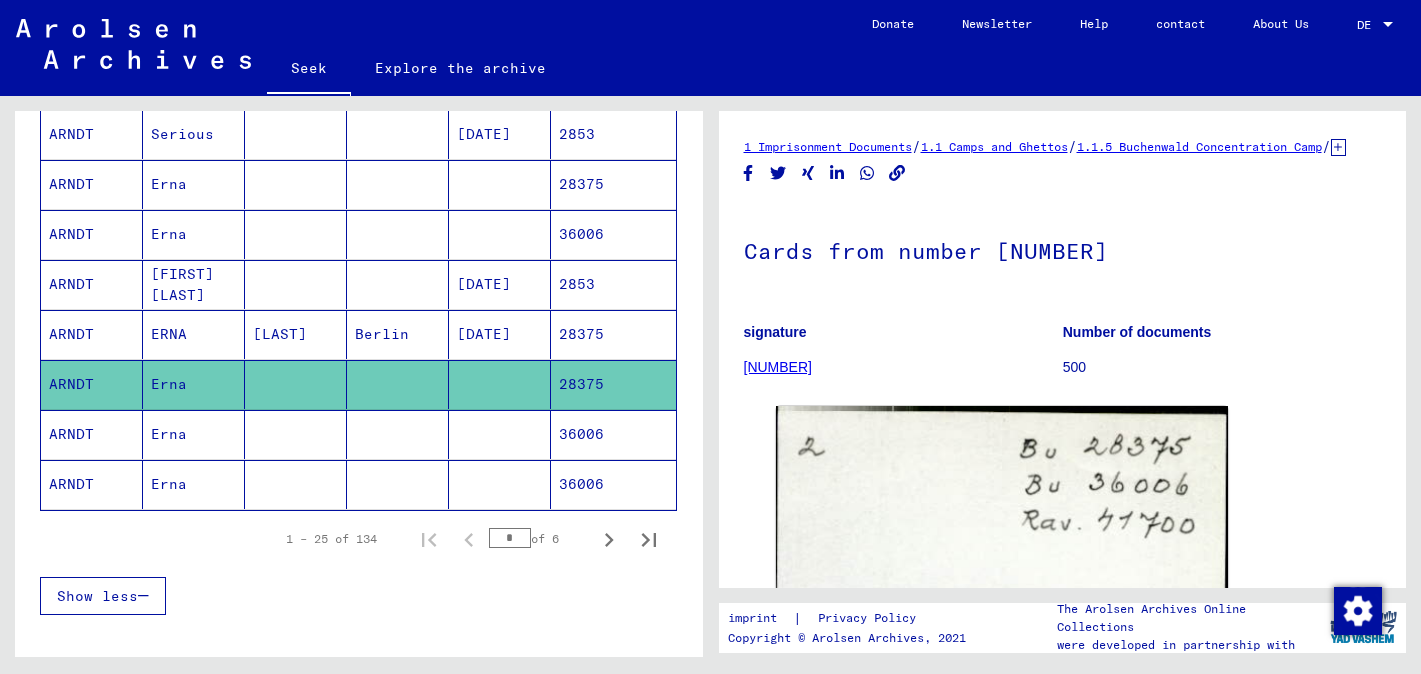 scroll, scrollTop: 1148, scrollLeft: 0, axis: vertical 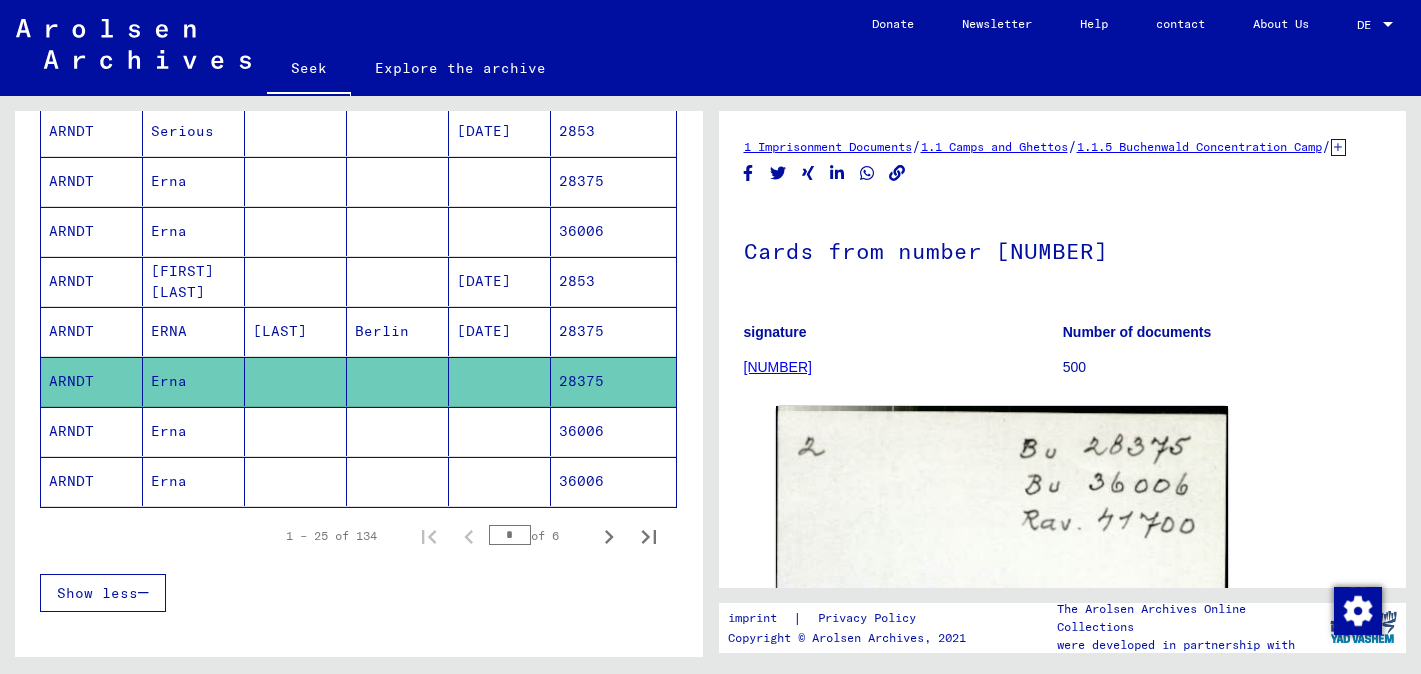 click on "Erna" at bounding box center (169, 481) 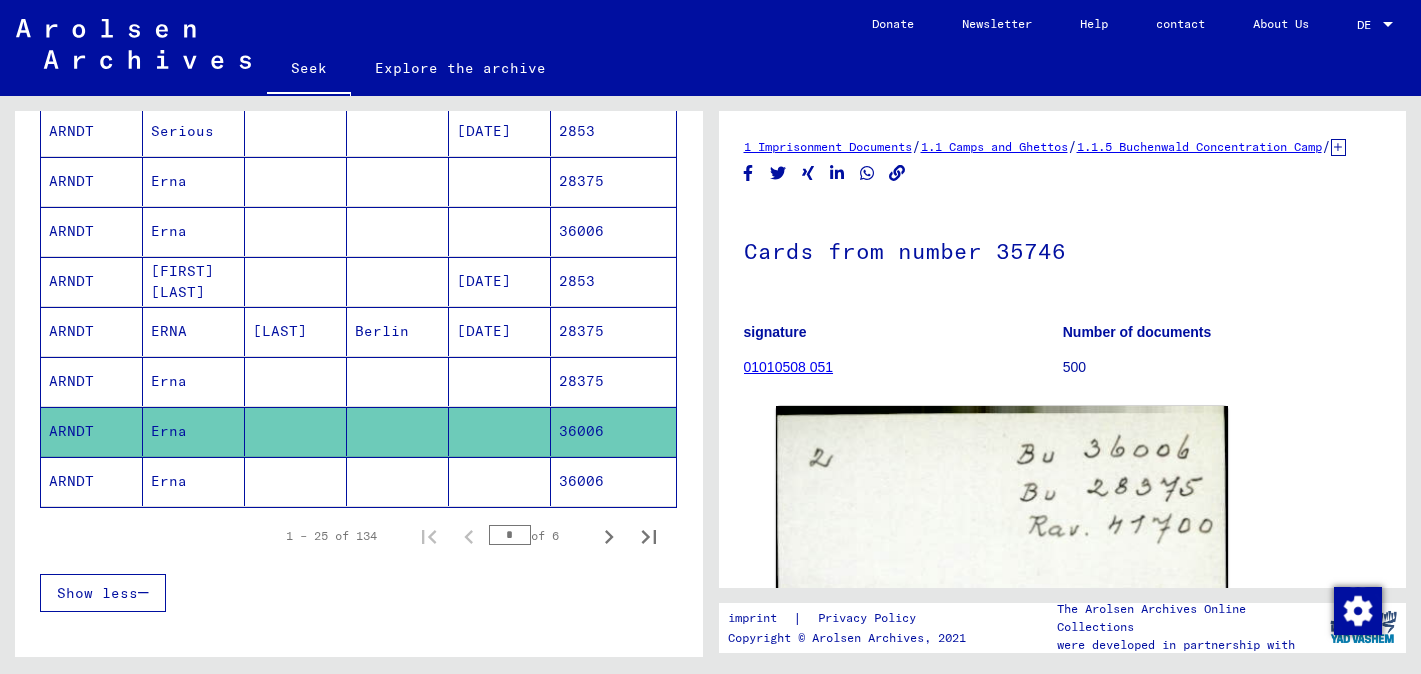 click on "Erna" at bounding box center (194, 431) 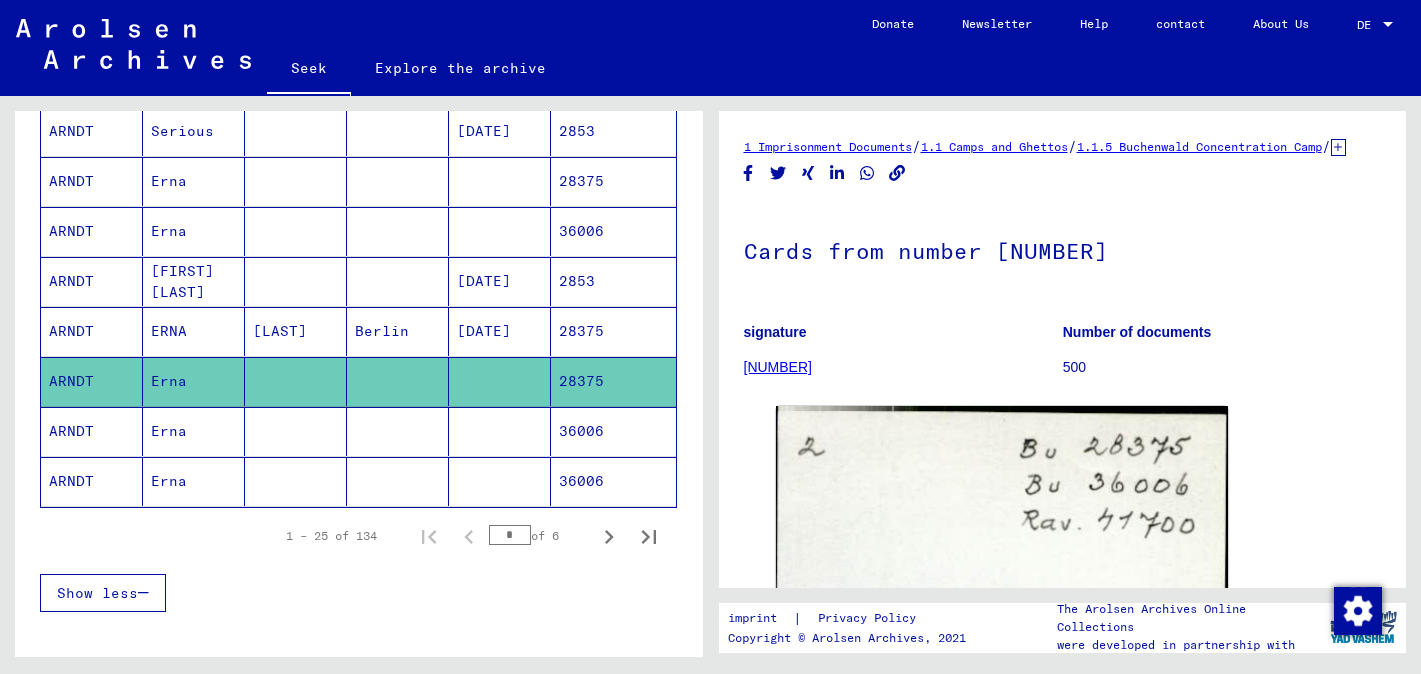 click on "Erna" at bounding box center (194, 481) 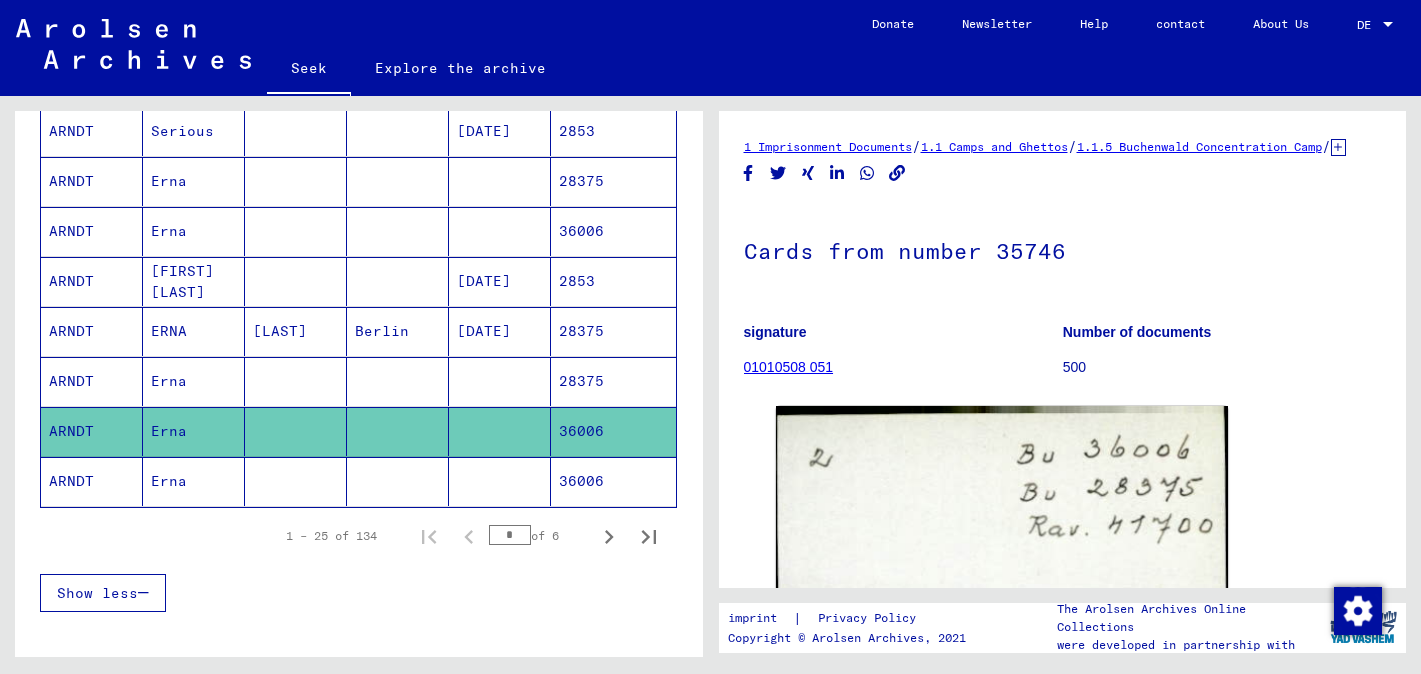 click on "Erna" 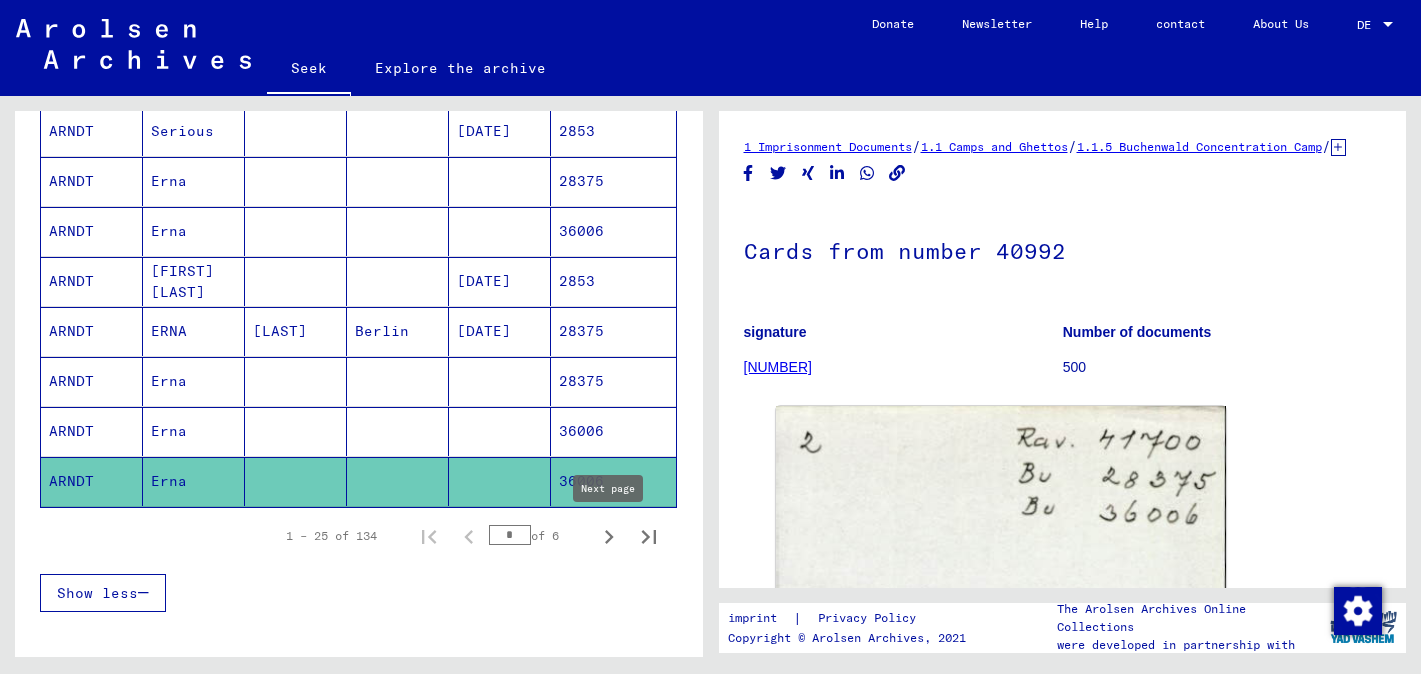 click 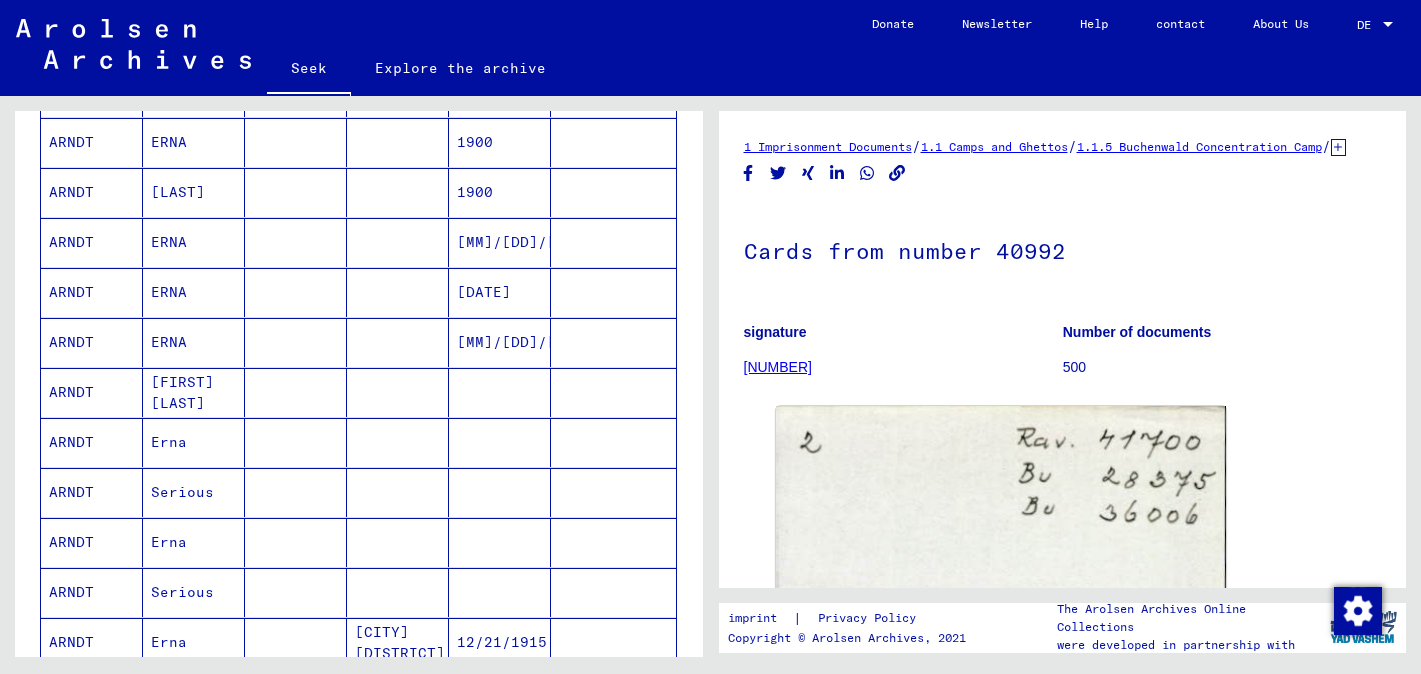 scroll, scrollTop: 635, scrollLeft: 0, axis: vertical 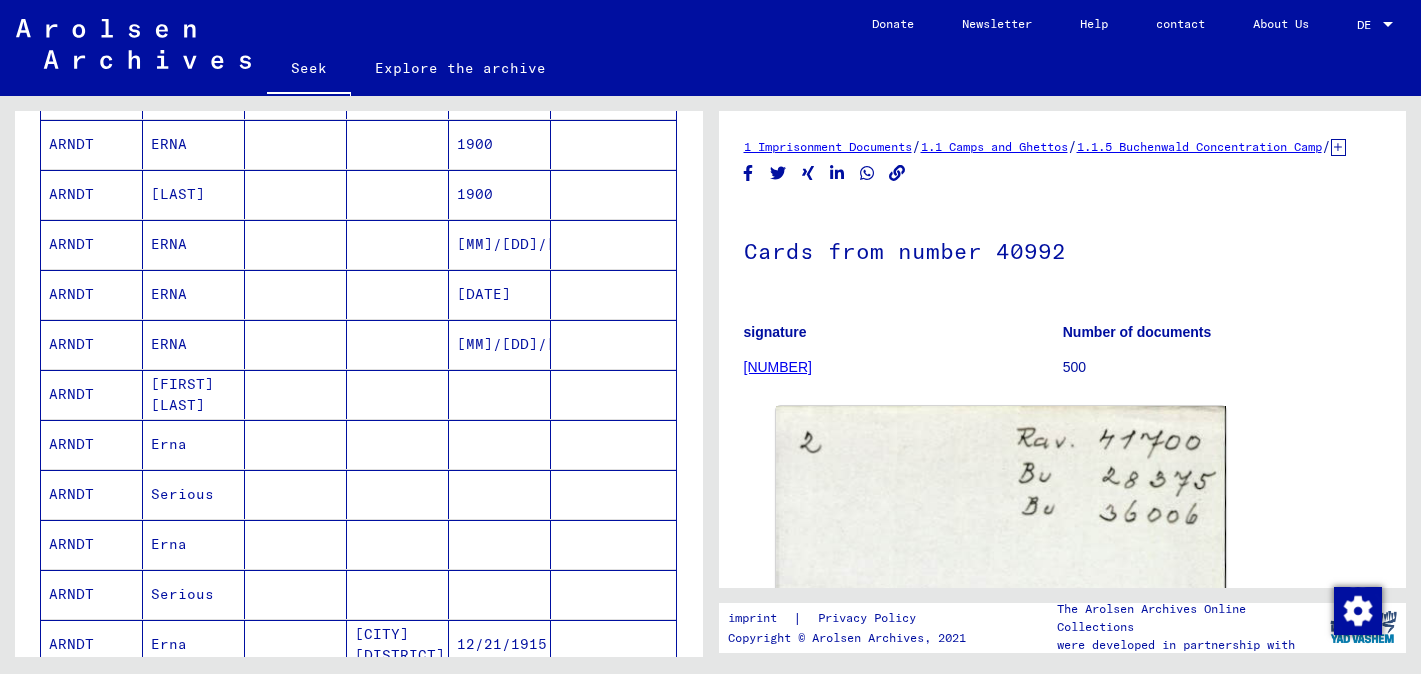 click on "ERNA" at bounding box center [169, 294] 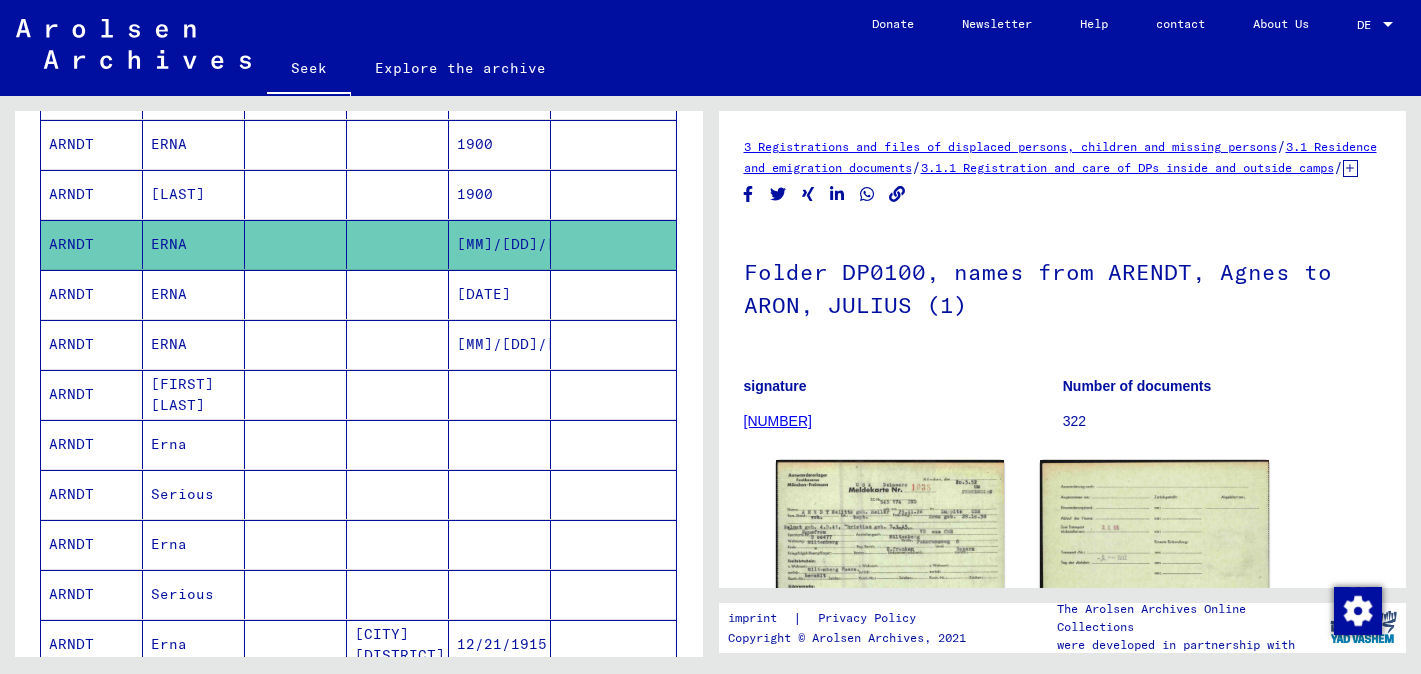 click on "ERNA" at bounding box center [169, 344] 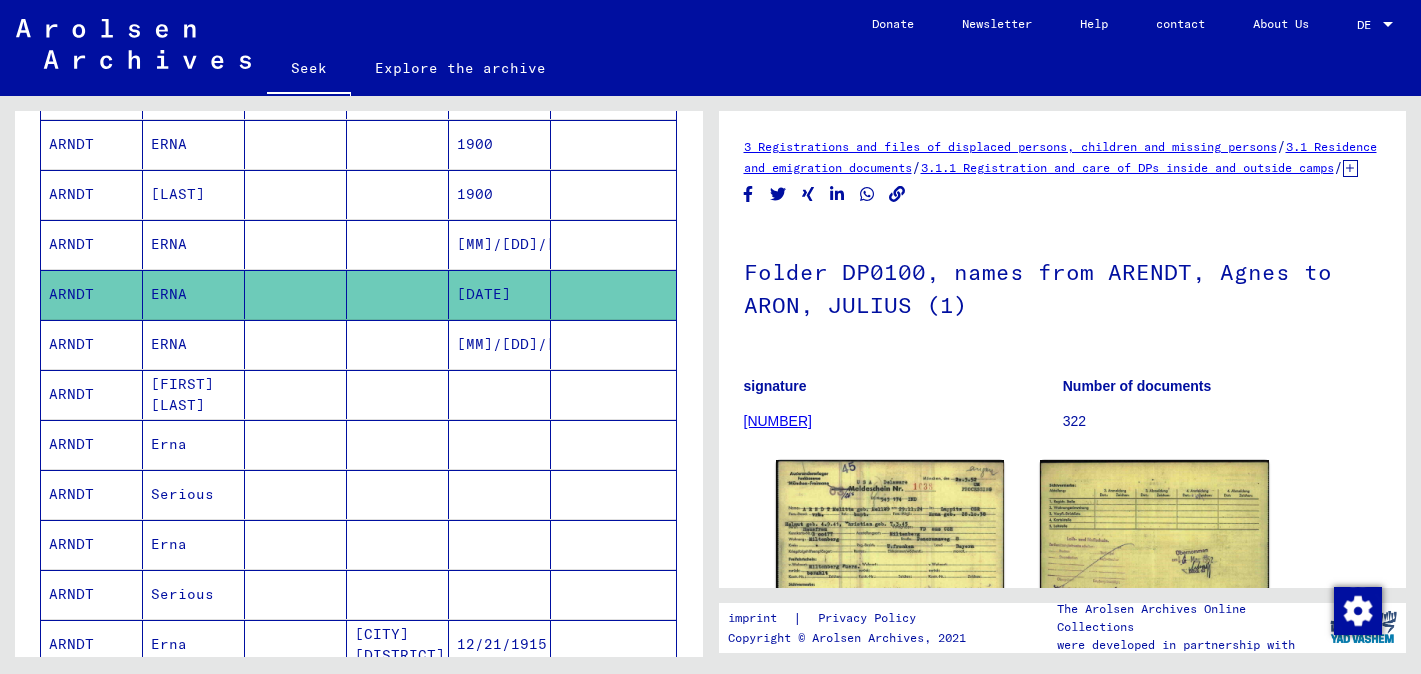 click on "ERNA" at bounding box center (182, 394) 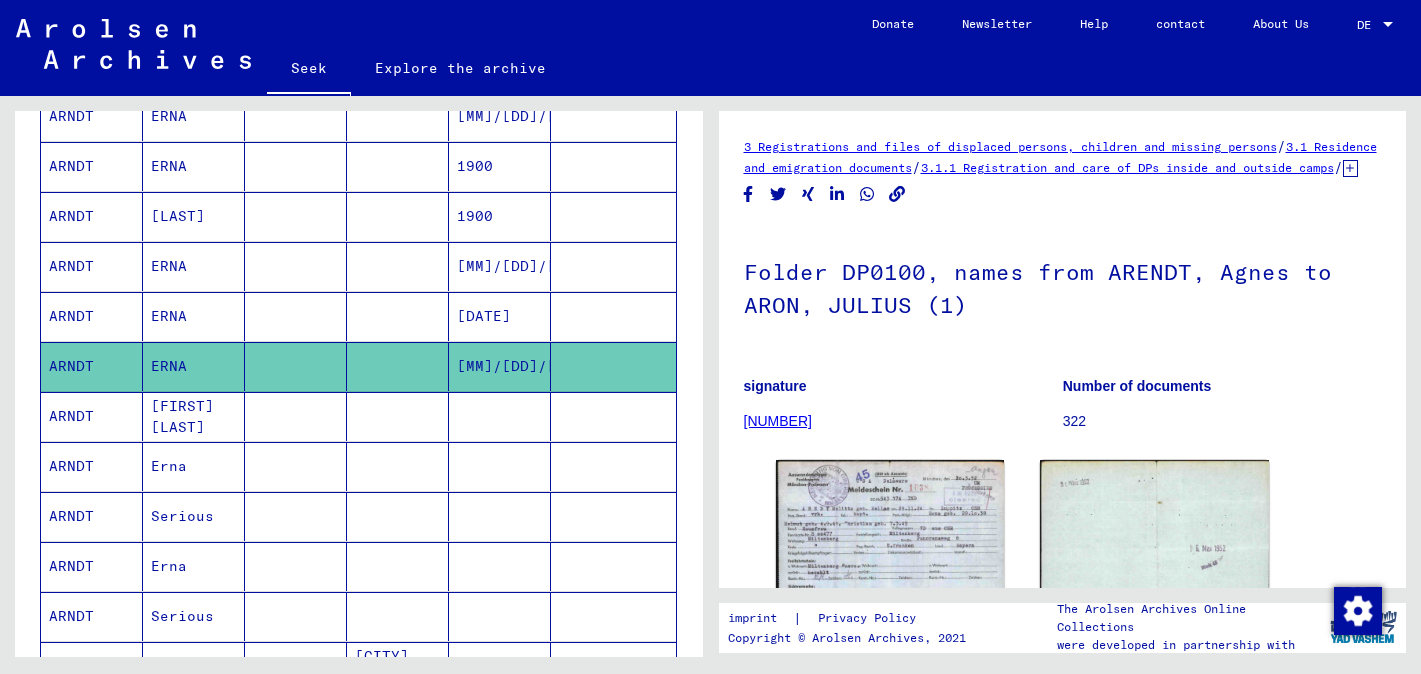 scroll, scrollTop: 618, scrollLeft: 0, axis: vertical 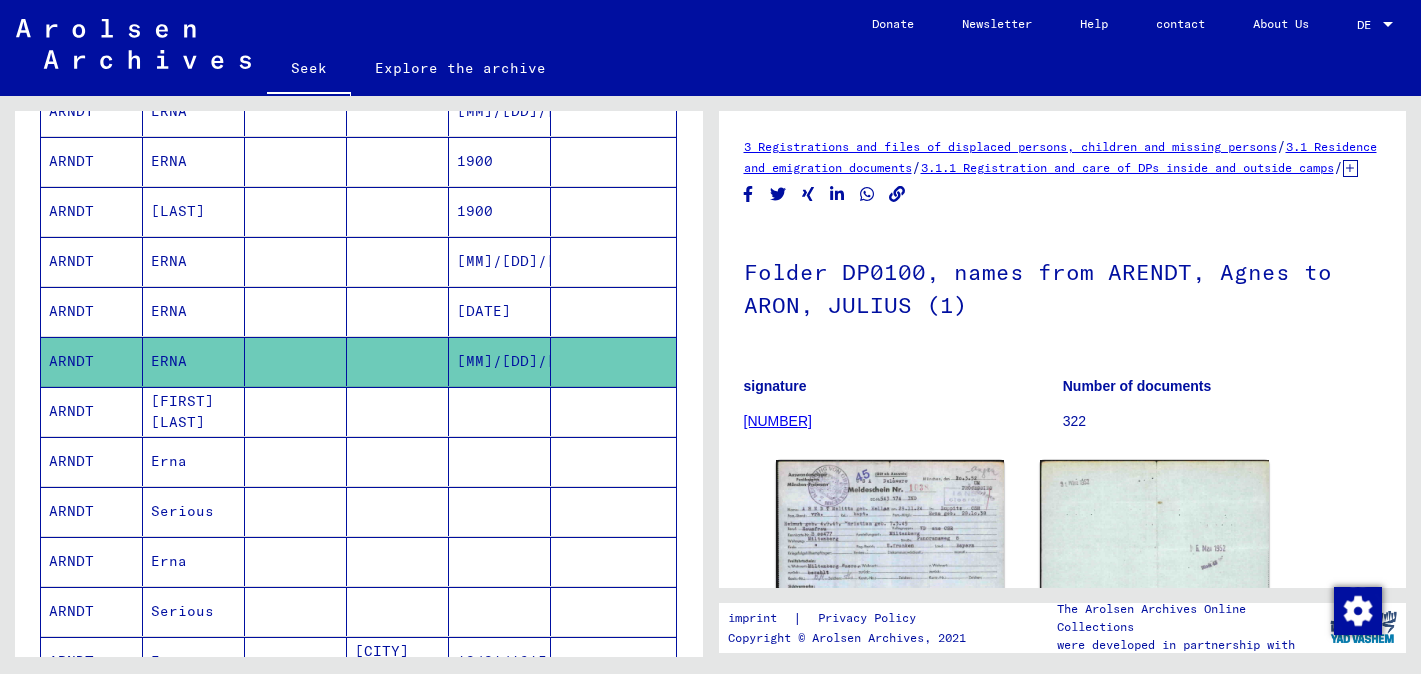 click on "Erna" at bounding box center [182, 511] 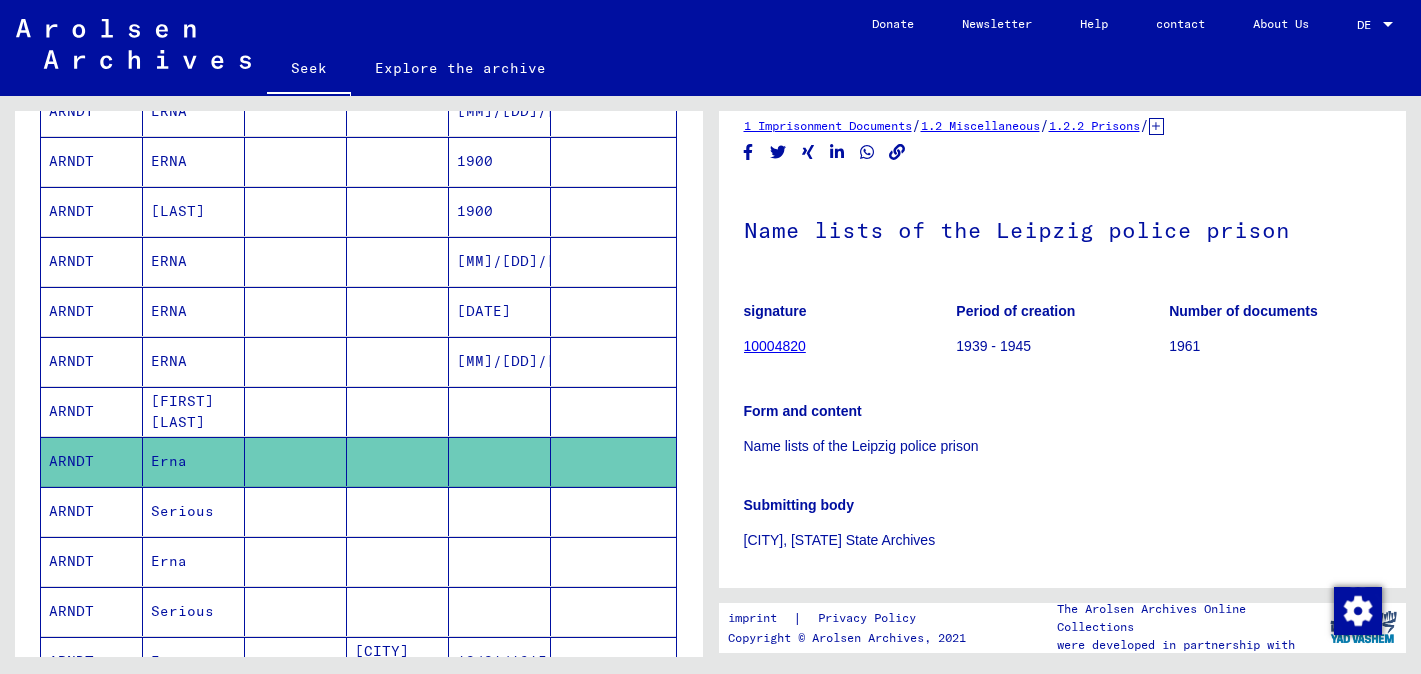 scroll, scrollTop: 0, scrollLeft: 0, axis: both 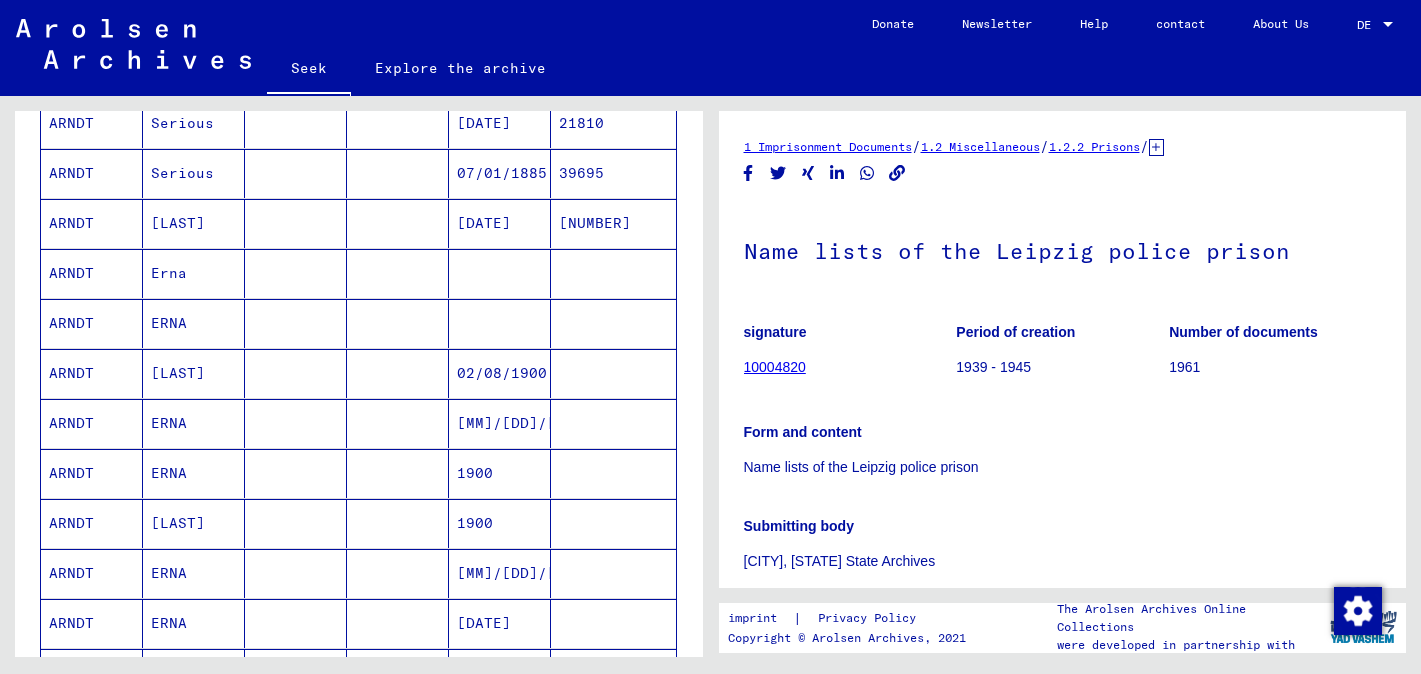 click on "ERNA" at bounding box center (178, 373) 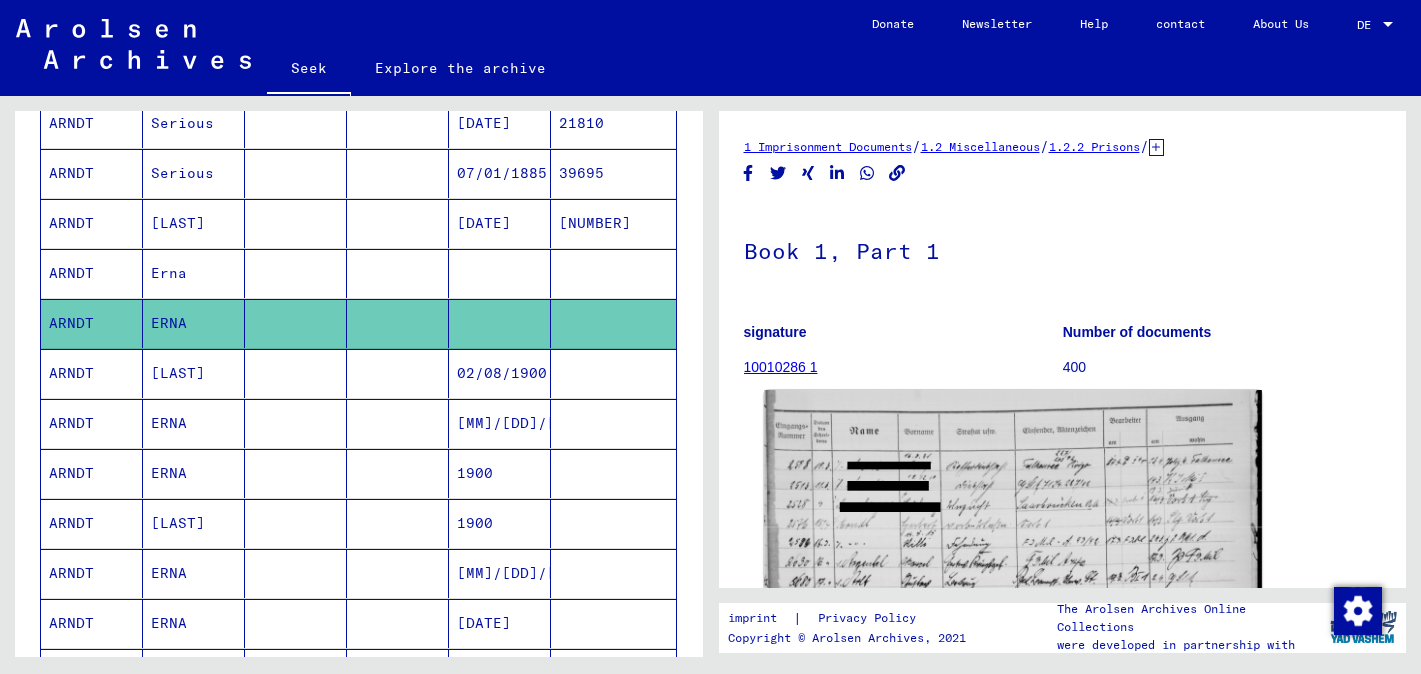 click 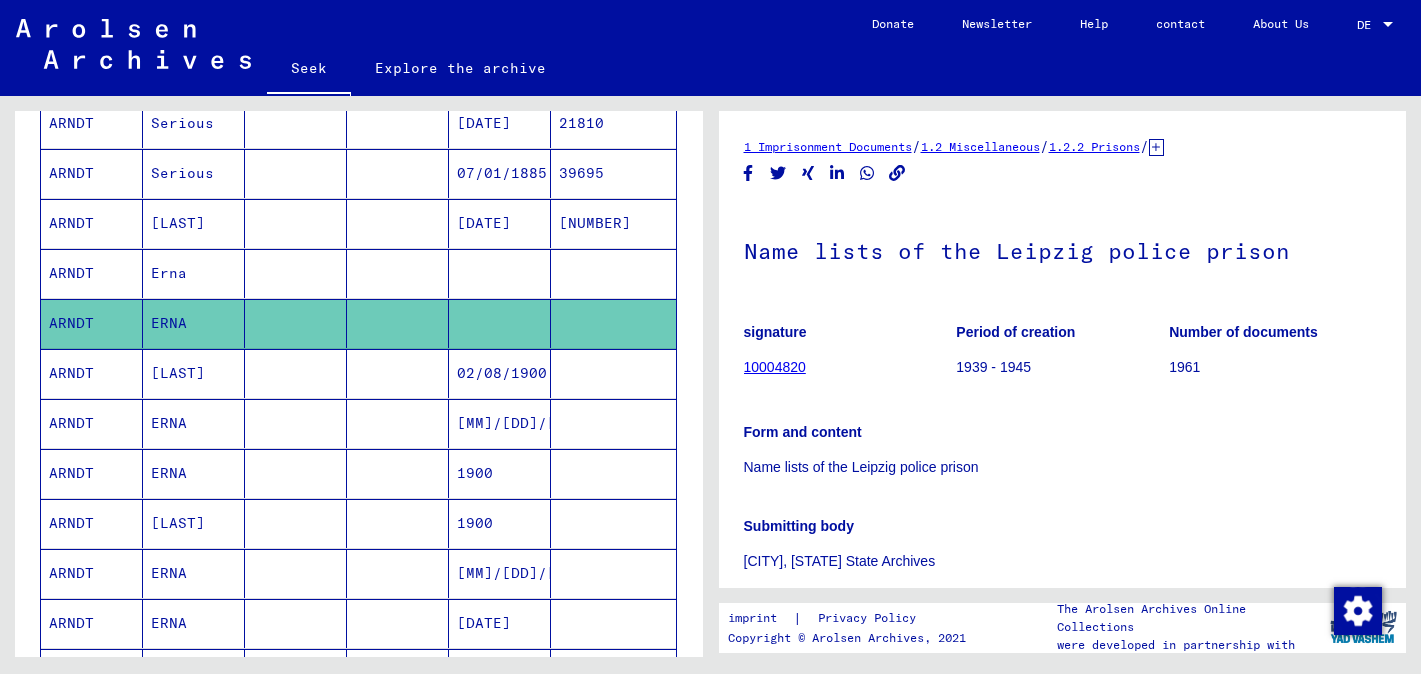 click on "Erna" at bounding box center (169, 323) 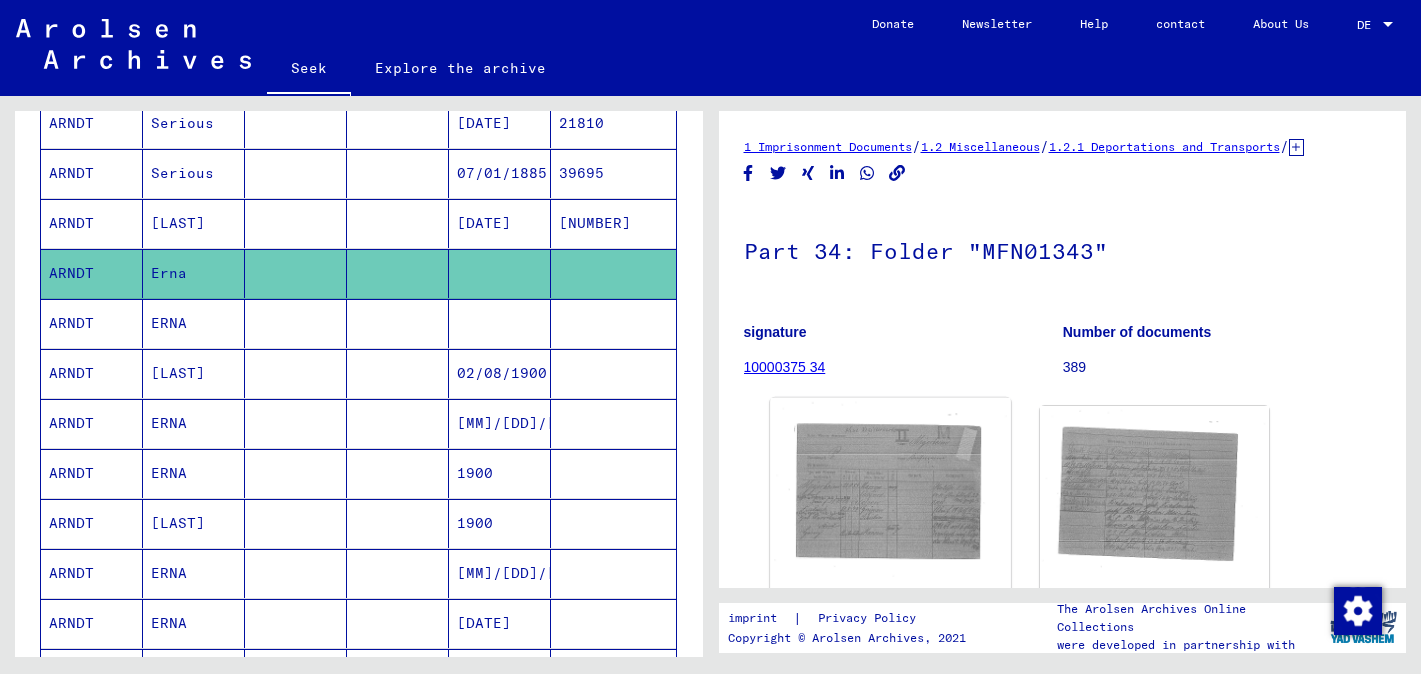 click 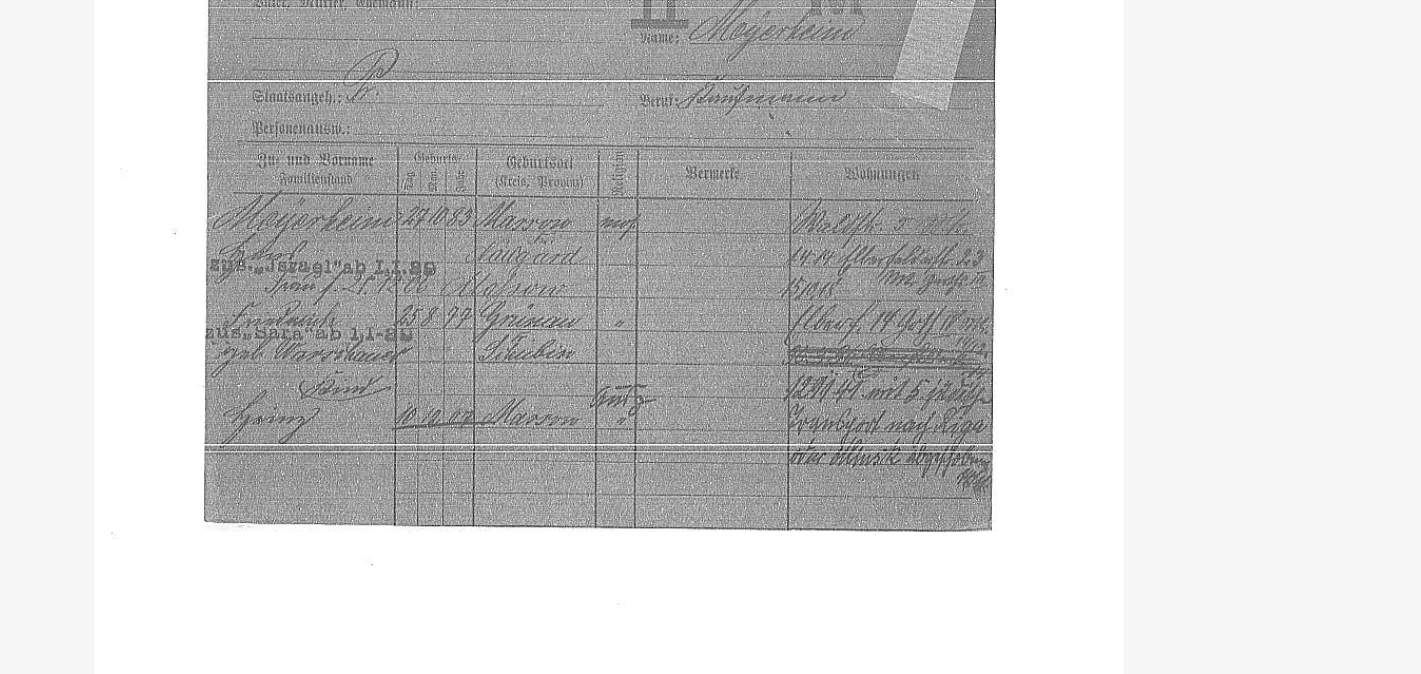 drag, startPoint x: 760, startPoint y: 155, endPoint x: 760, endPoint y: 214, distance: 59 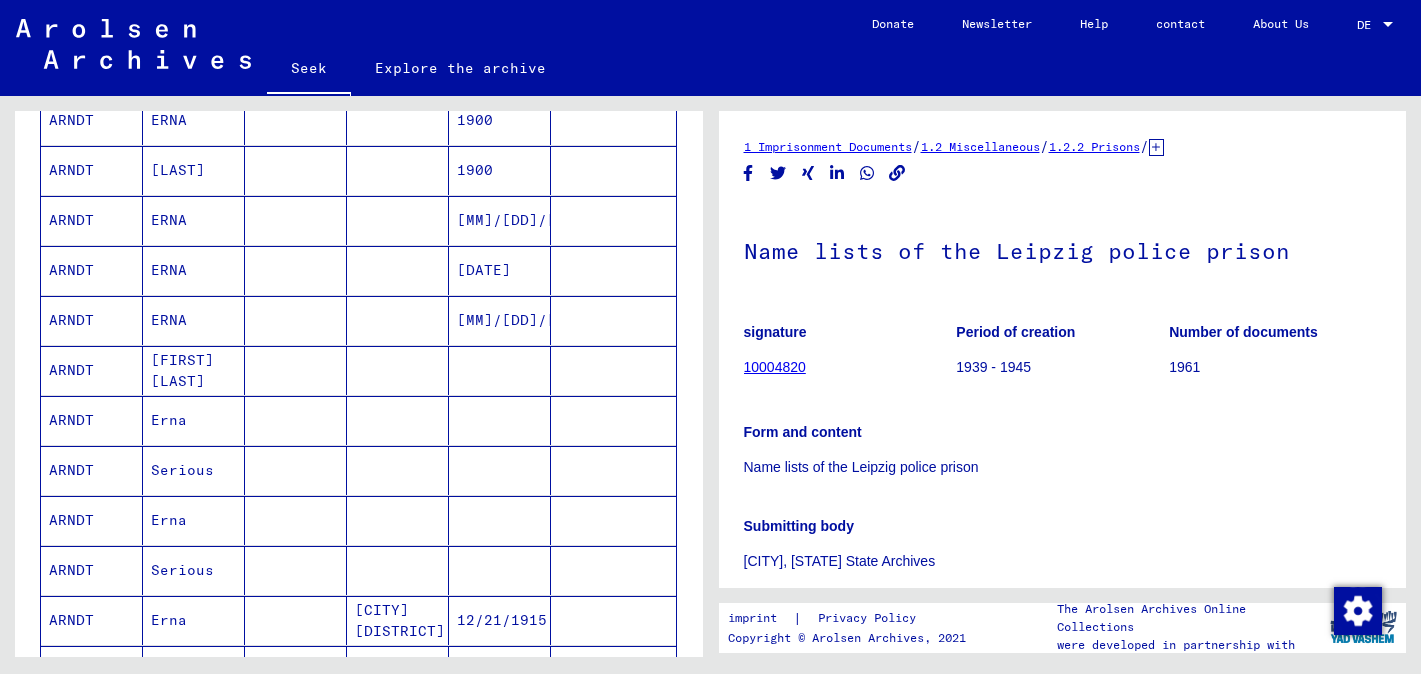 scroll, scrollTop: 661, scrollLeft: 0, axis: vertical 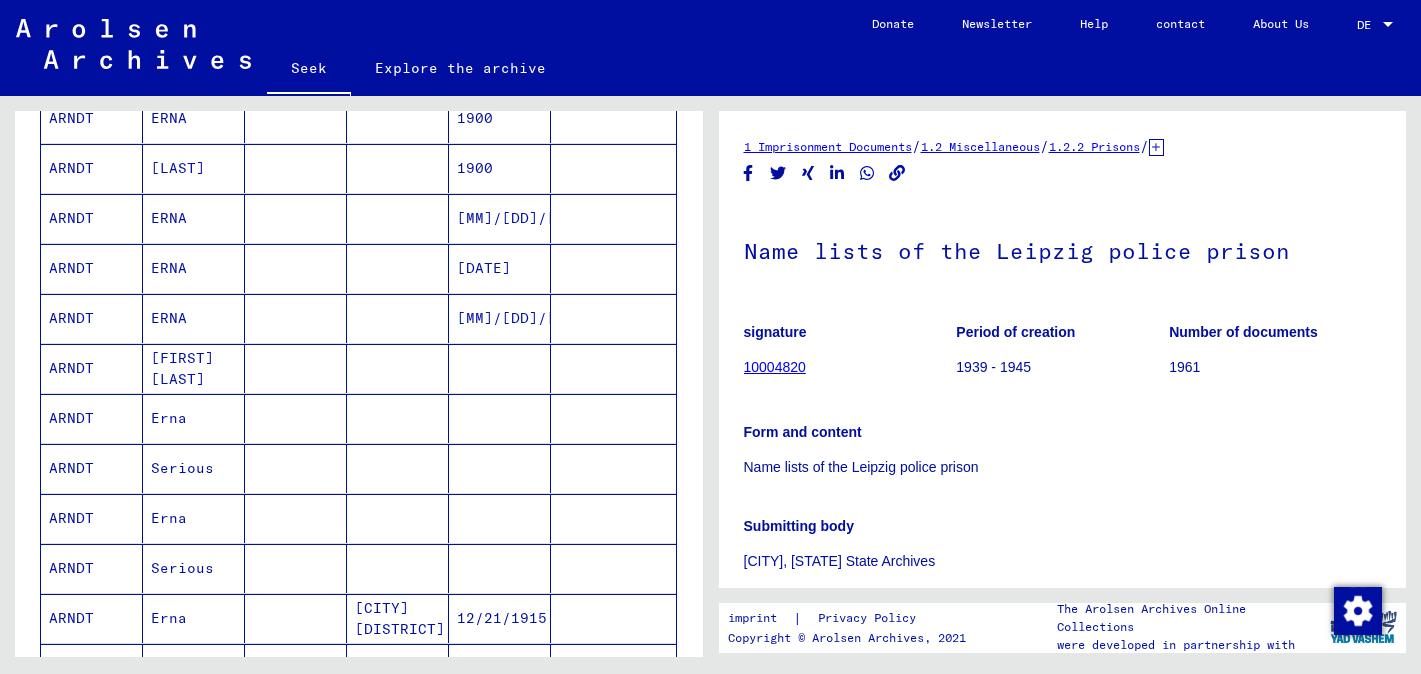click on "Erna" at bounding box center [182, 468] 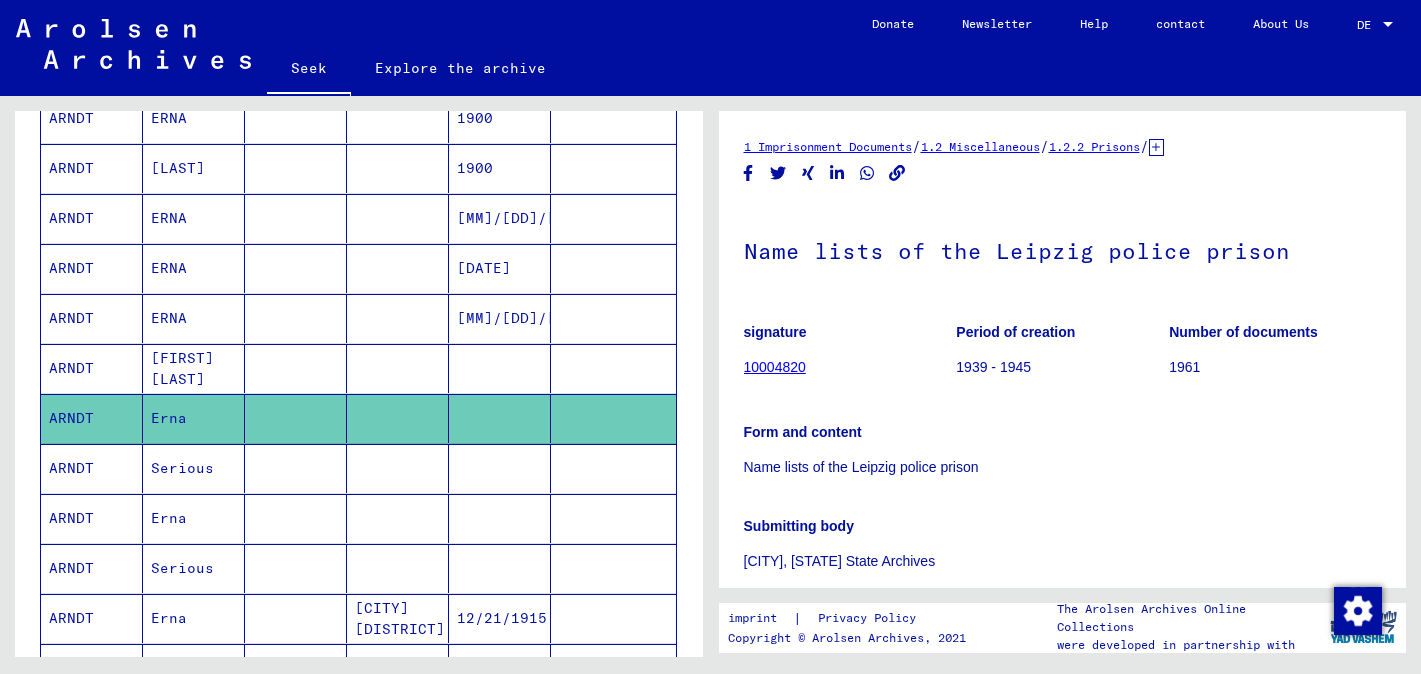 click on "Serious" at bounding box center (169, 518) 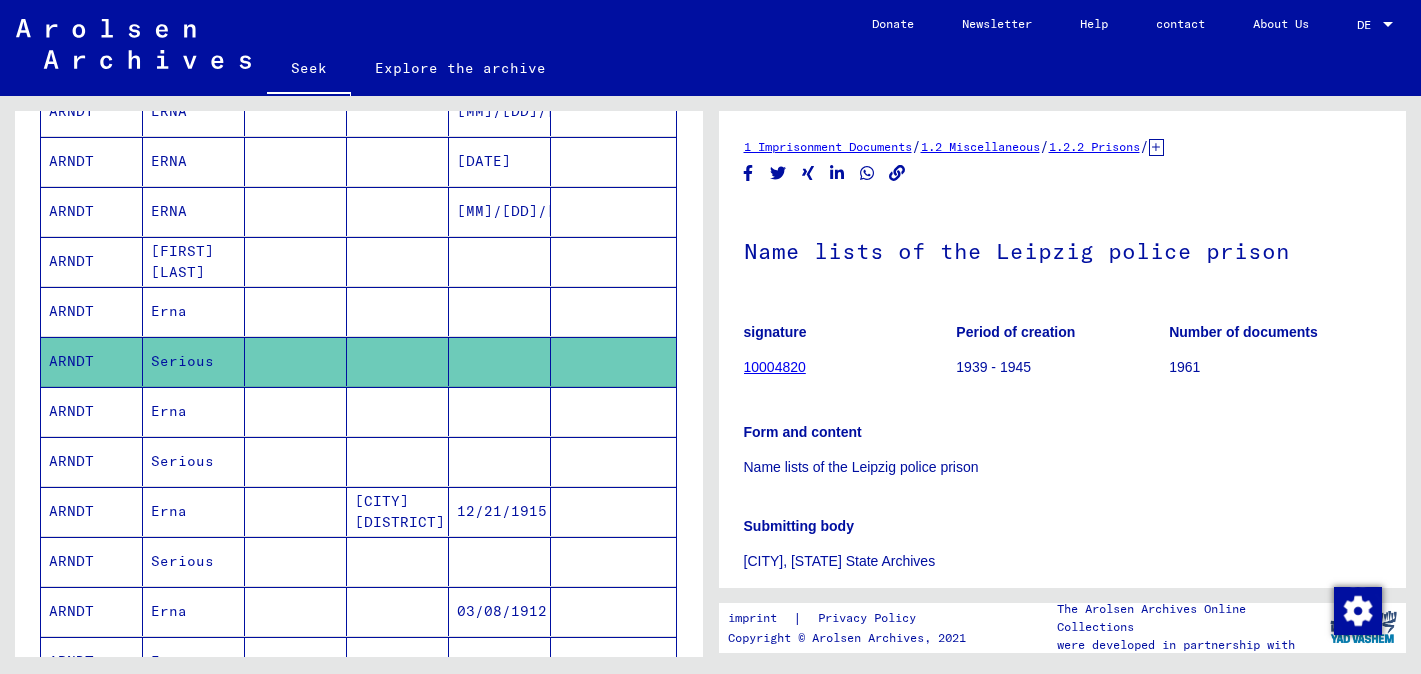 scroll, scrollTop: 769, scrollLeft: 0, axis: vertical 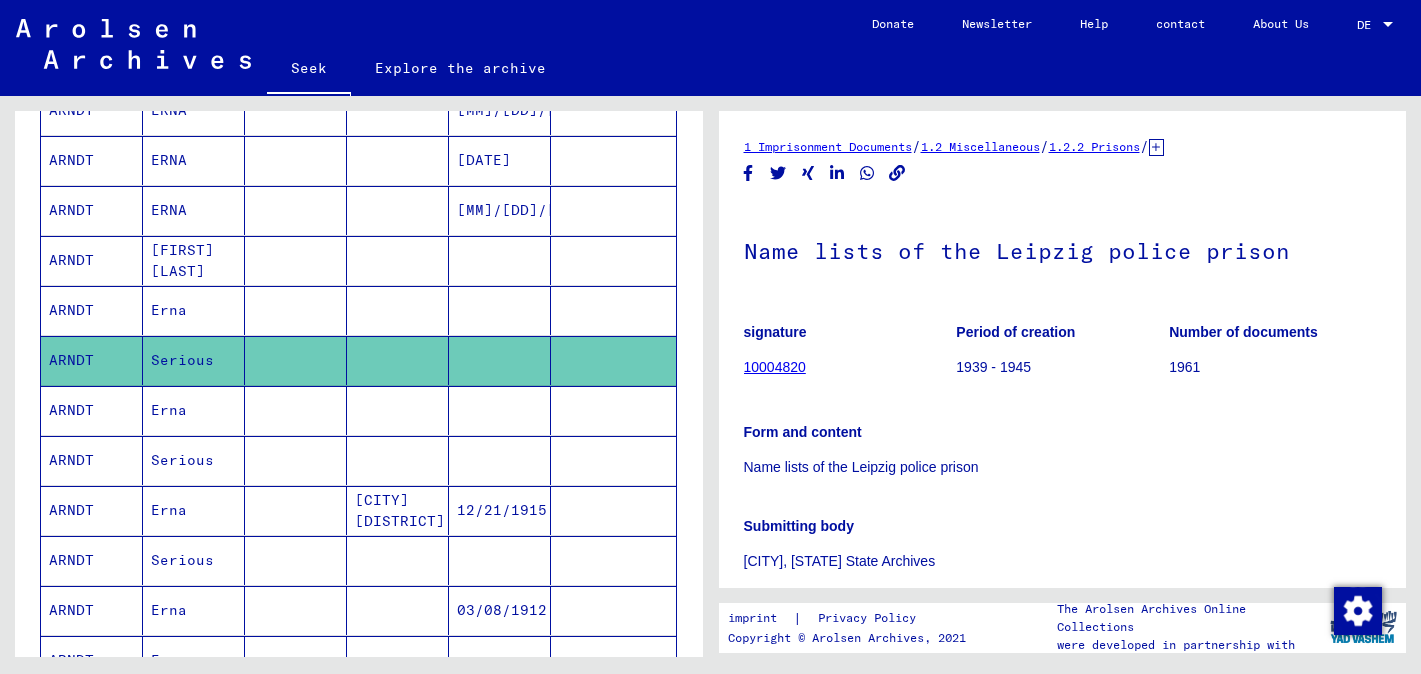 click on "Erna" at bounding box center (182, 460) 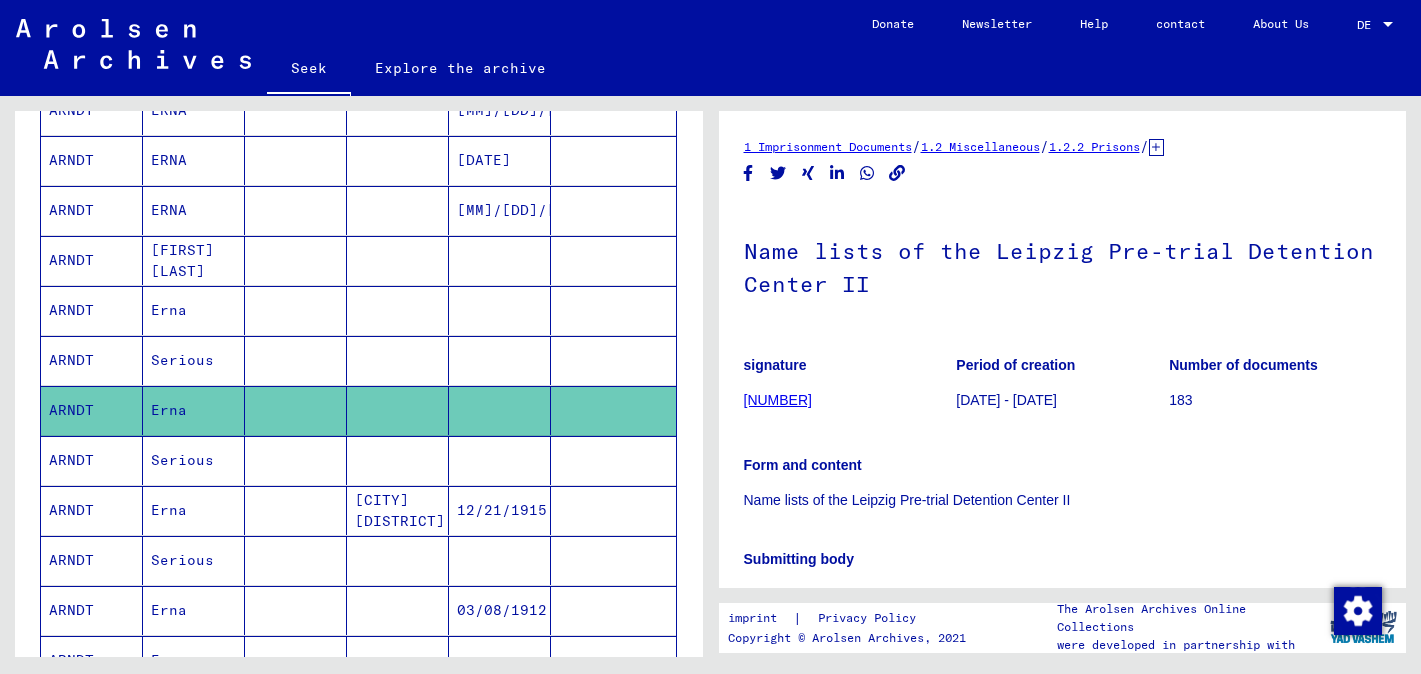 click on "[NUMBER]" 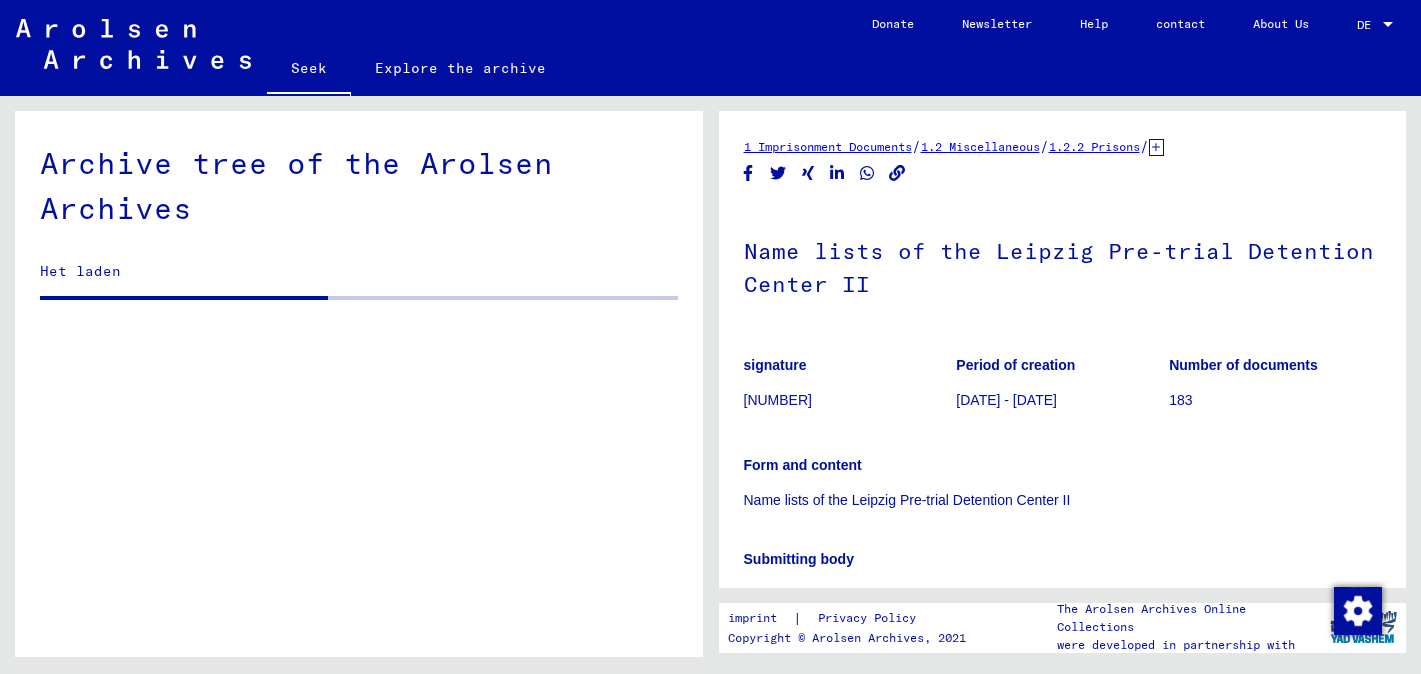 scroll, scrollTop: 7160, scrollLeft: 0, axis: vertical 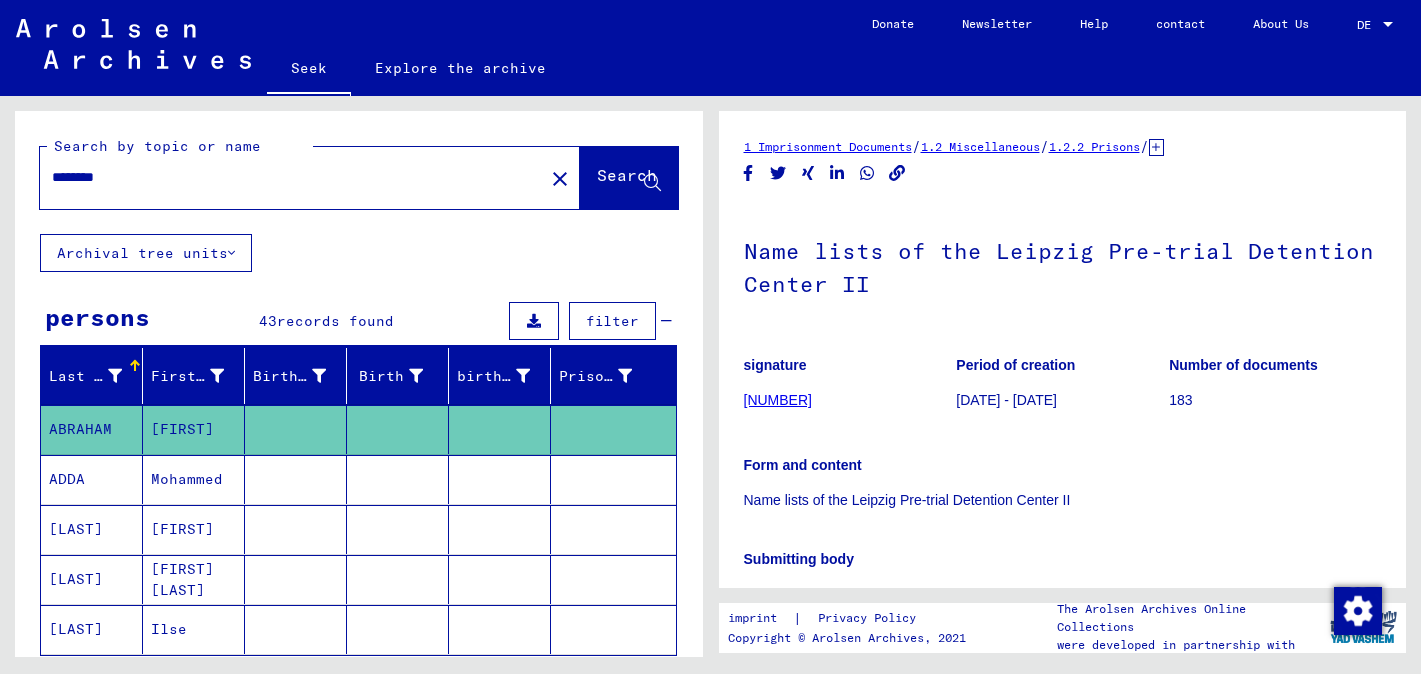 type on "**********" 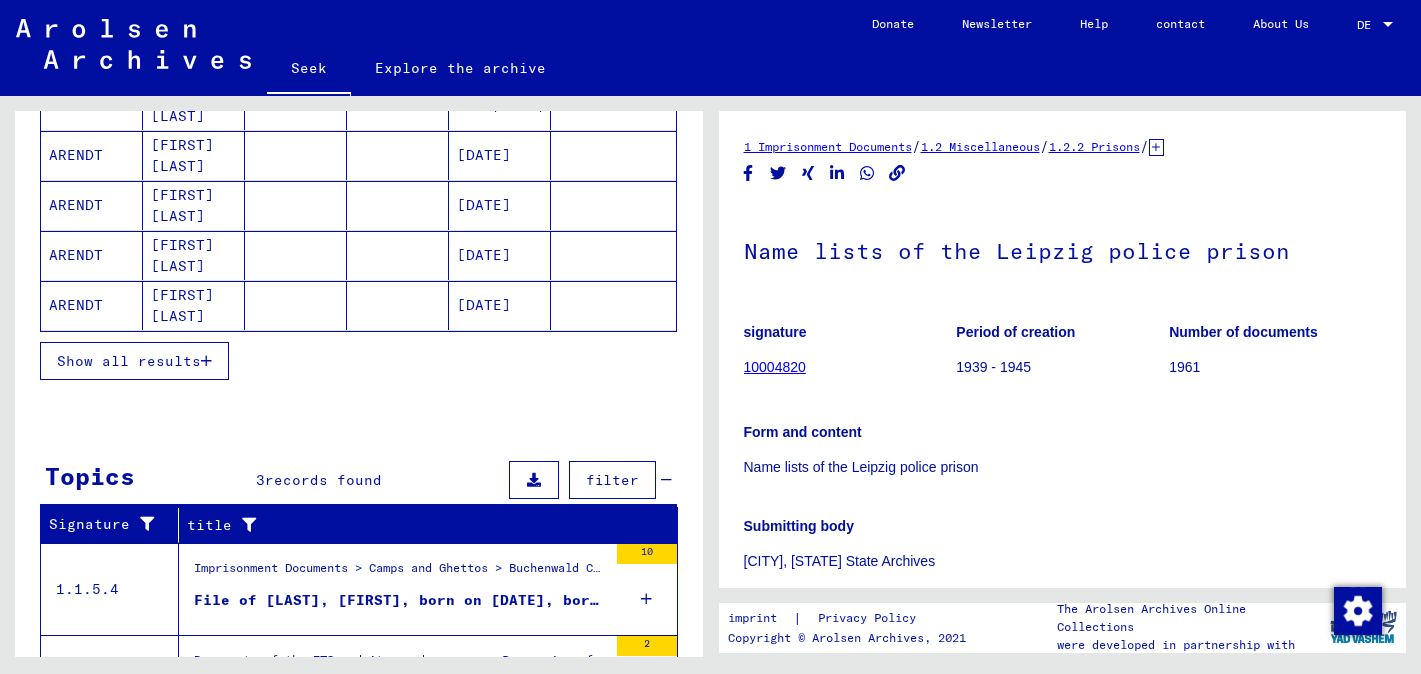 scroll, scrollTop: 316, scrollLeft: 0, axis: vertical 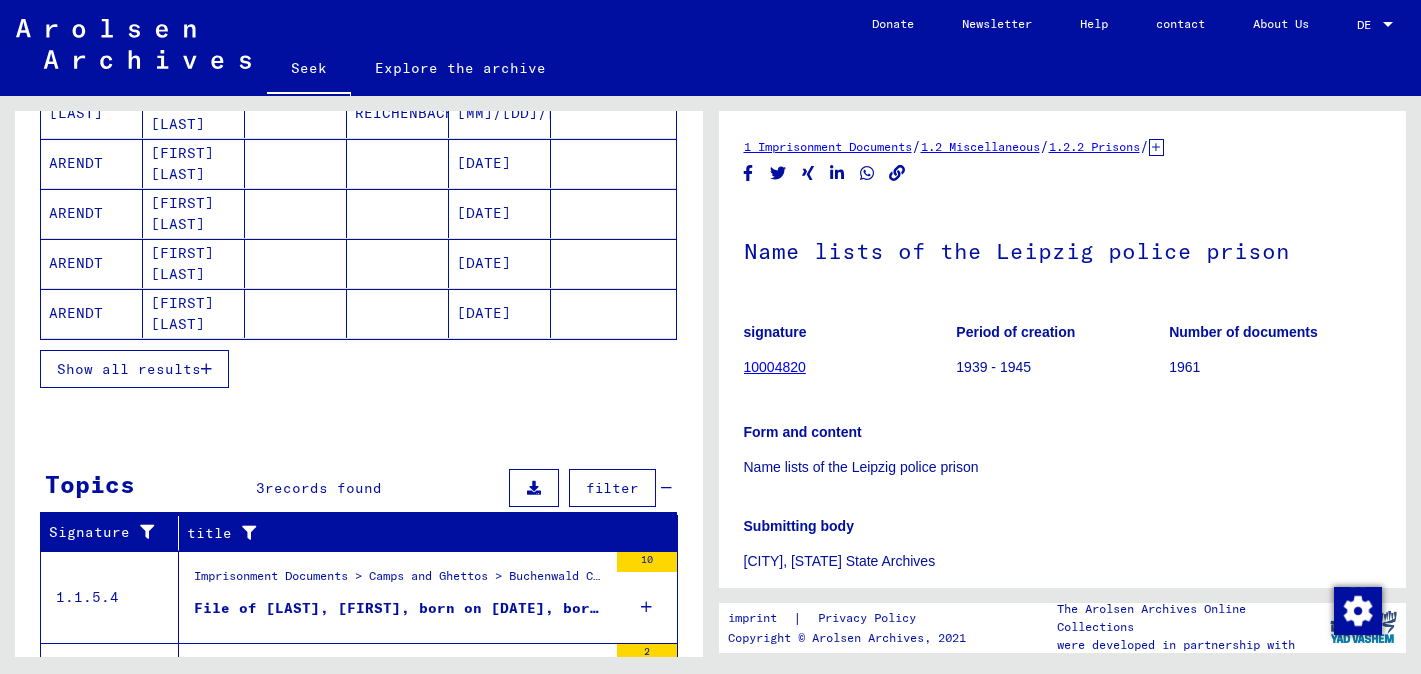 click on "Show all results" at bounding box center [129, 369] 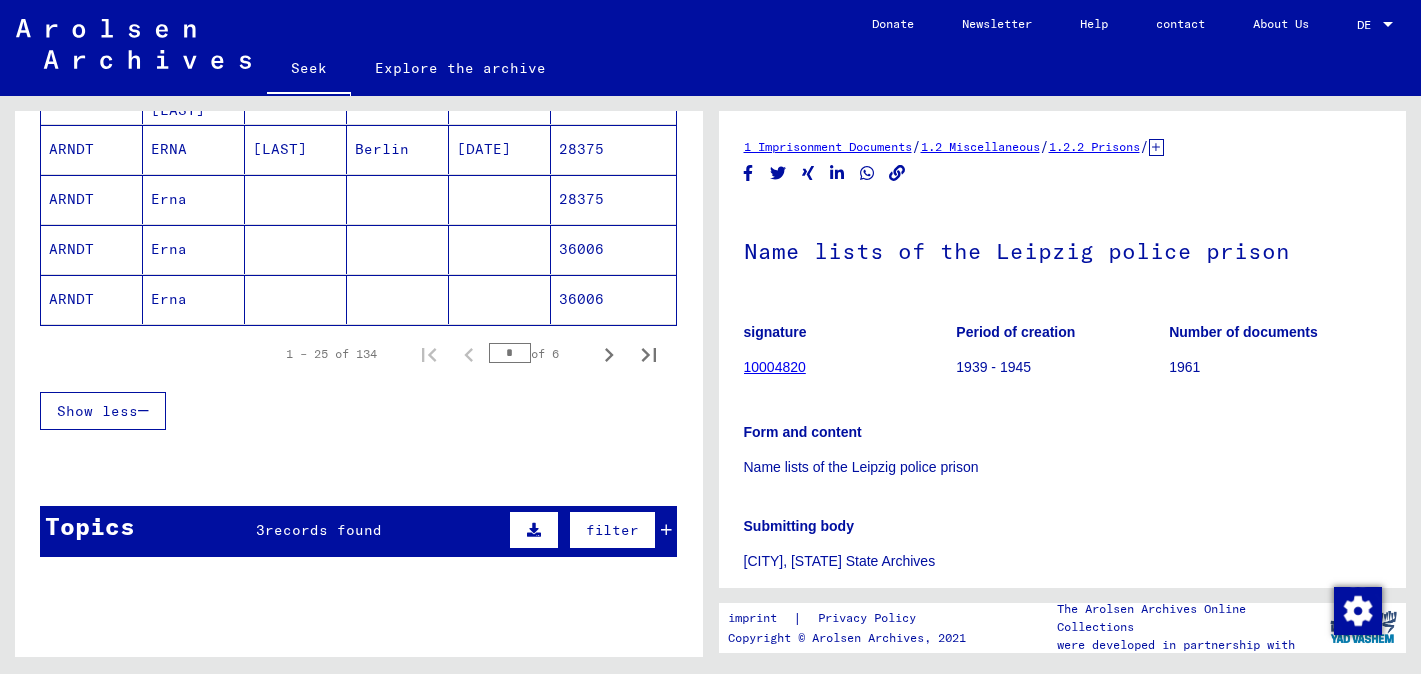 scroll, scrollTop: 1326, scrollLeft: 0, axis: vertical 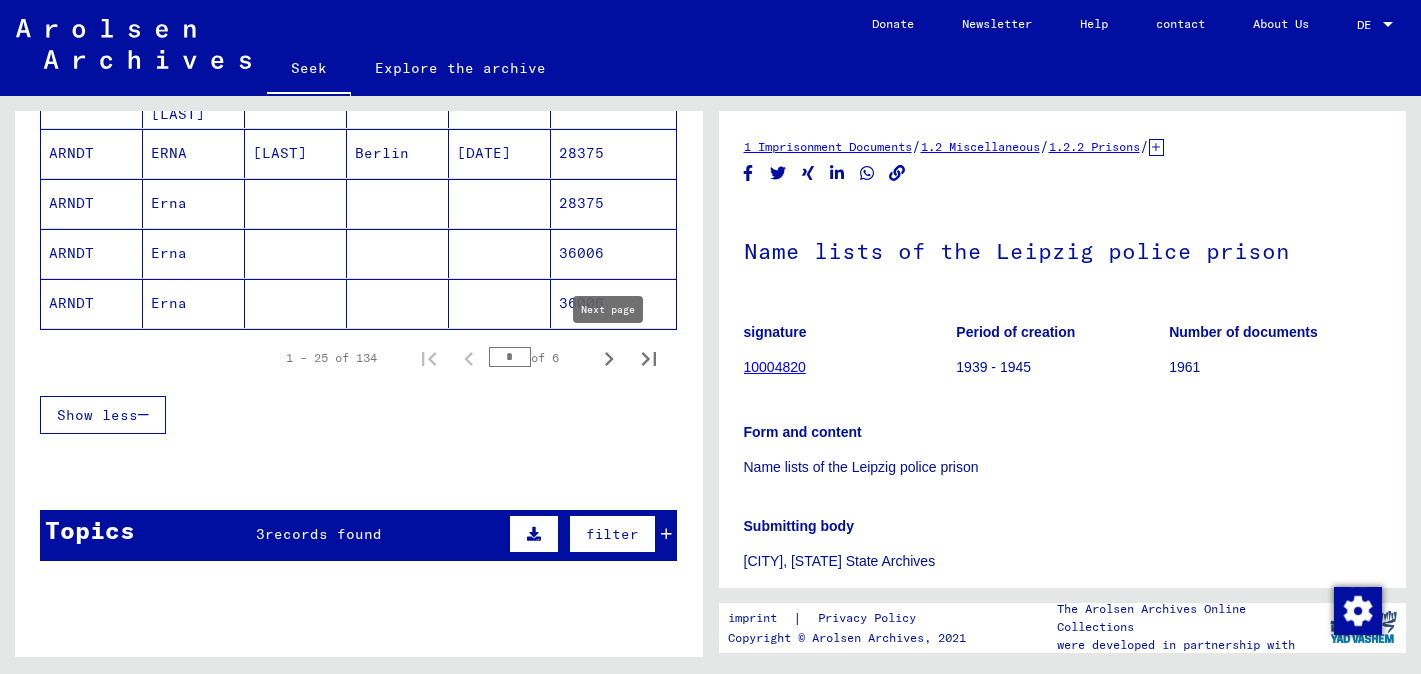 click 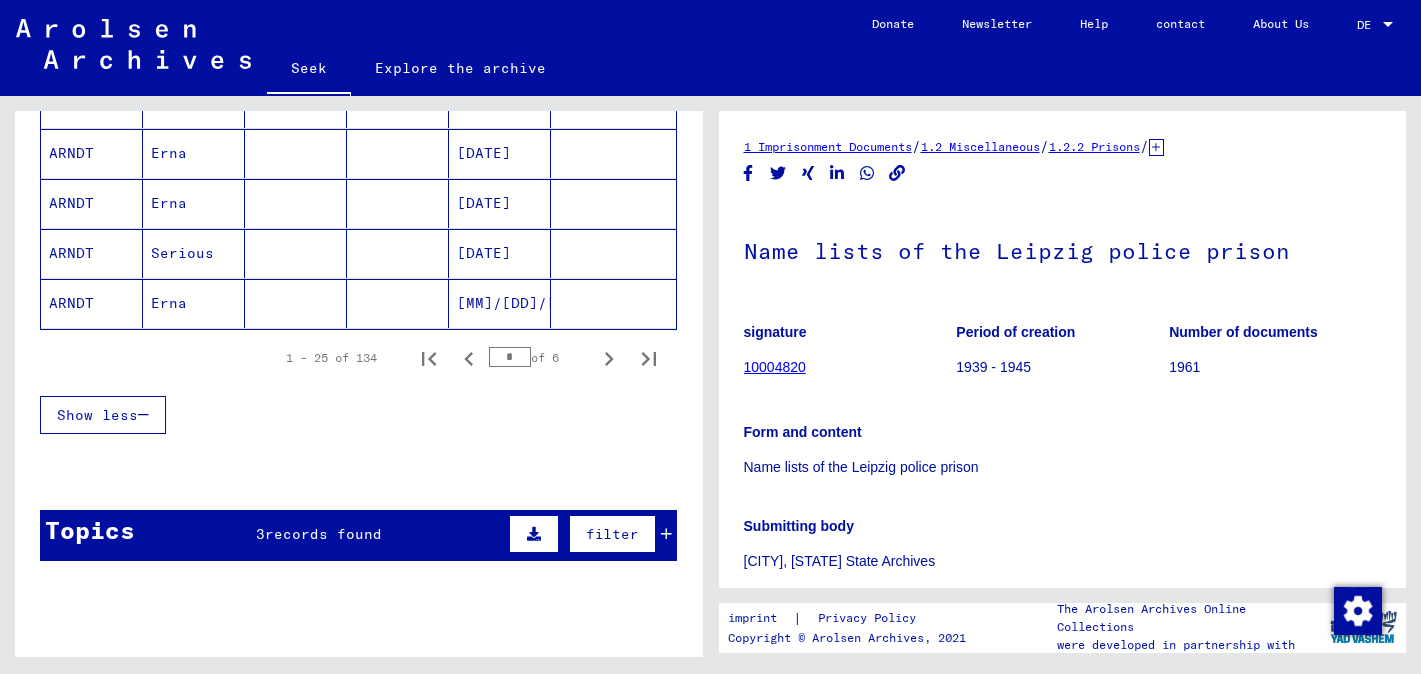 click on "Erna" 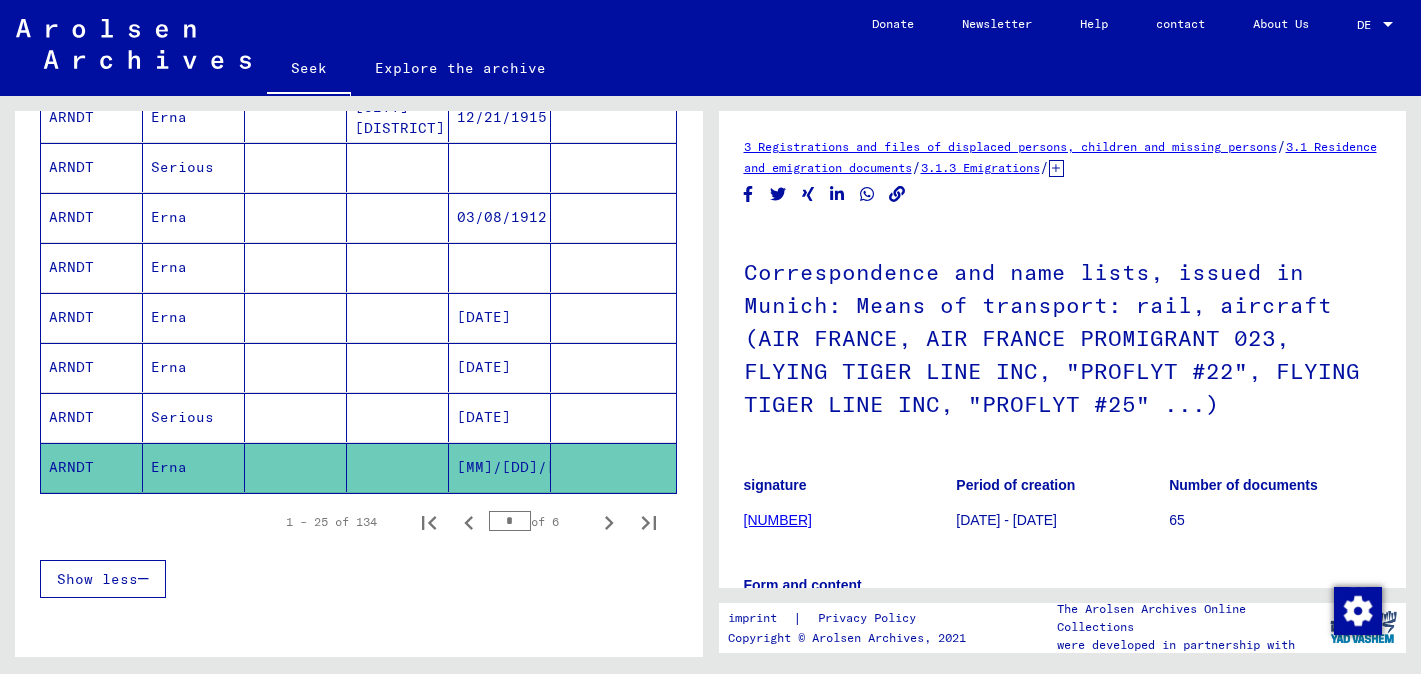 scroll, scrollTop: 1163, scrollLeft: 0, axis: vertical 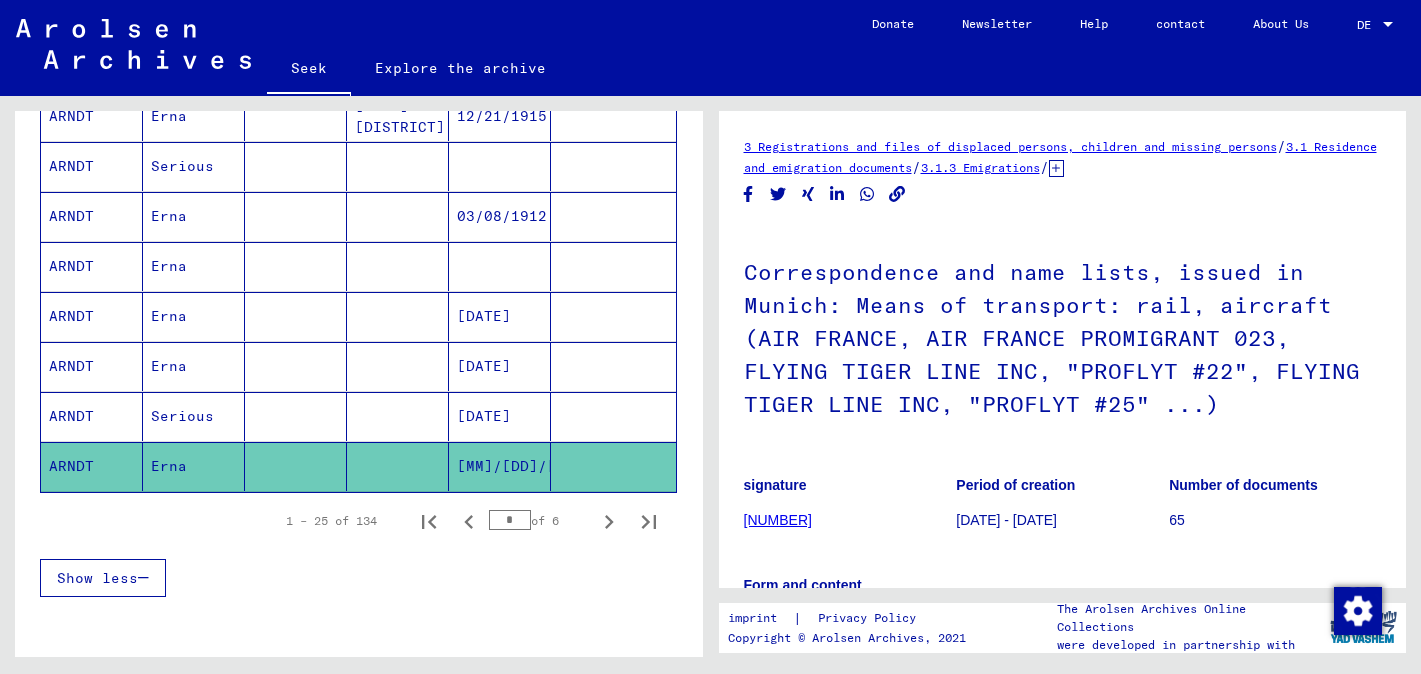 click on "Erna" at bounding box center (169, 316) 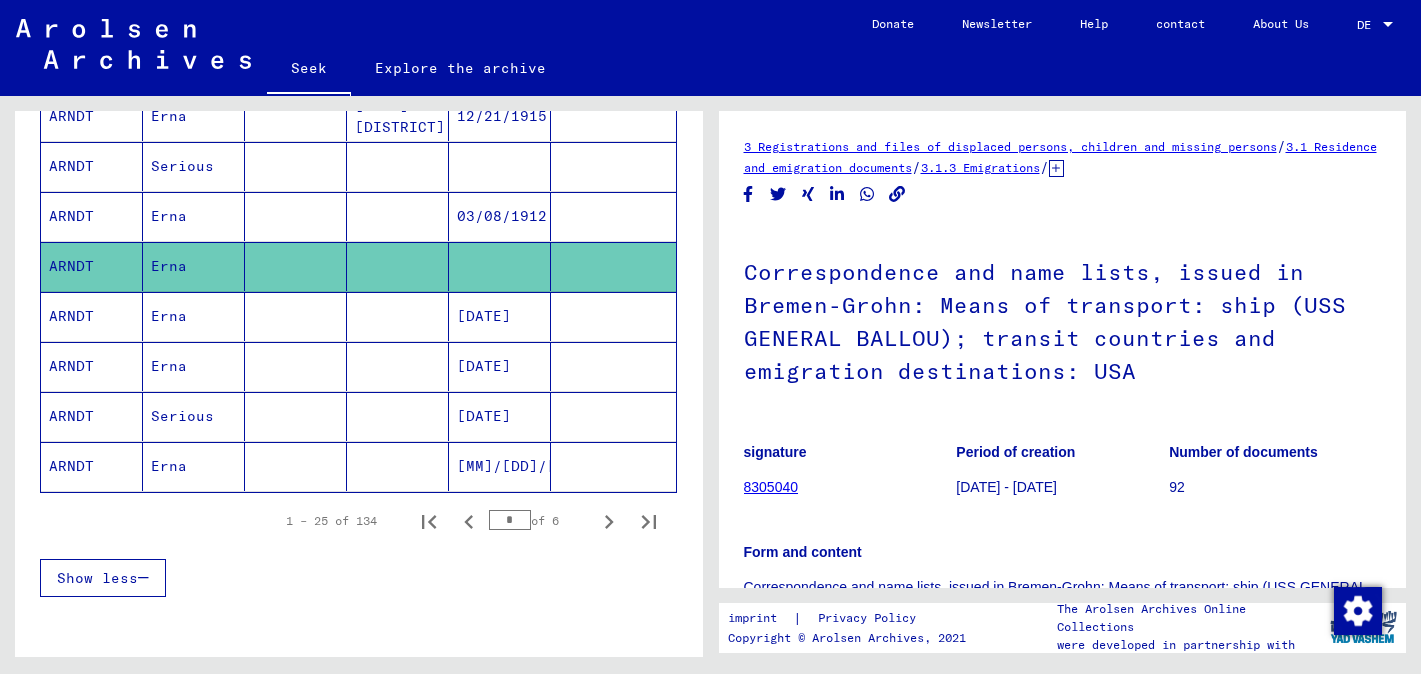 click on "Erna" 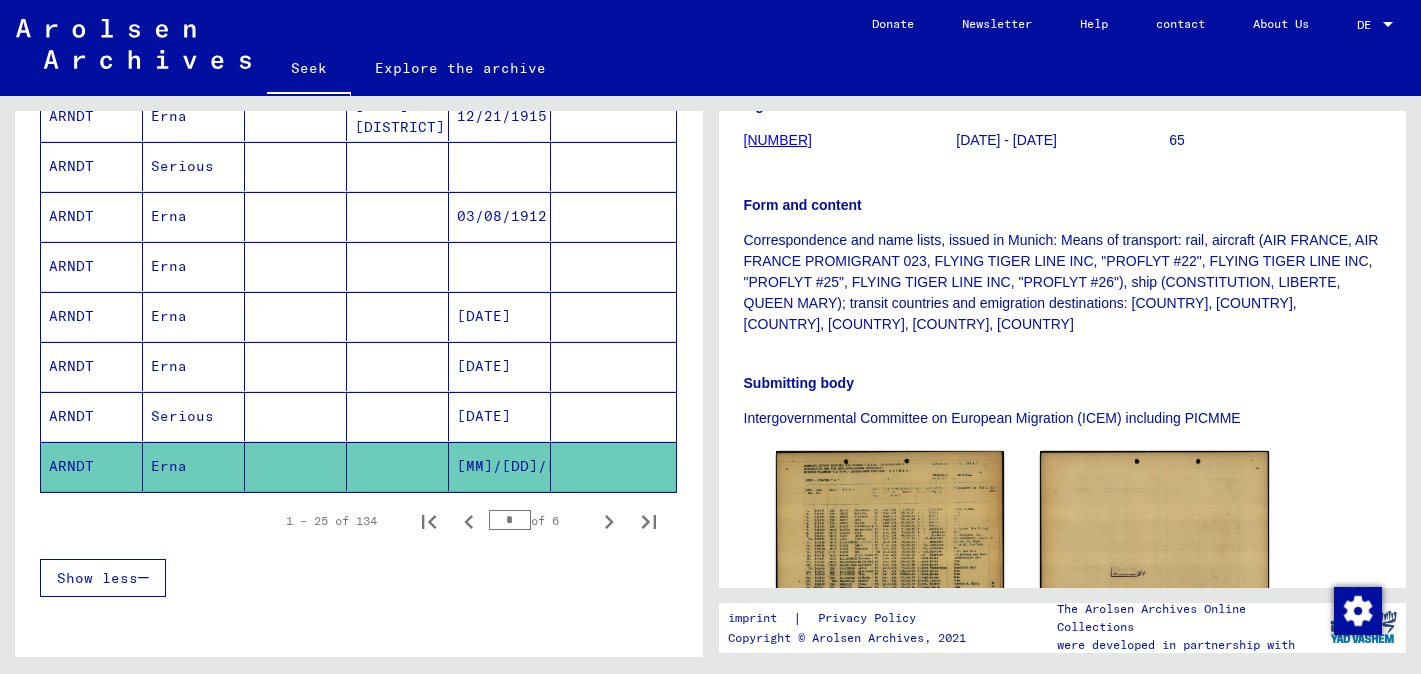 scroll, scrollTop: 430, scrollLeft: 0, axis: vertical 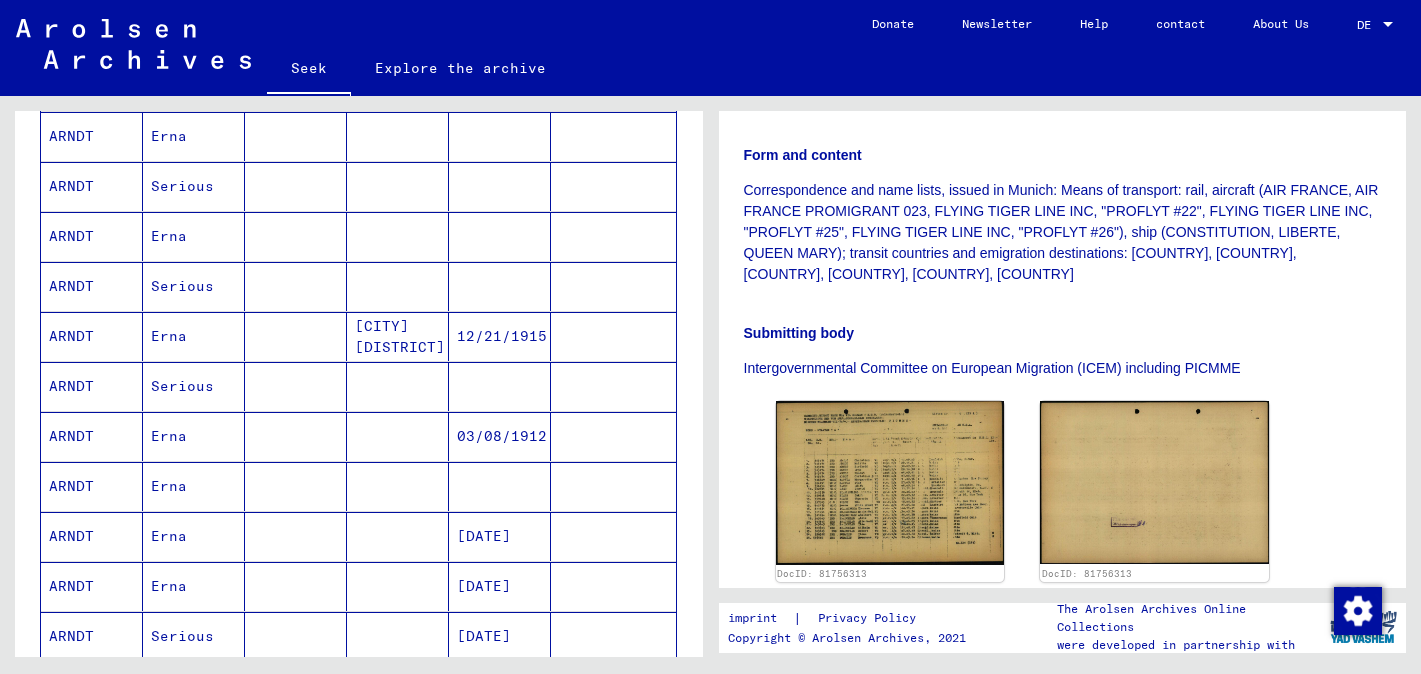 click on "Erna" at bounding box center [194, 286] 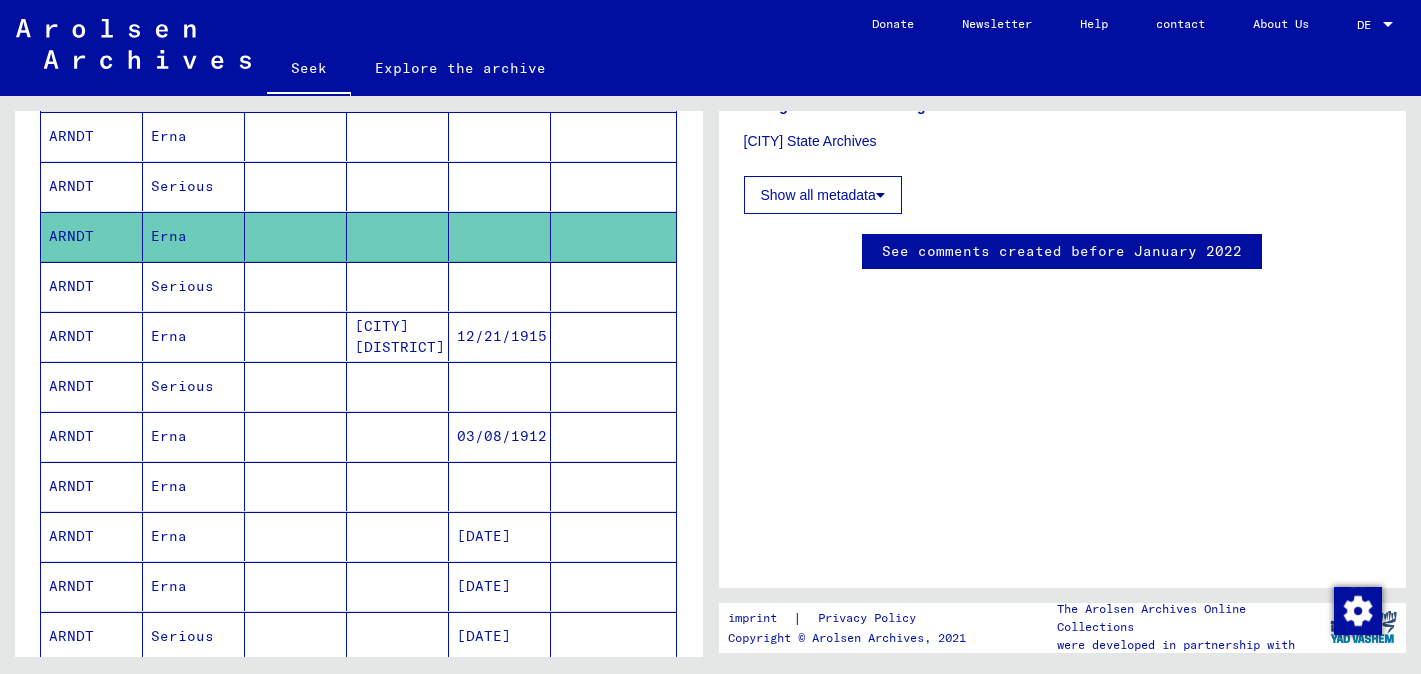 scroll, scrollTop: 639, scrollLeft: 0, axis: vertical 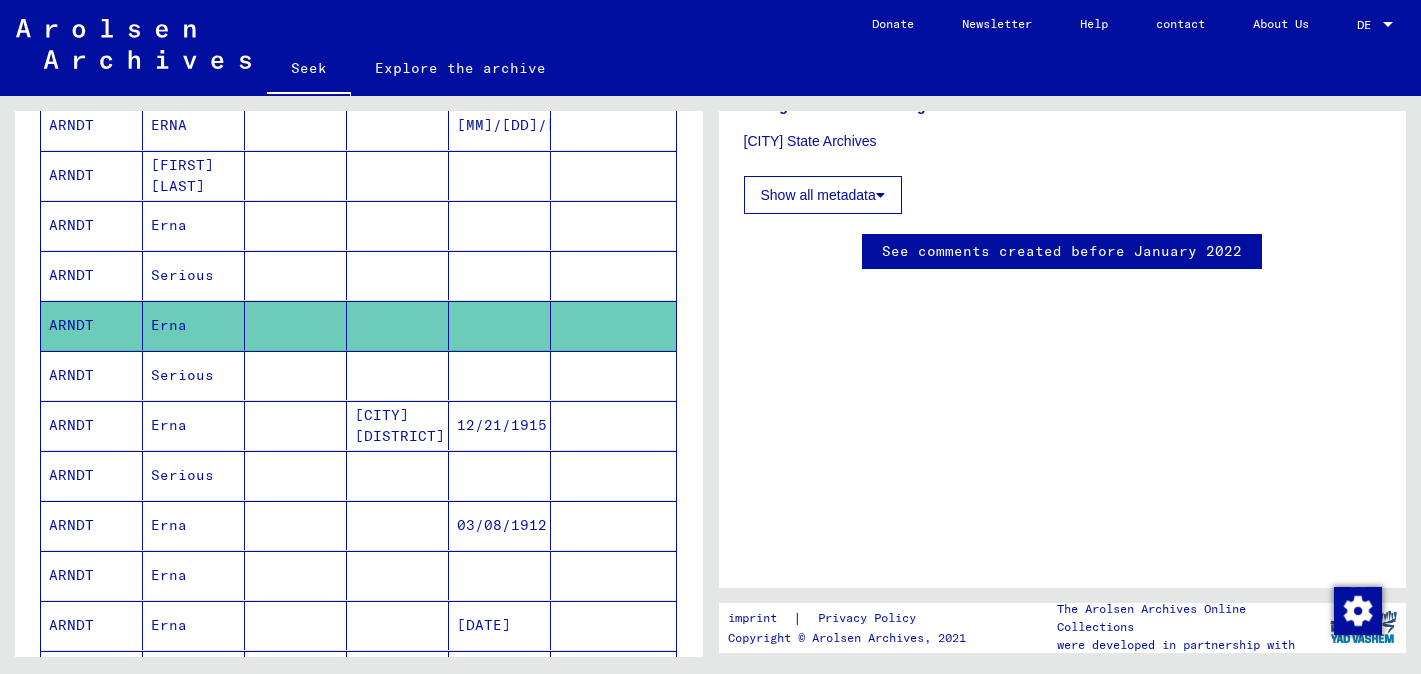 click on "Erna" at bounding box center [194, 275] 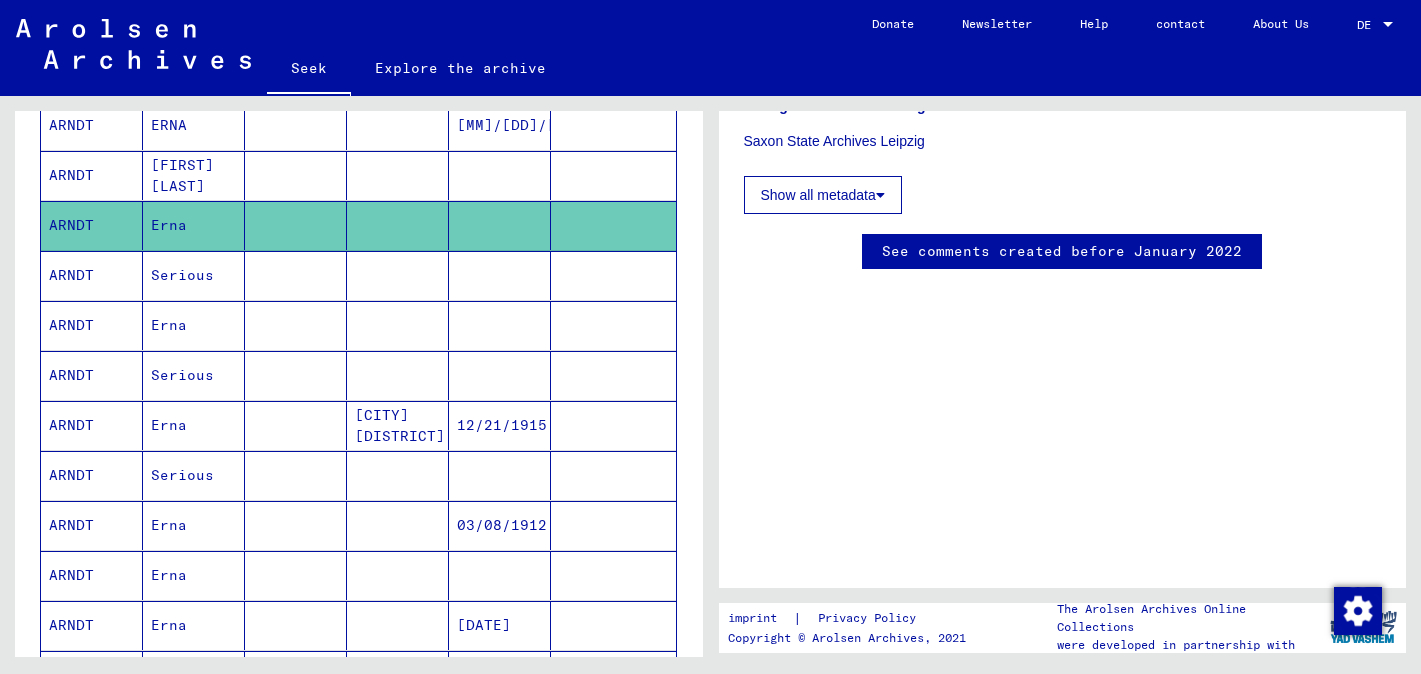 scroll, scrollTop: 606, scrollLeft: 0, axis: vertical 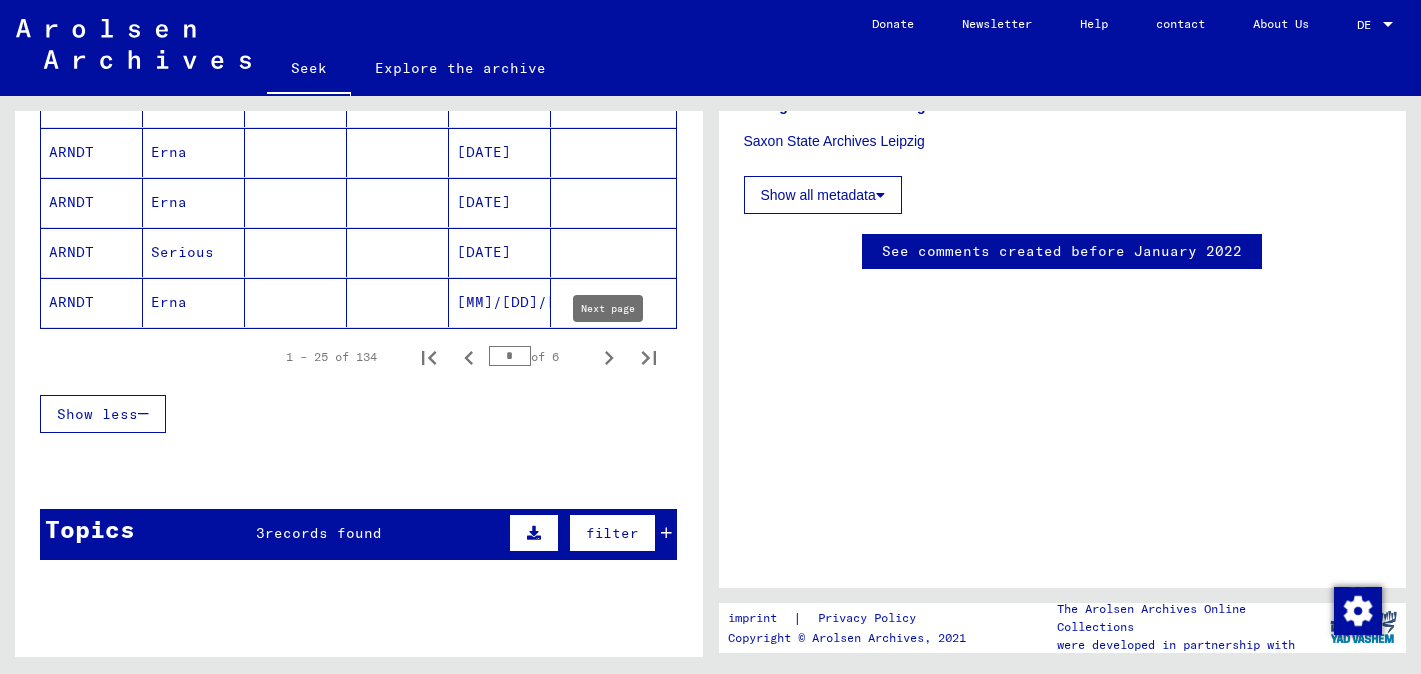 click 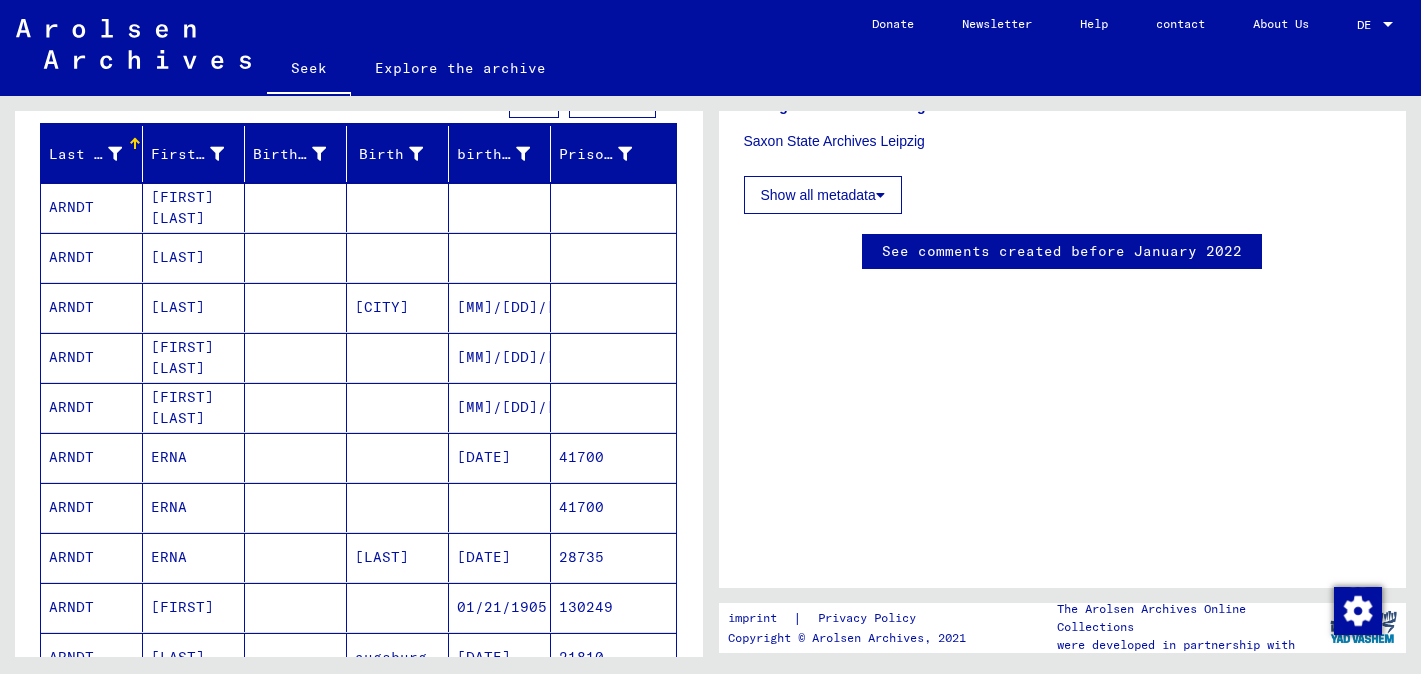 scroll, scrollTop: 215, scrollLeft: 0, axis: vertical 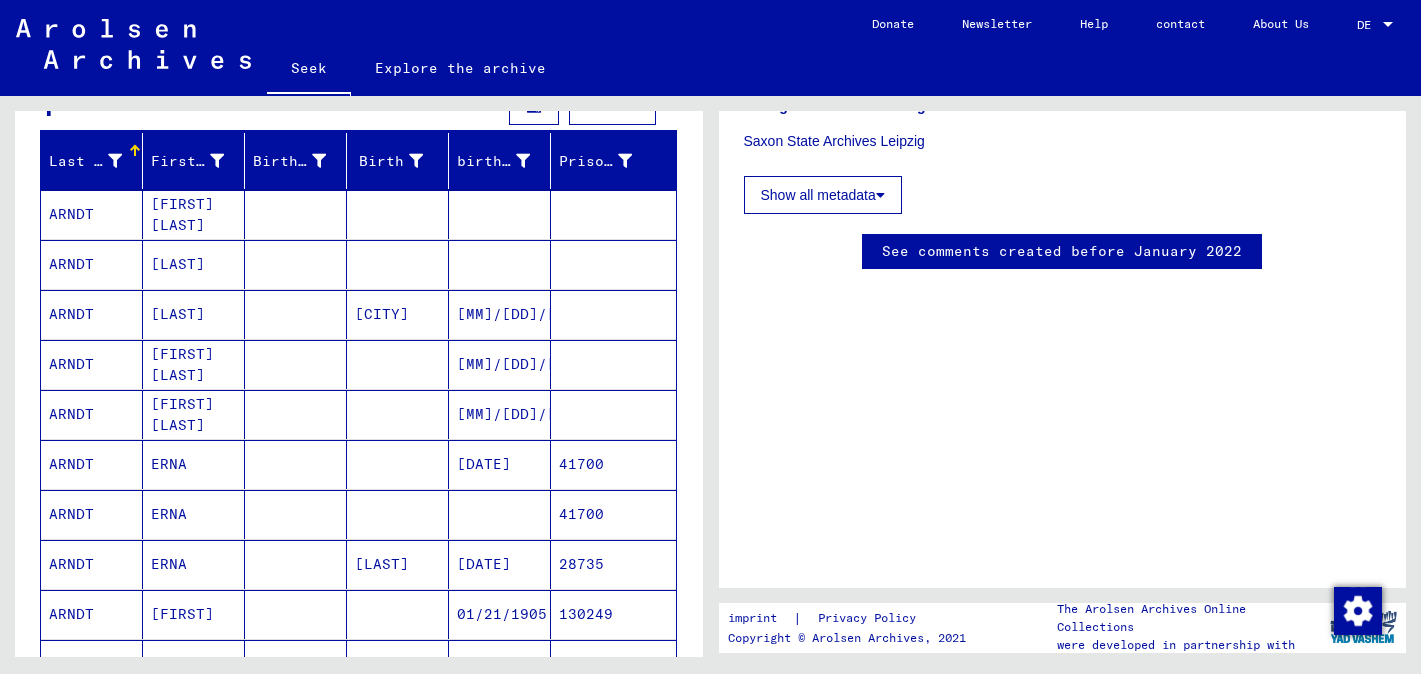 click on "[FIRST] [LAST]" at bounding box center (178, 264) 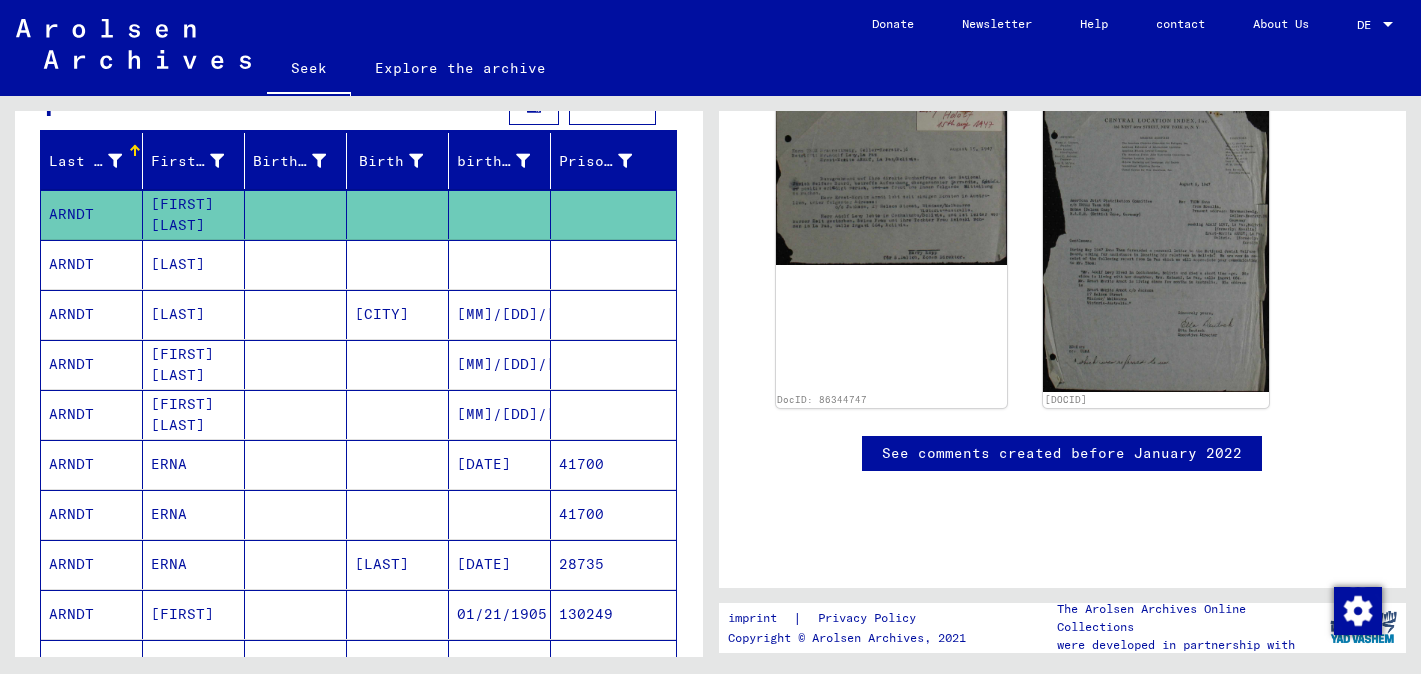 scroll, scrollTop: 270, scrollLeft: 0, axis: vertical 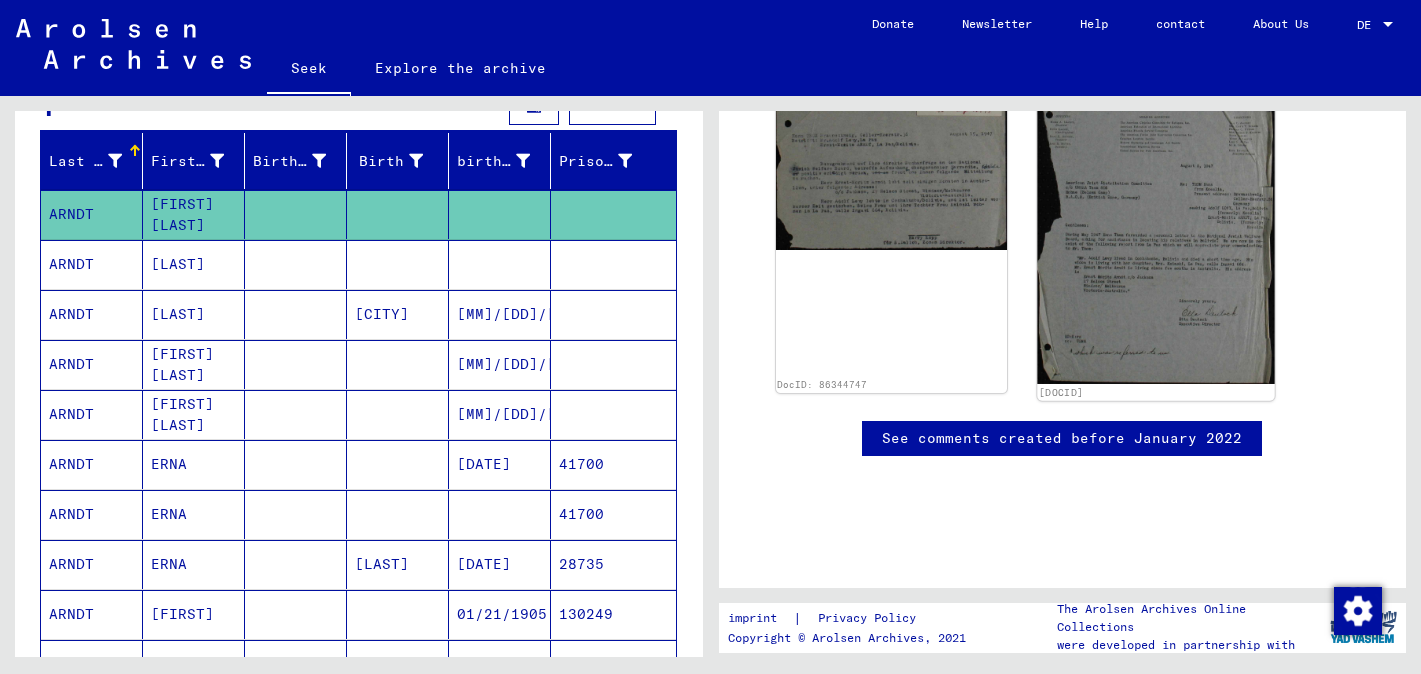 click 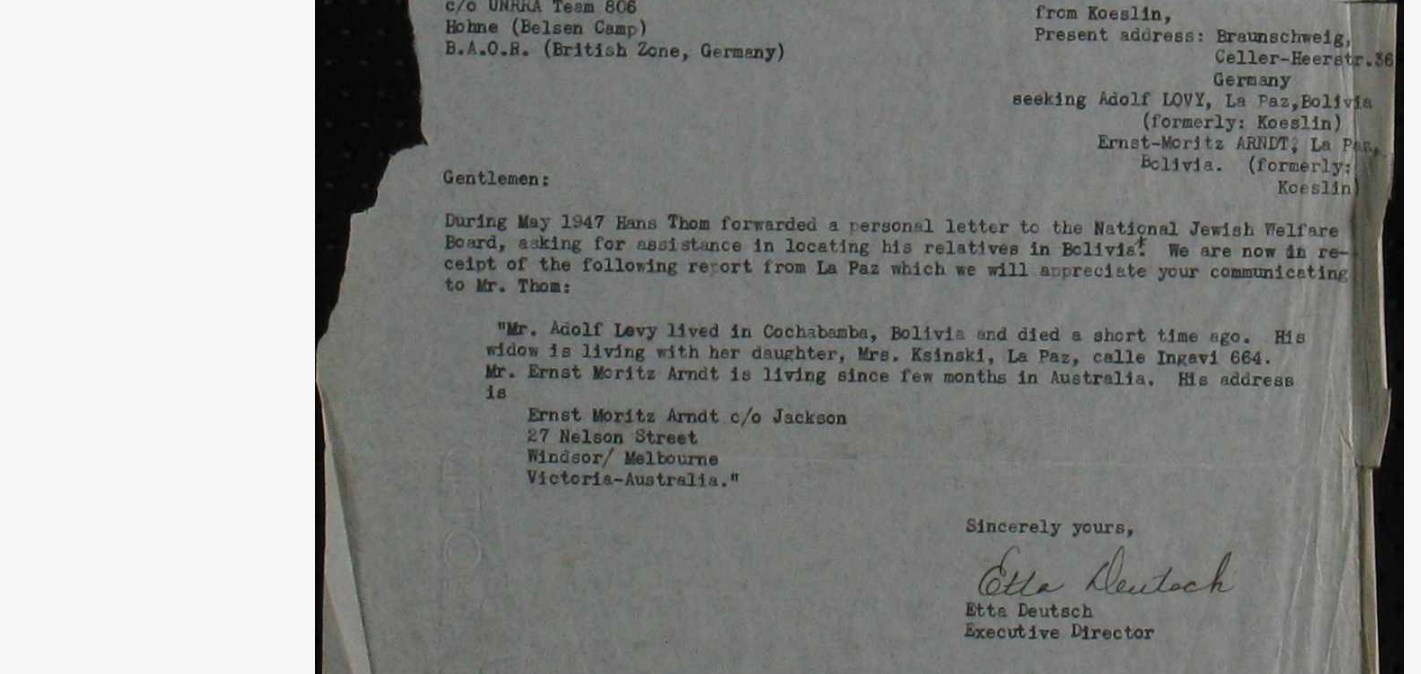 drag, startPoint x: 690, startPoint y: 333, endPoint x: 623, endPoint y: 371, distance: 77.02597 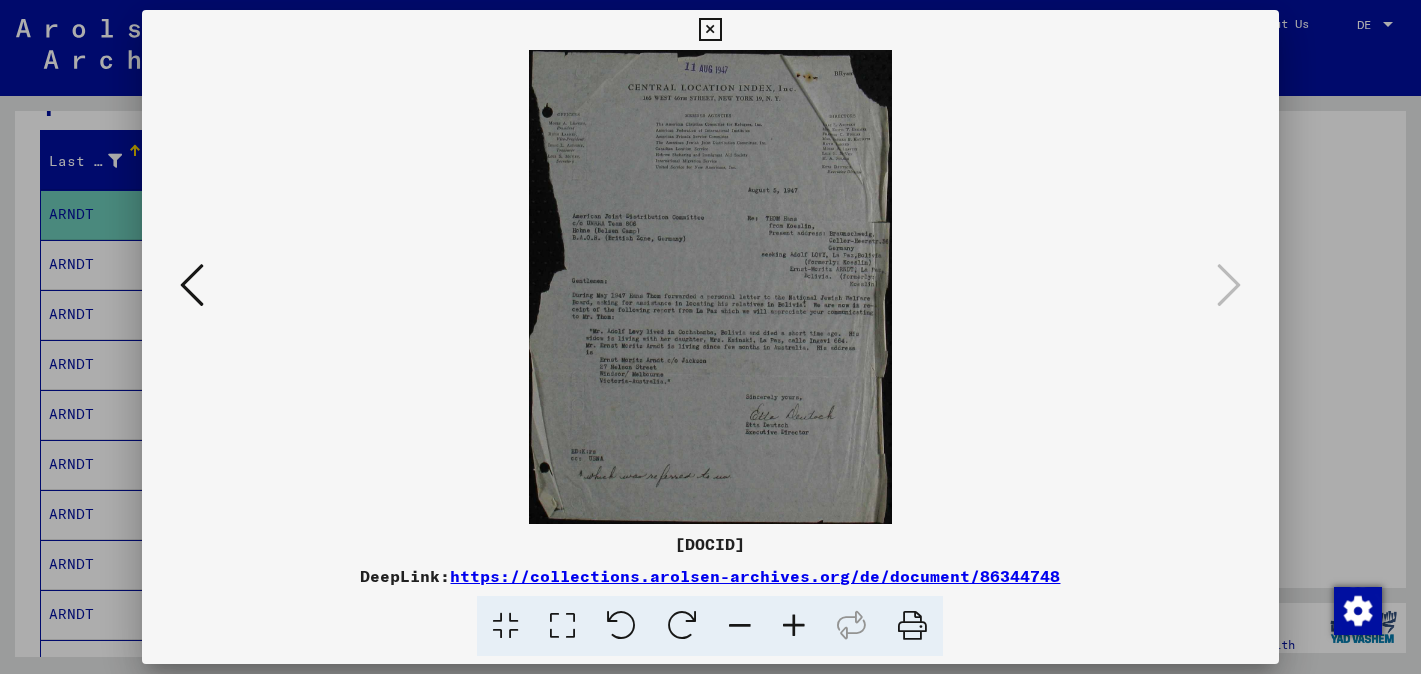 scroll, scrollTop: 0, scrollLeft: 0, axis: both 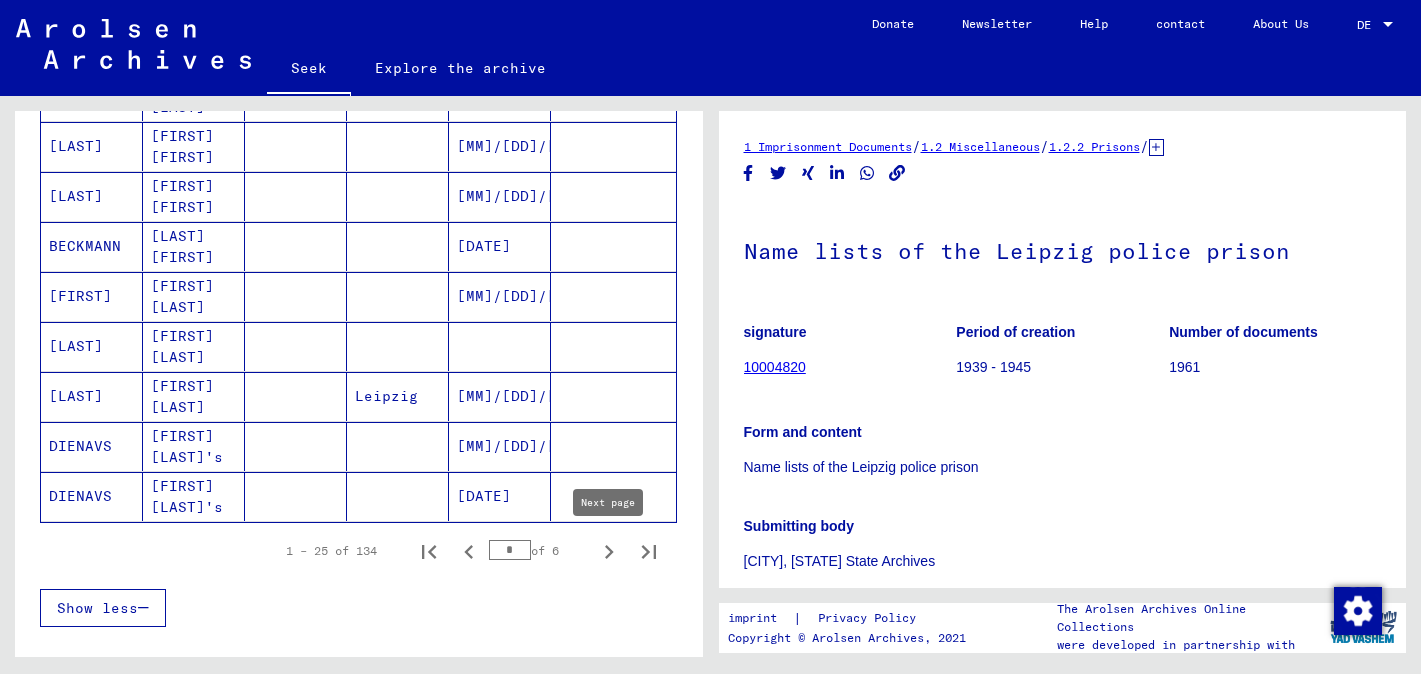 click 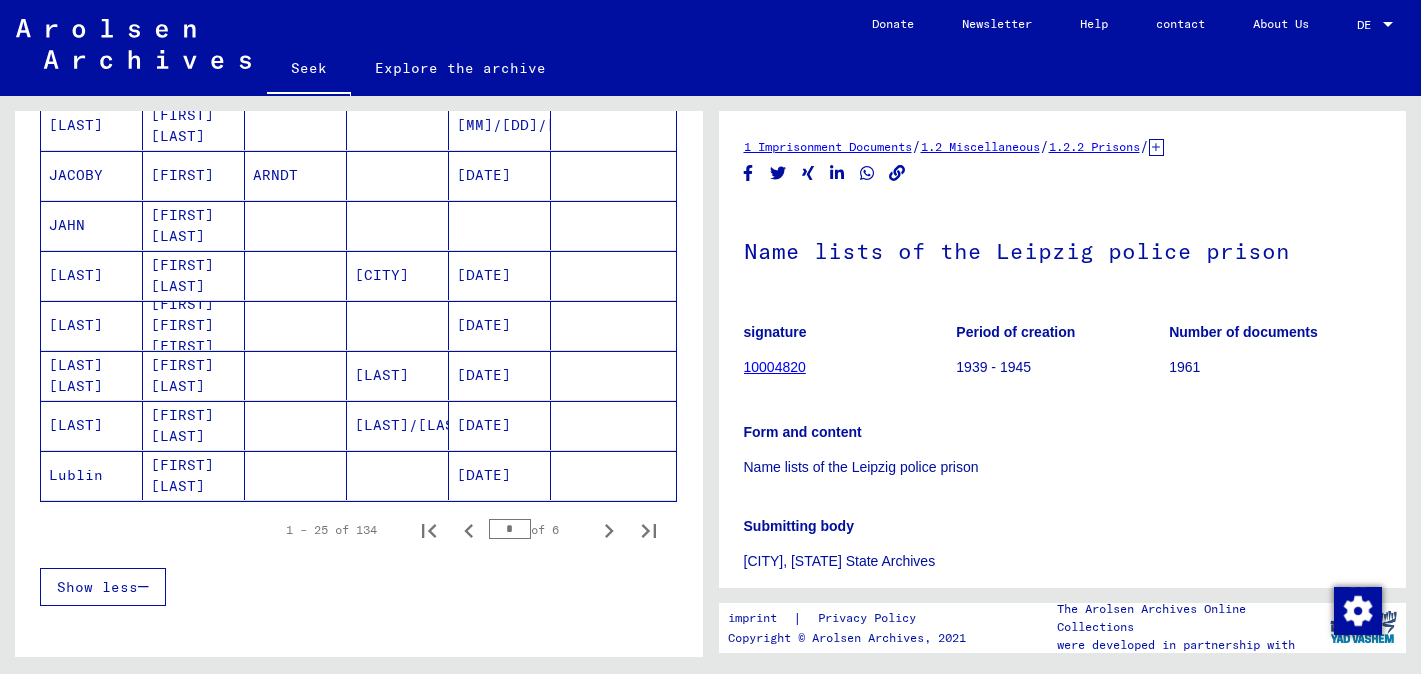 scroll, scrollTop: 1163, scrollLeft: 0, axis: vertical 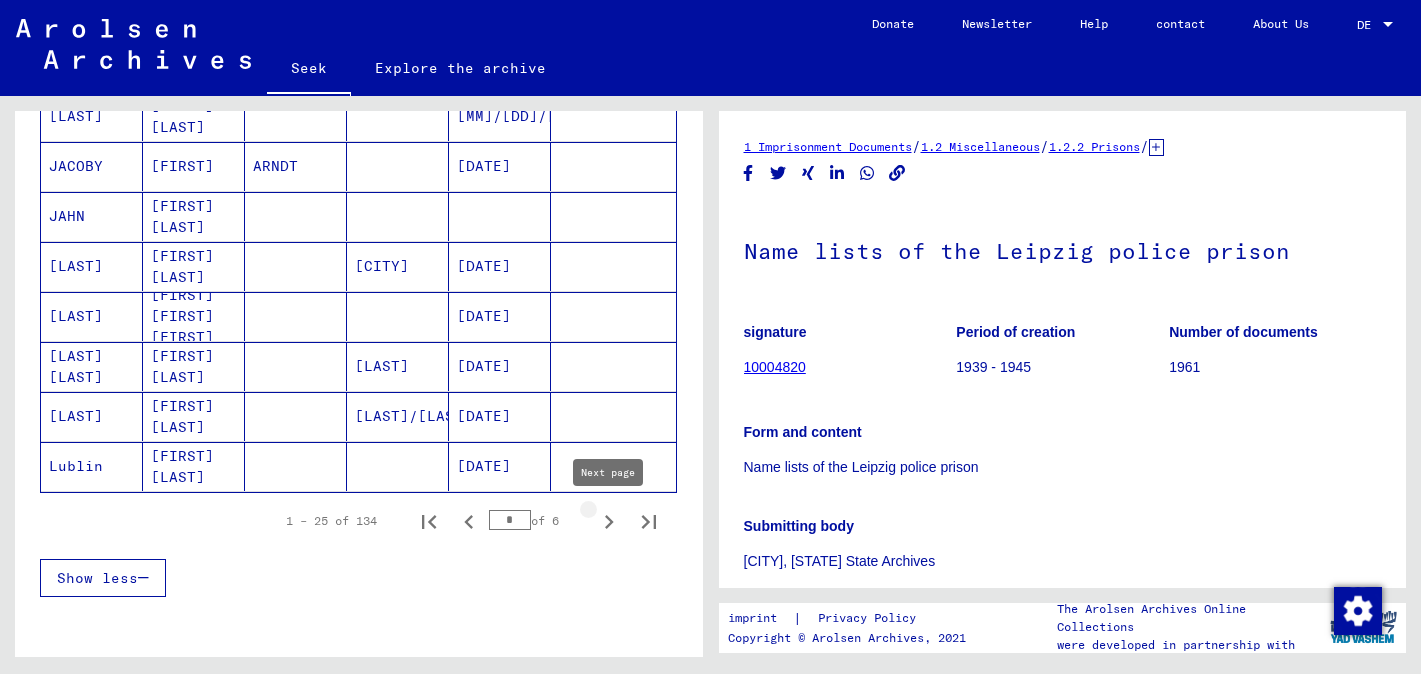 click 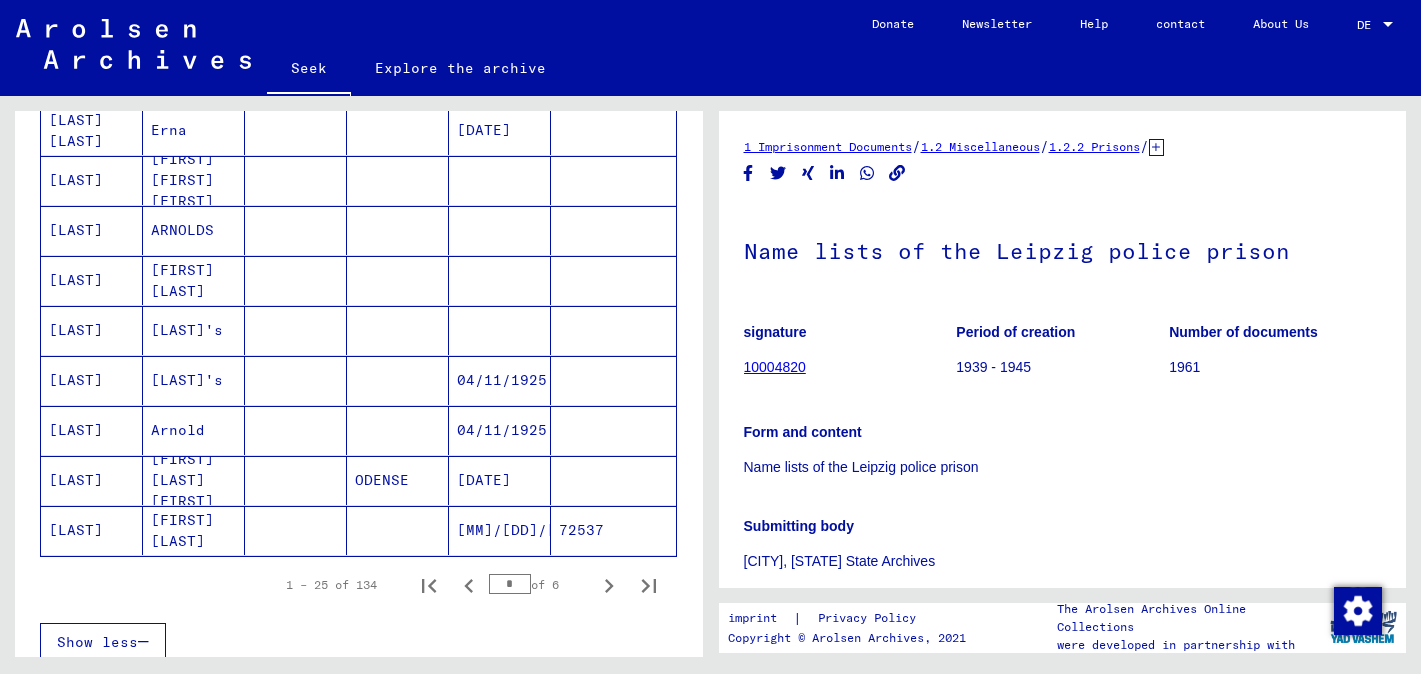 scroll, scrollTop: 1112, scrollLeft: 0, axis: vertical 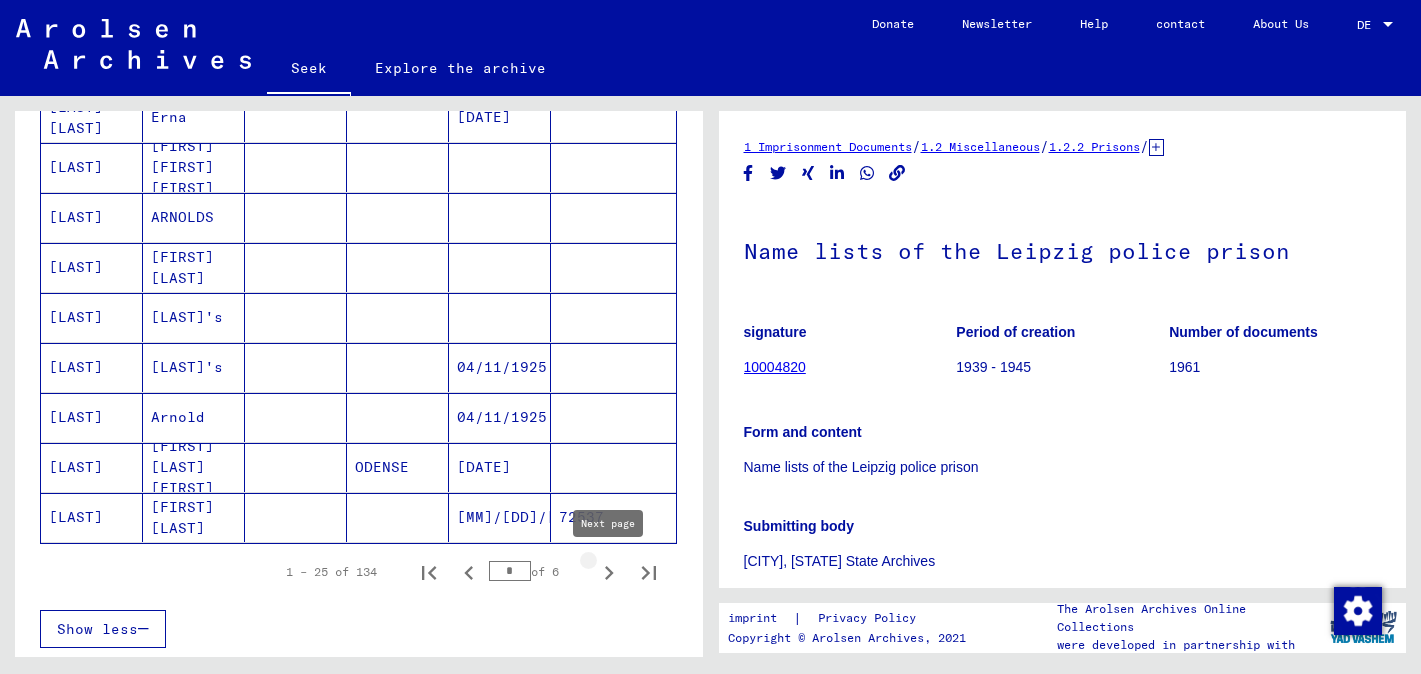 click 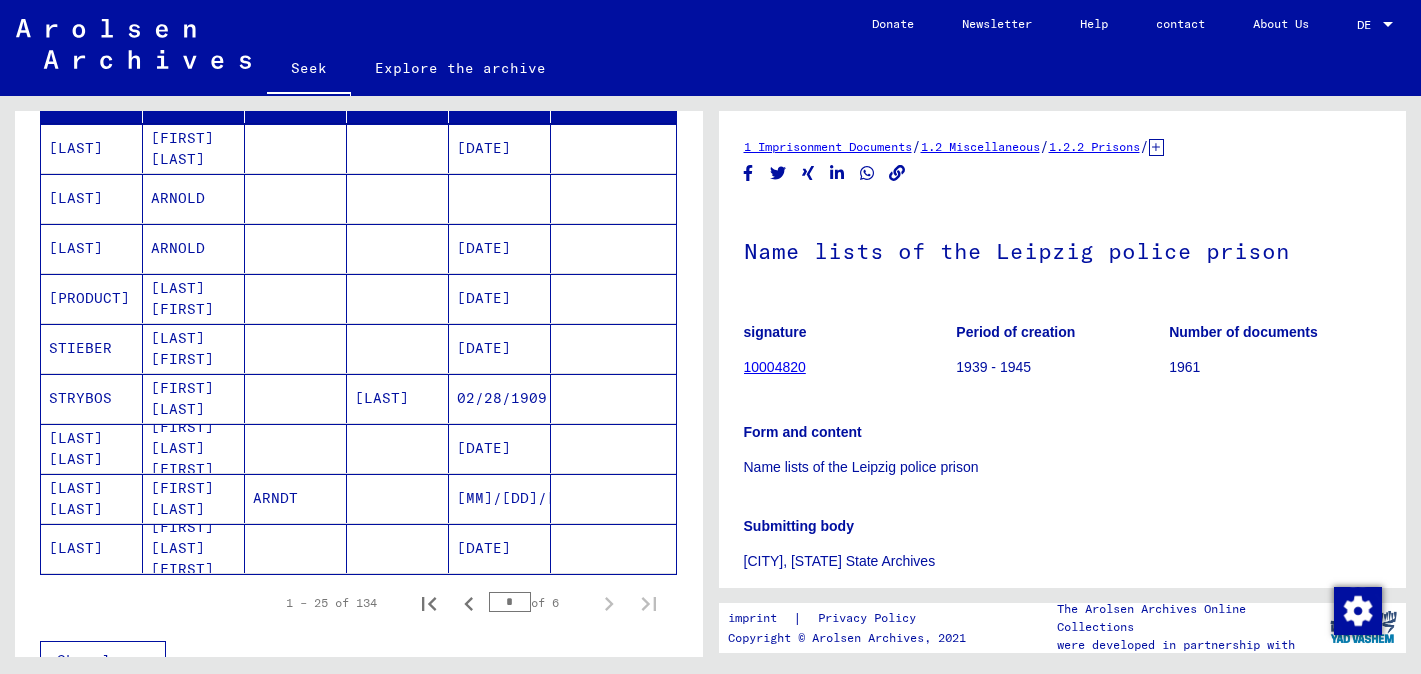 scroll, scrollTop: 0, scrollLeft: 0, axis: both 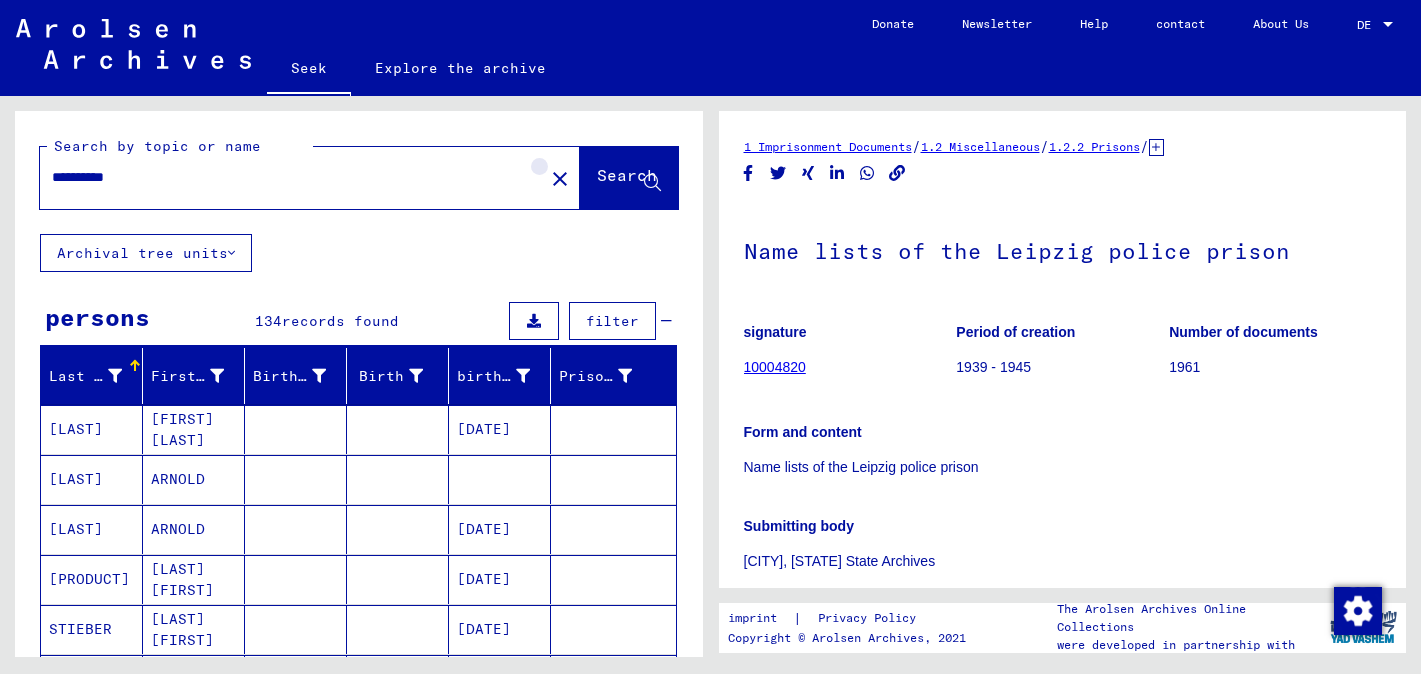 click on "close" 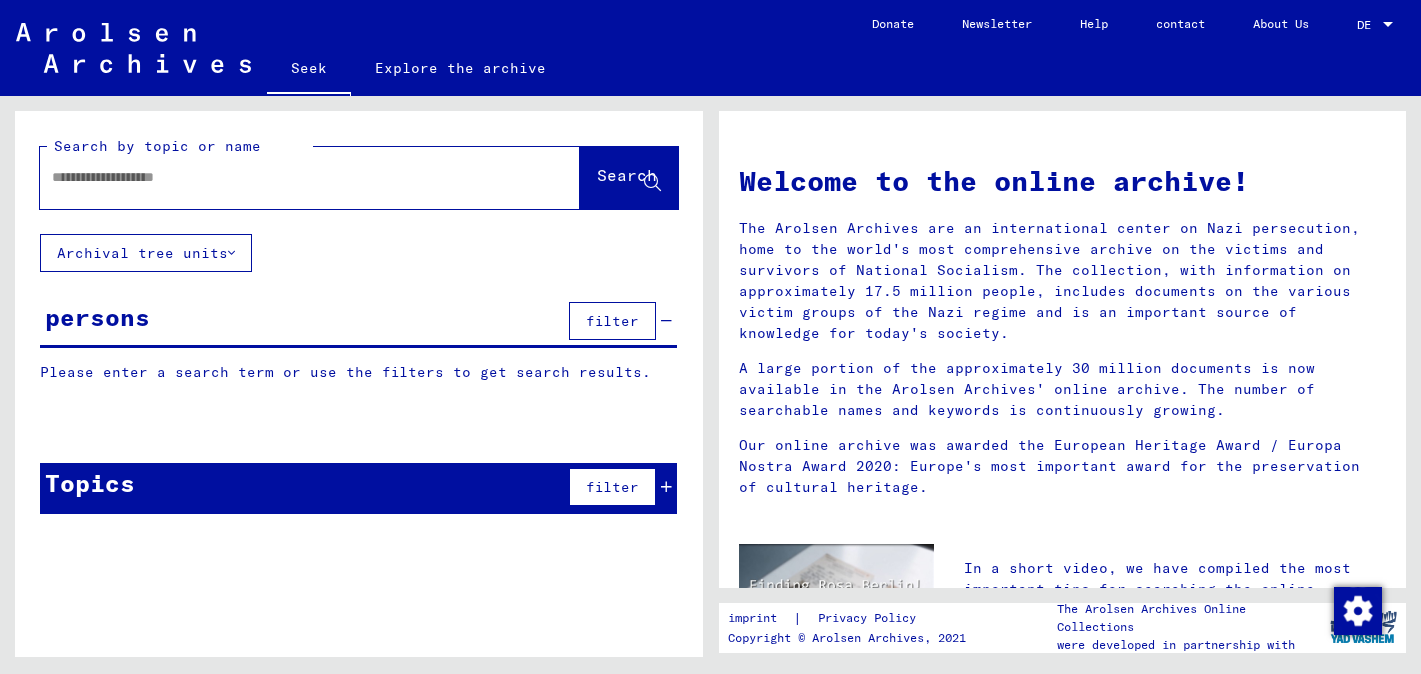 click at bounding box center [286, 177] 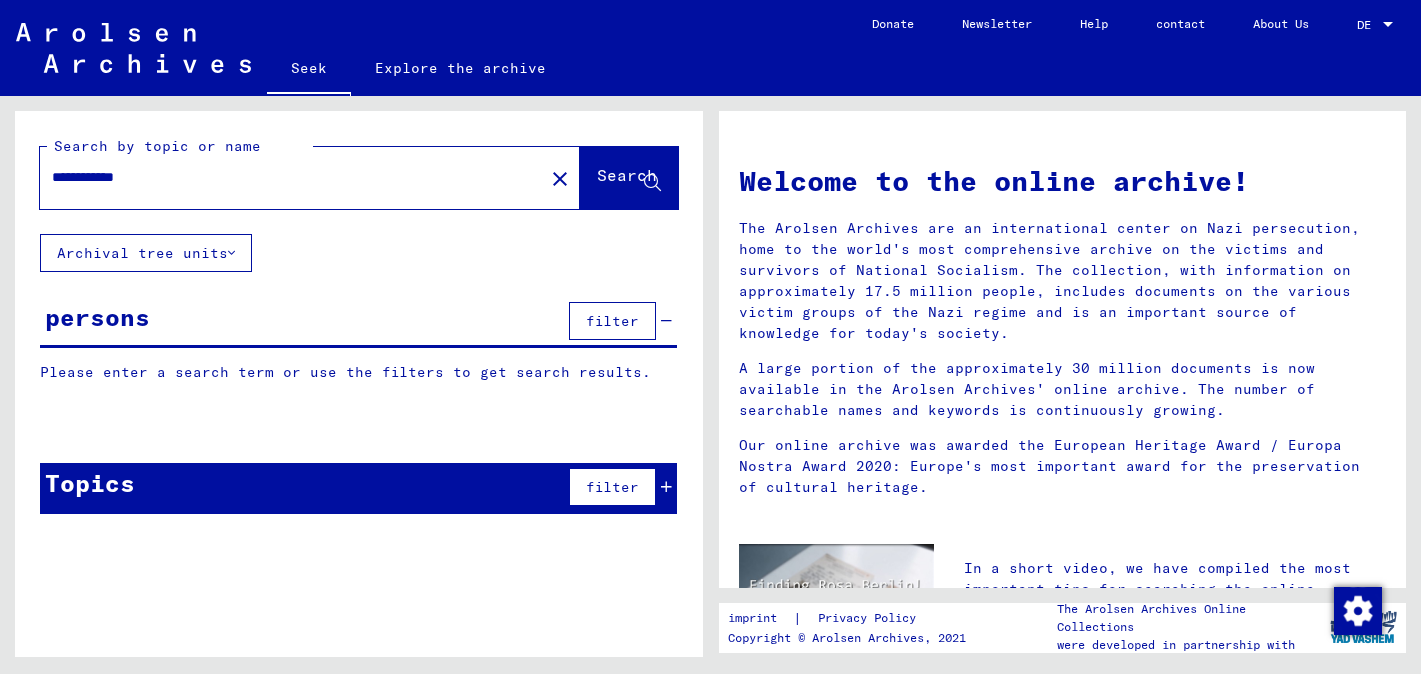 type on "**********" 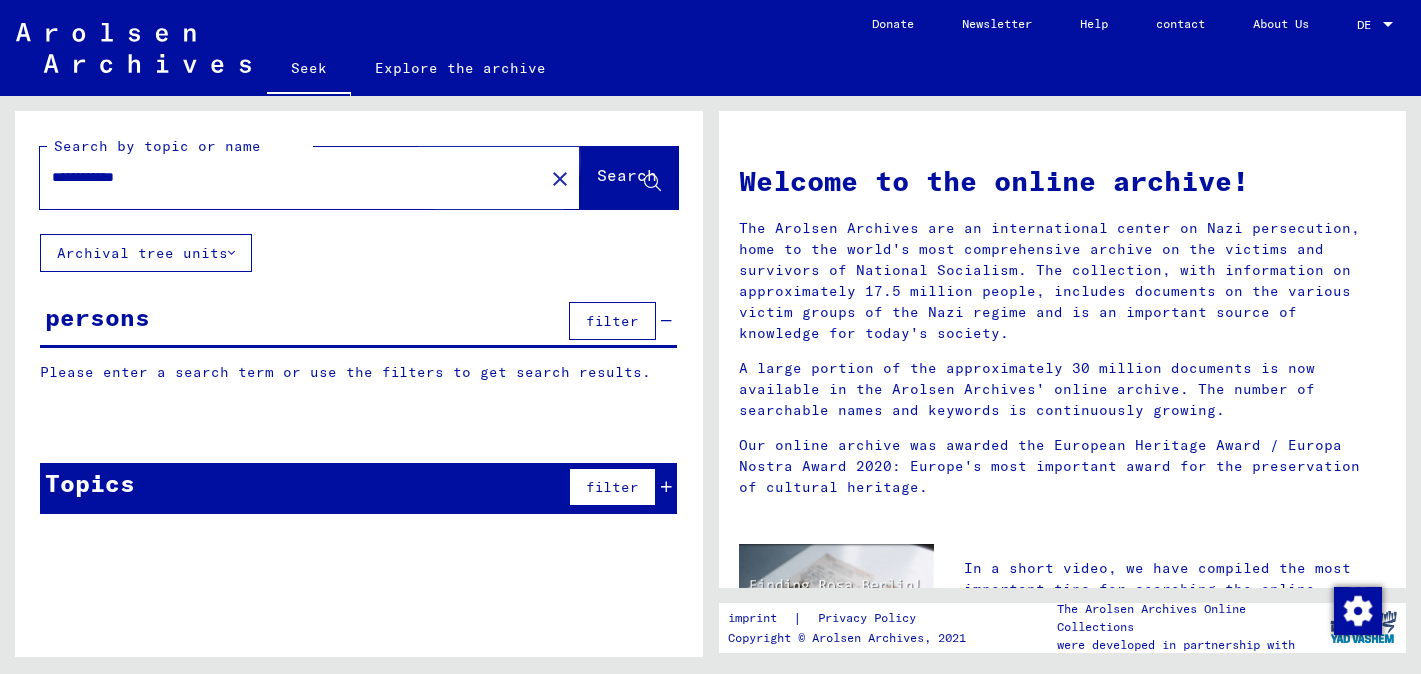 click on "Search" 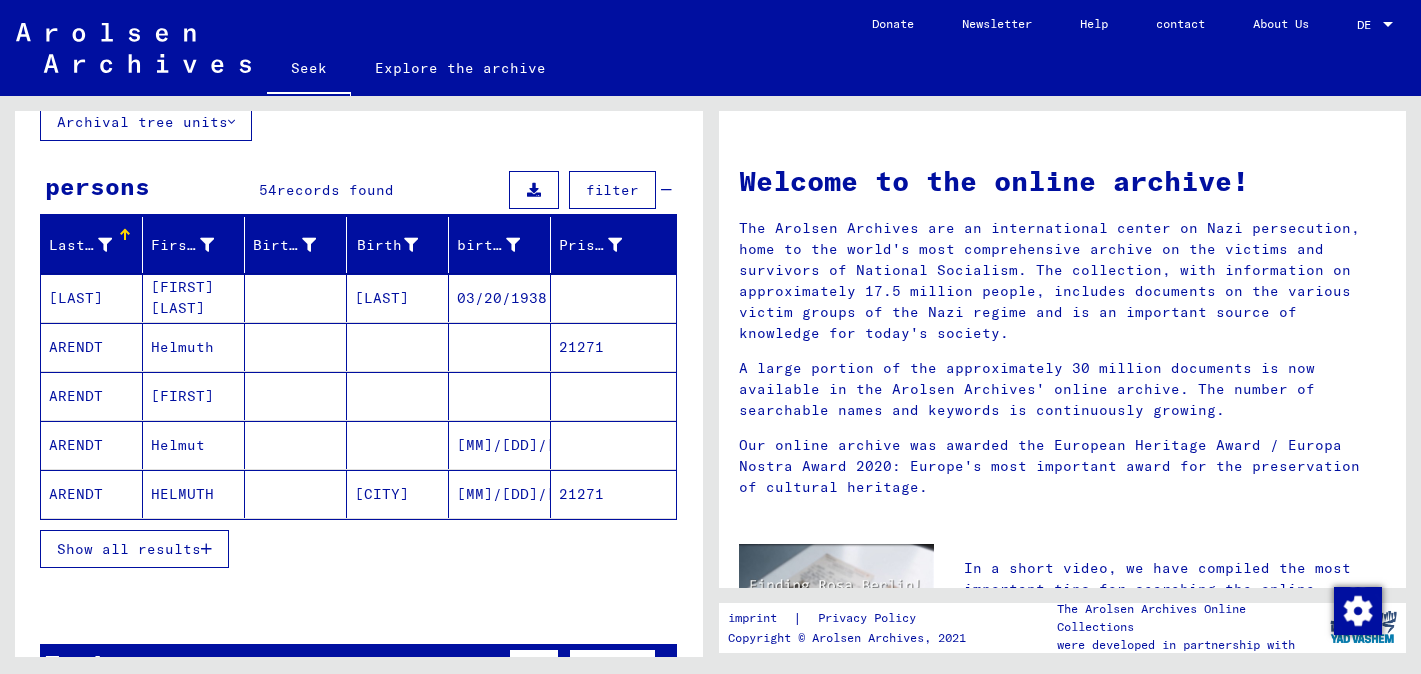 scroll, scrollTop: 133, scrollLeft: 0, axis: vertical 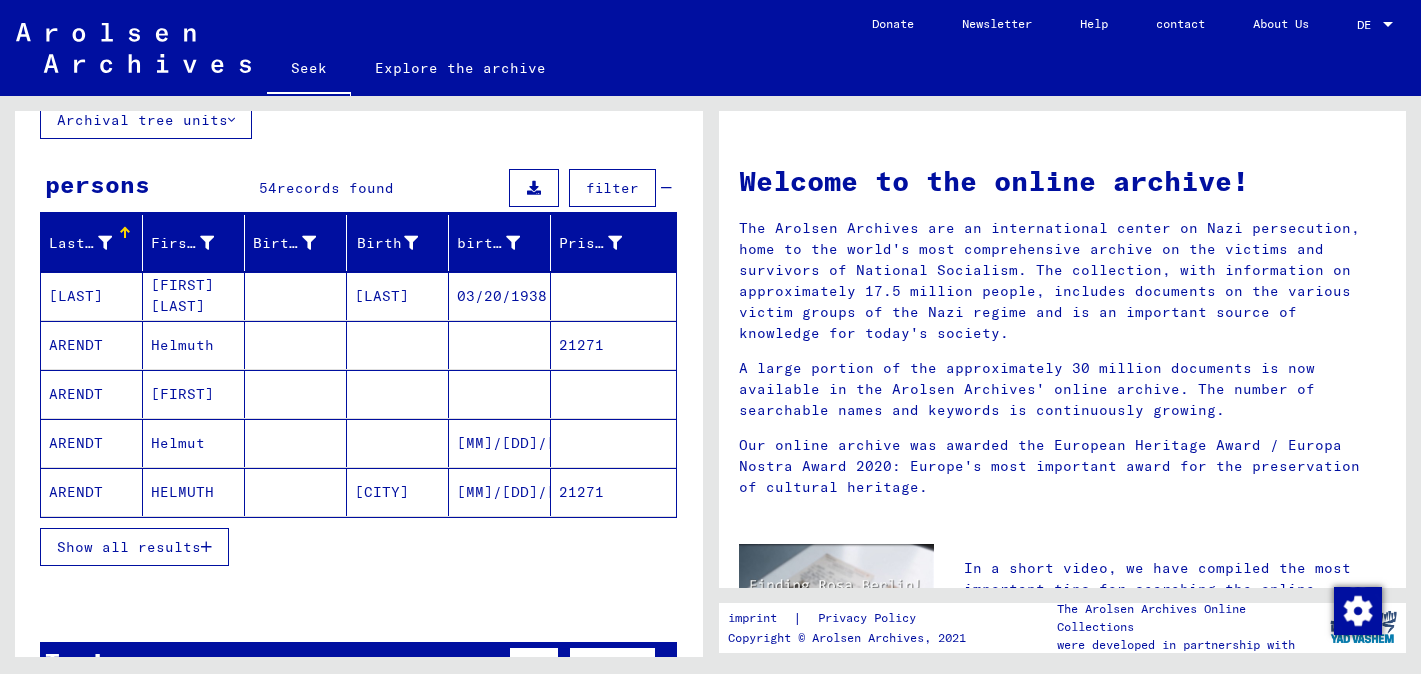 click on "Show all results" at bounding box center (129, 547) 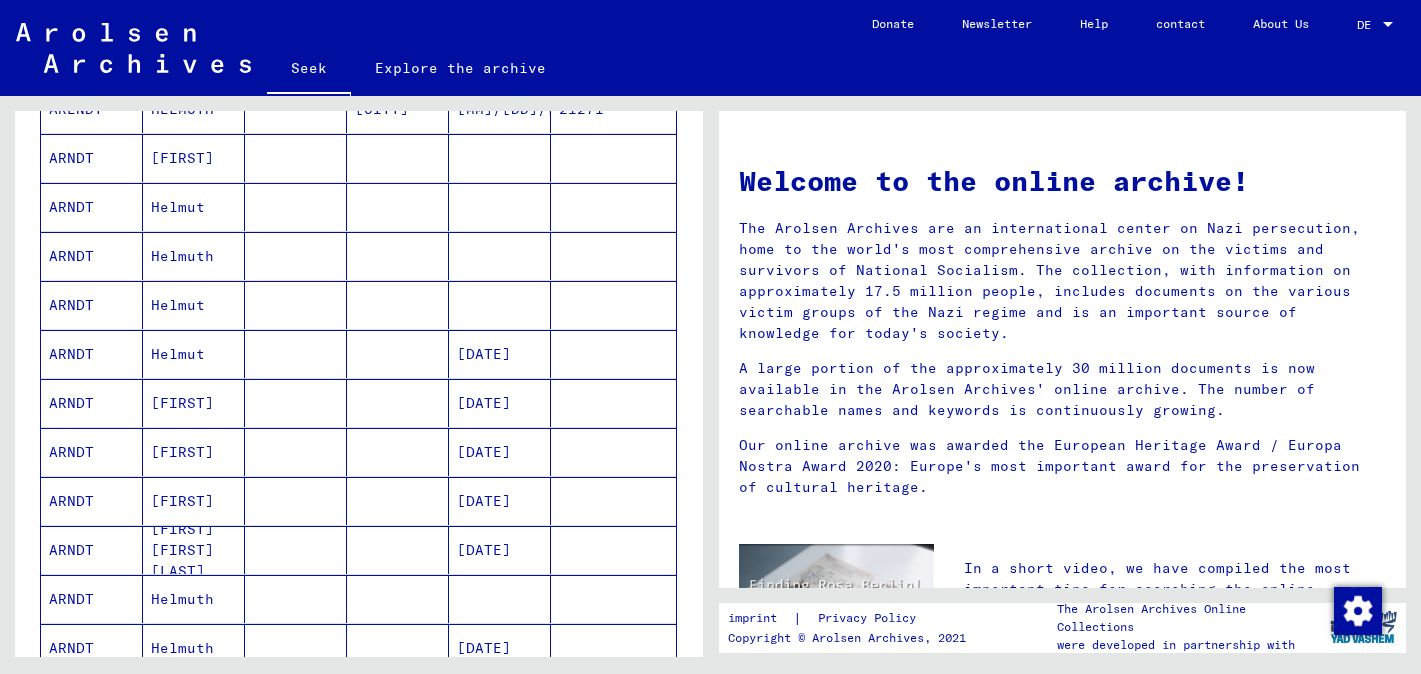 scroll, scrollTop: 534, scrollLeft: 0, axis: vertical 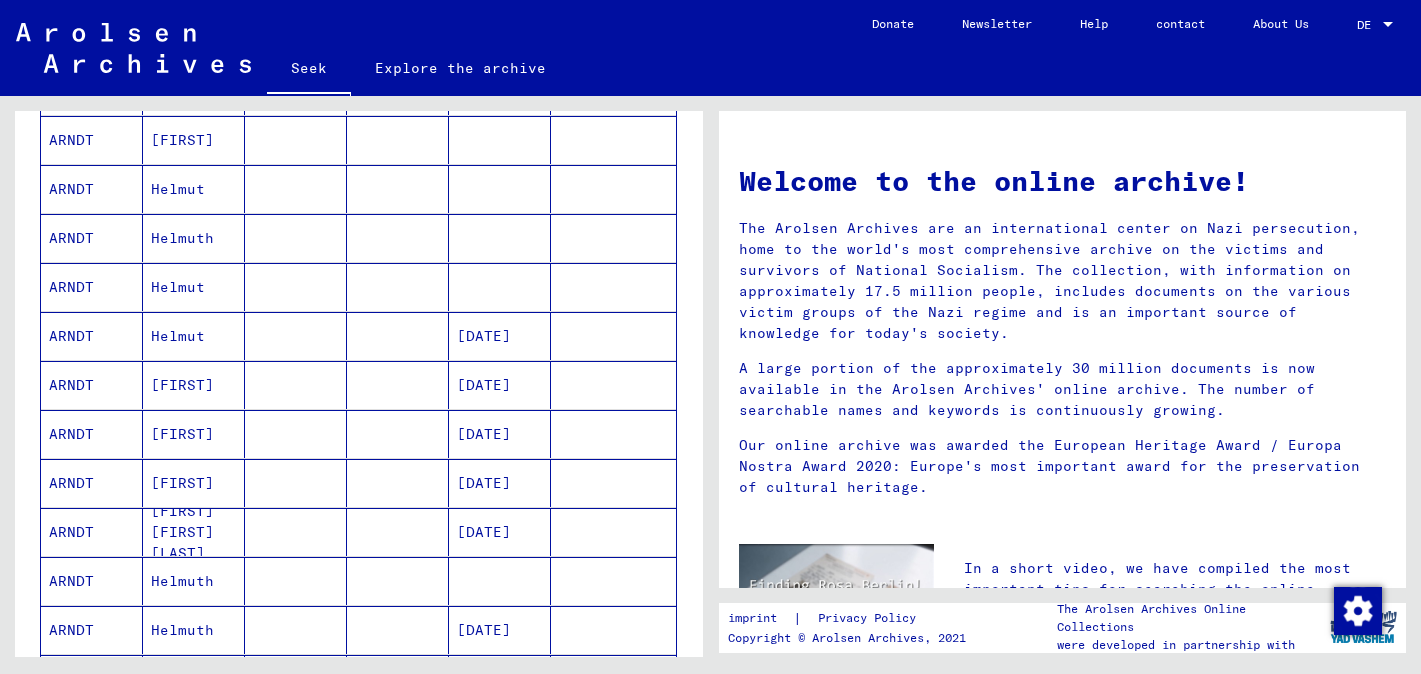 click on "[FIRST]" at bounding box center (182, 532) 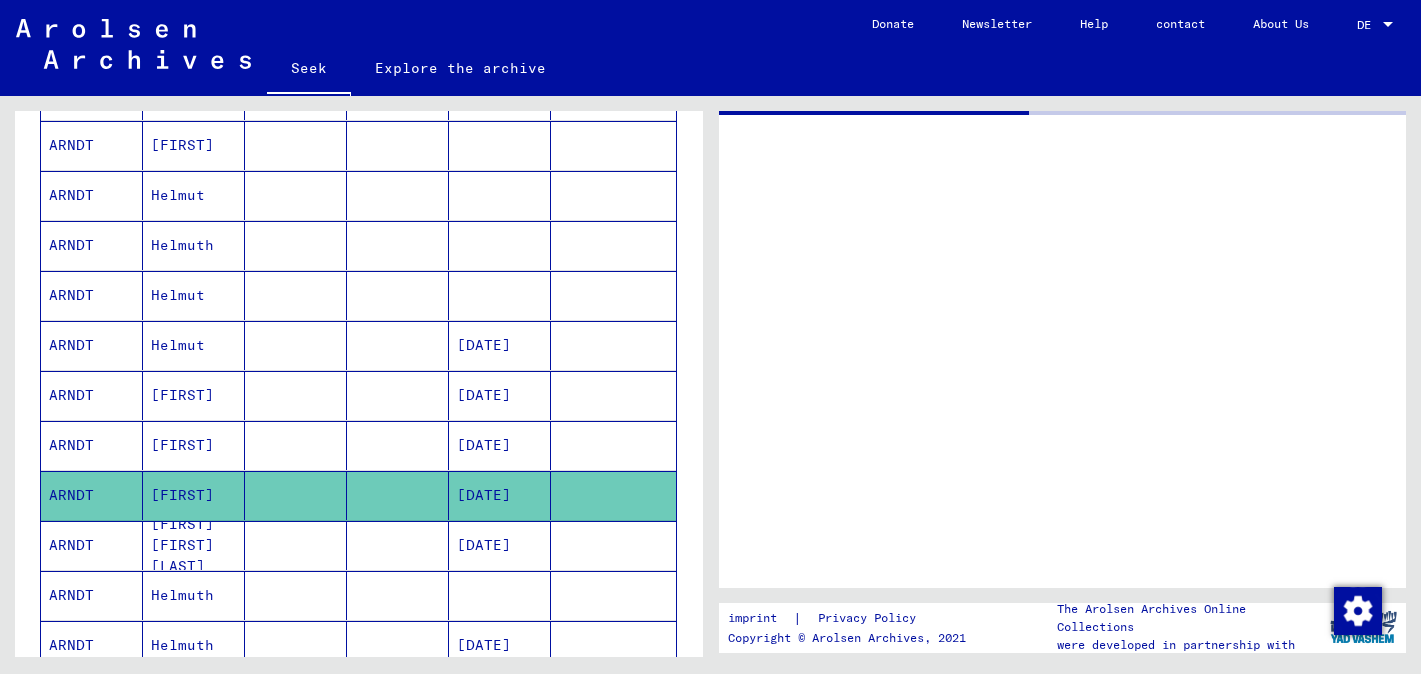 scroll, scrollTop: 538, scrollLeft: 0, axis: vertical 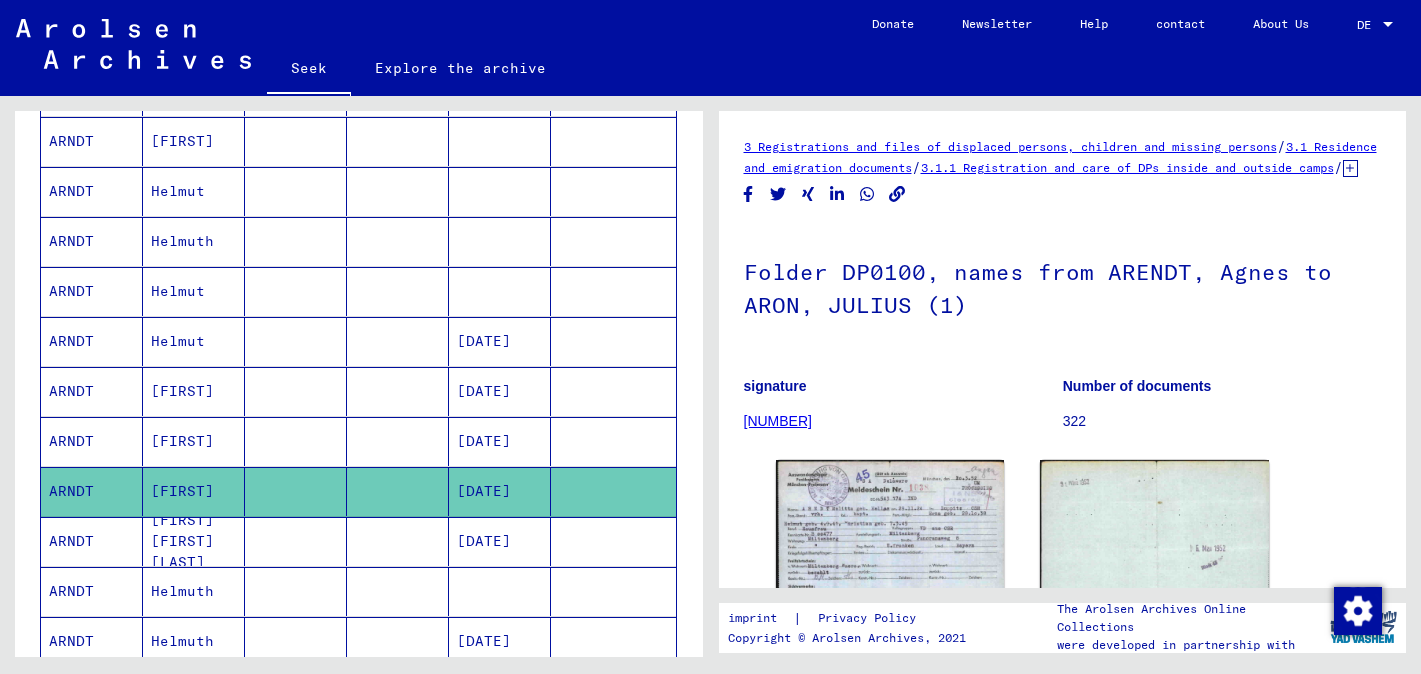 click on "[FIRST]" at bounding box center (182, 491) 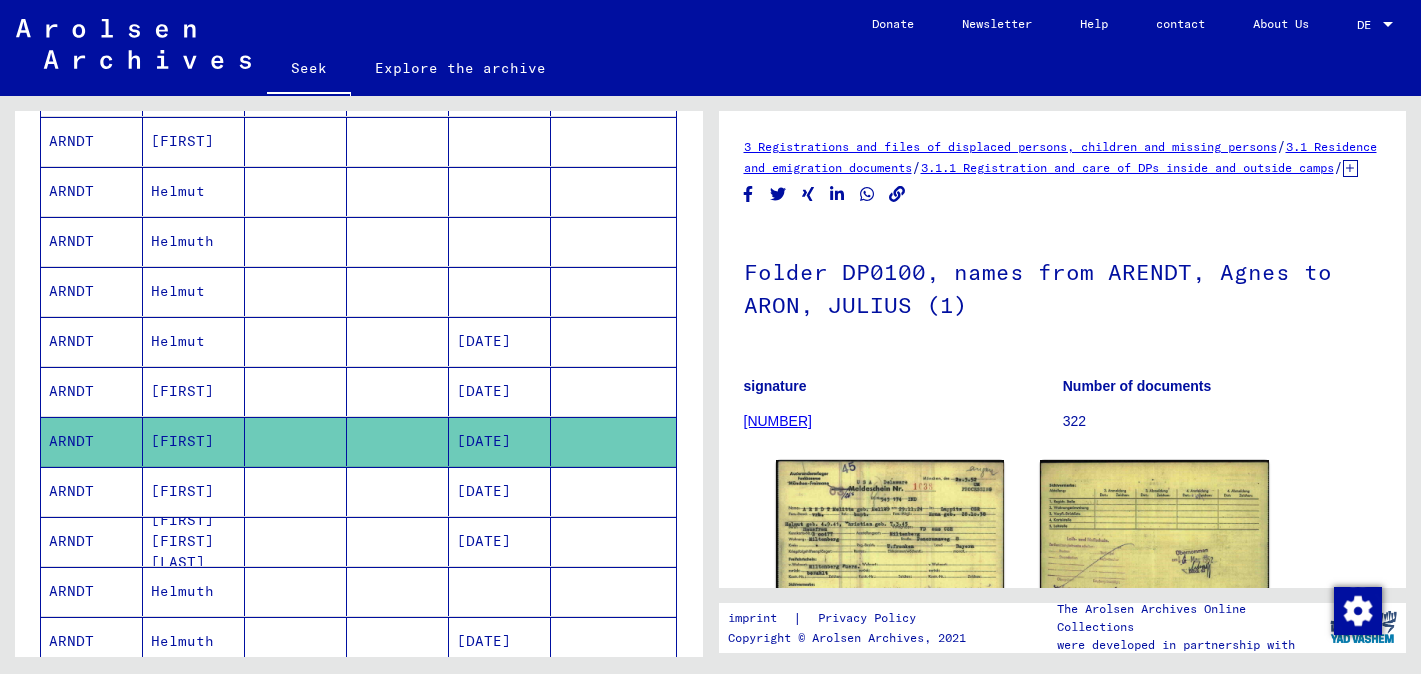 click on "[FIRST]" at bounding box center [182, 441] 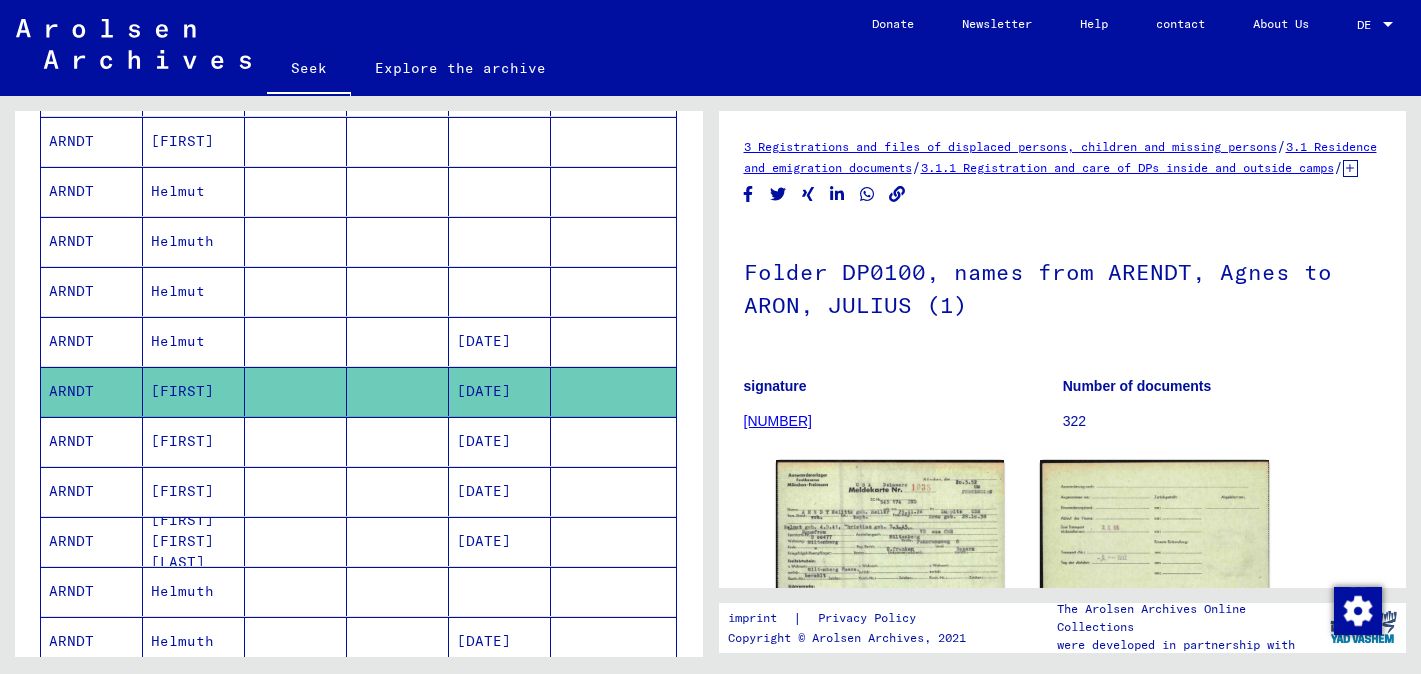 click on "Helmut" at bounding box center (182, 391) 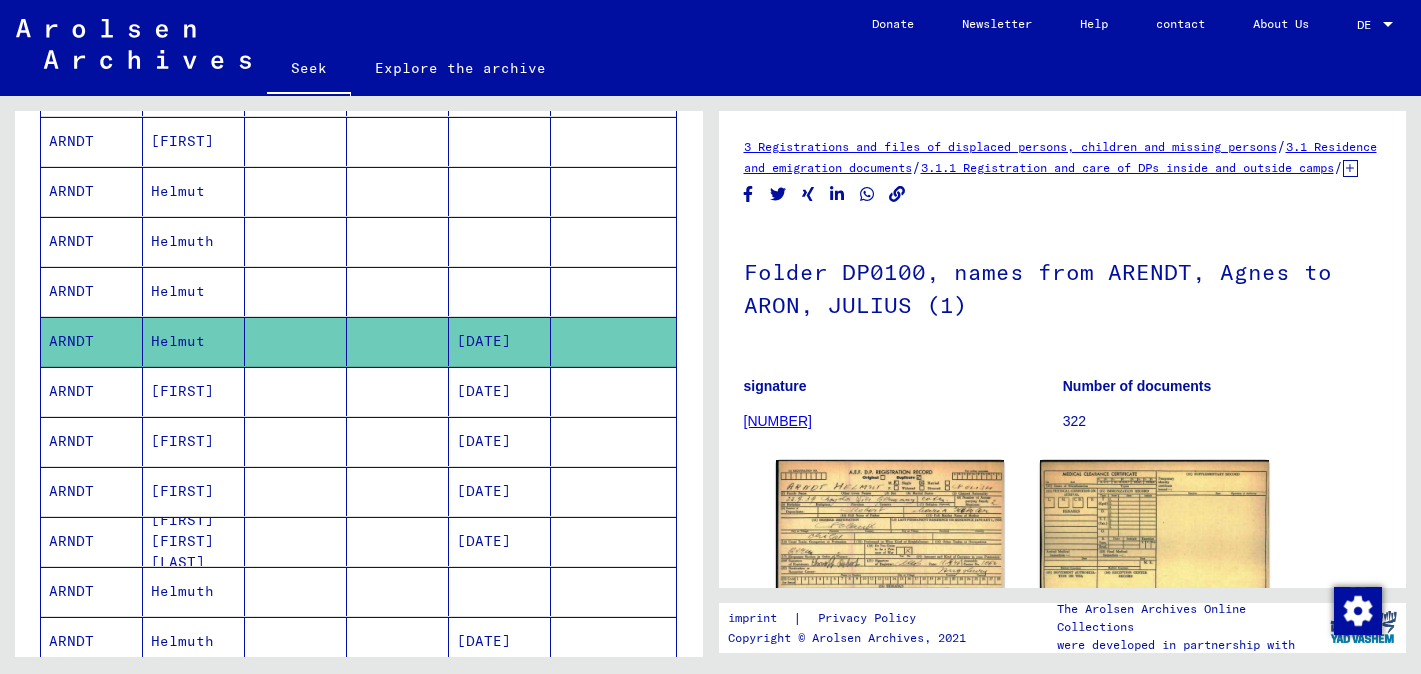 click on "Helmut" at bounding box center [178, 341] 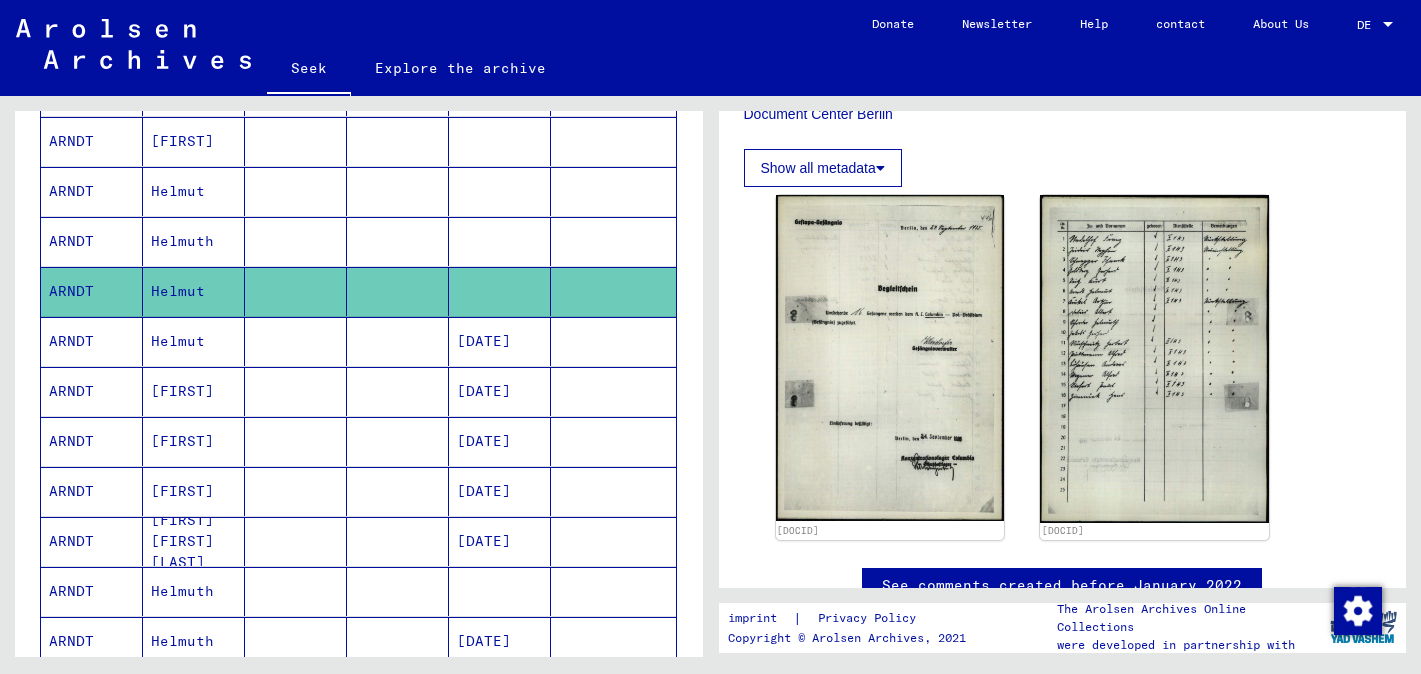 scroll, scrollTop: 998, scrollLeft: 0, axis: vertical 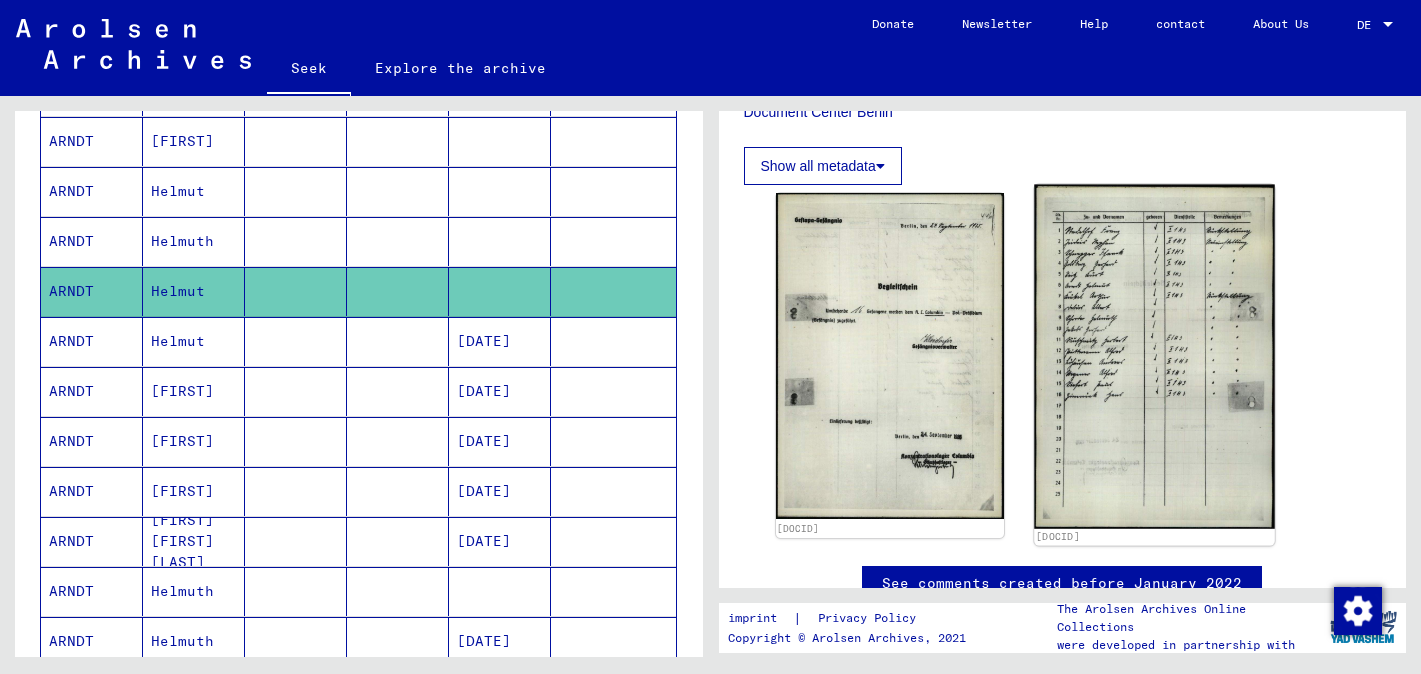 click 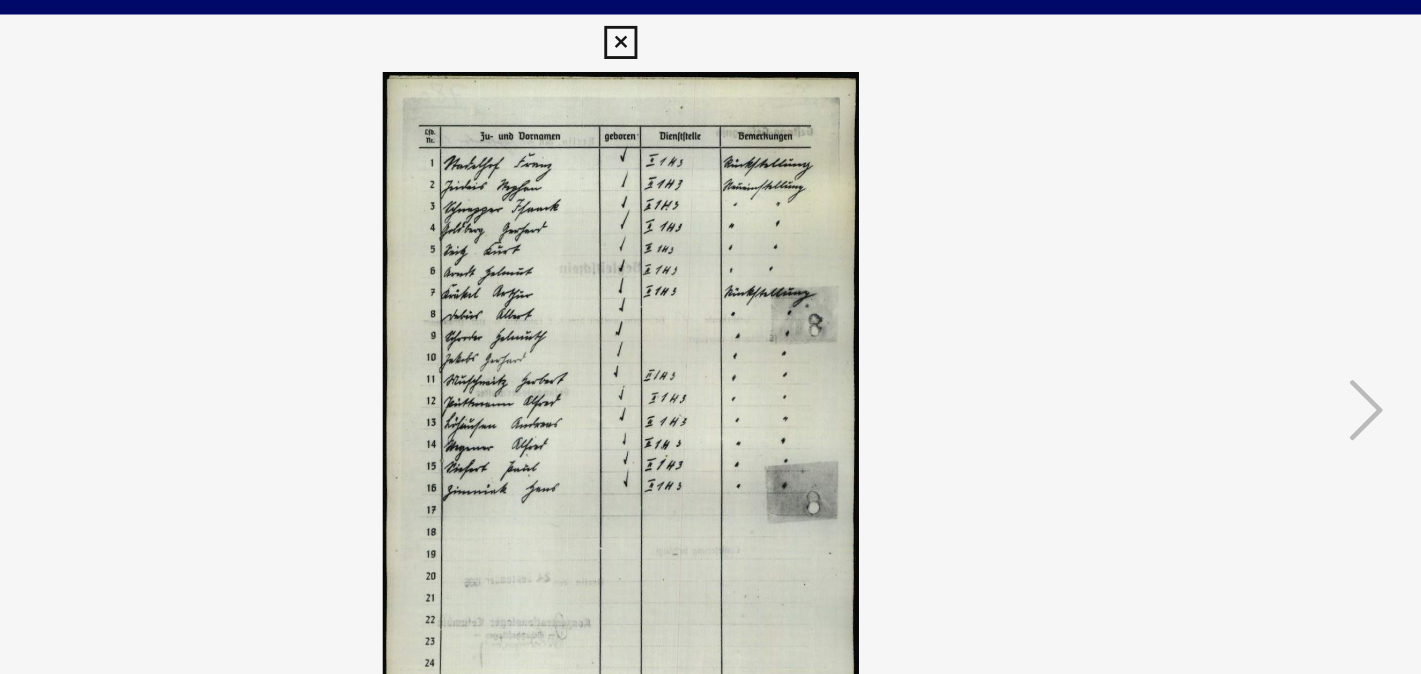 click at bounding box center (710, 30) 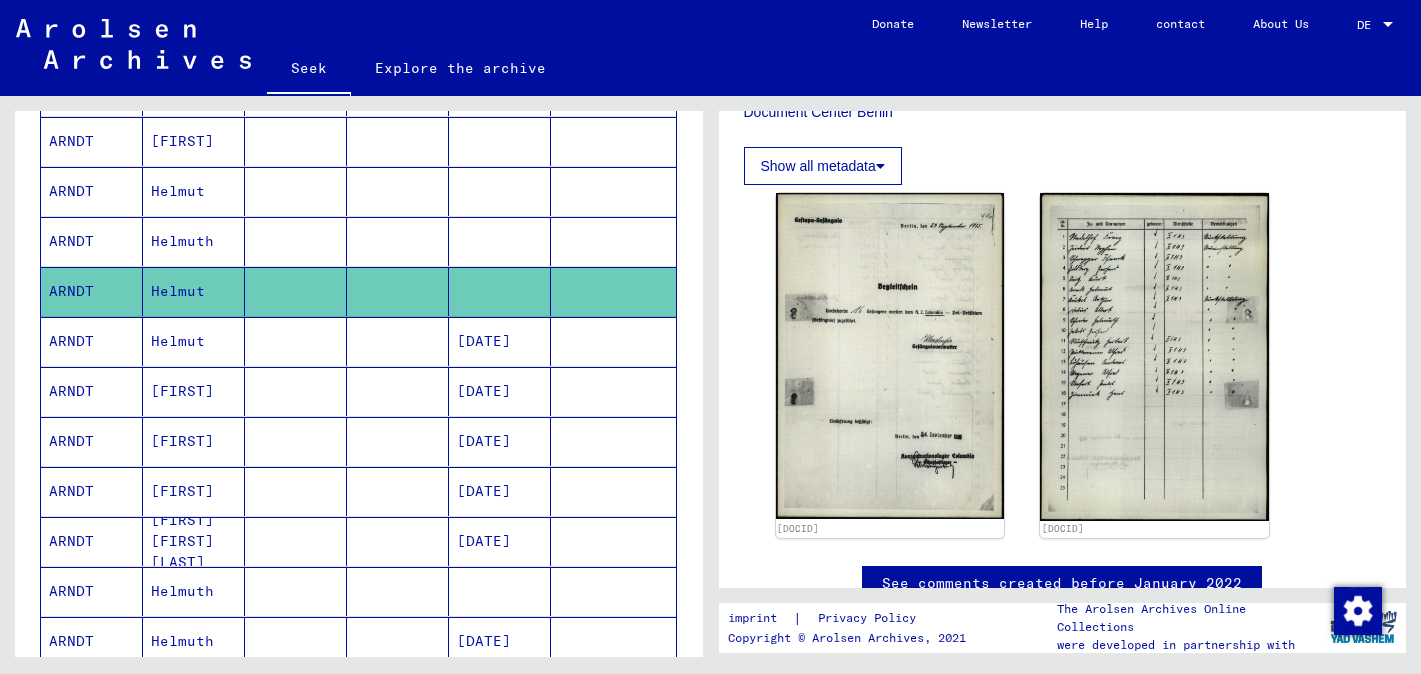 click on "Helmut" at bounding box center [194, 241] 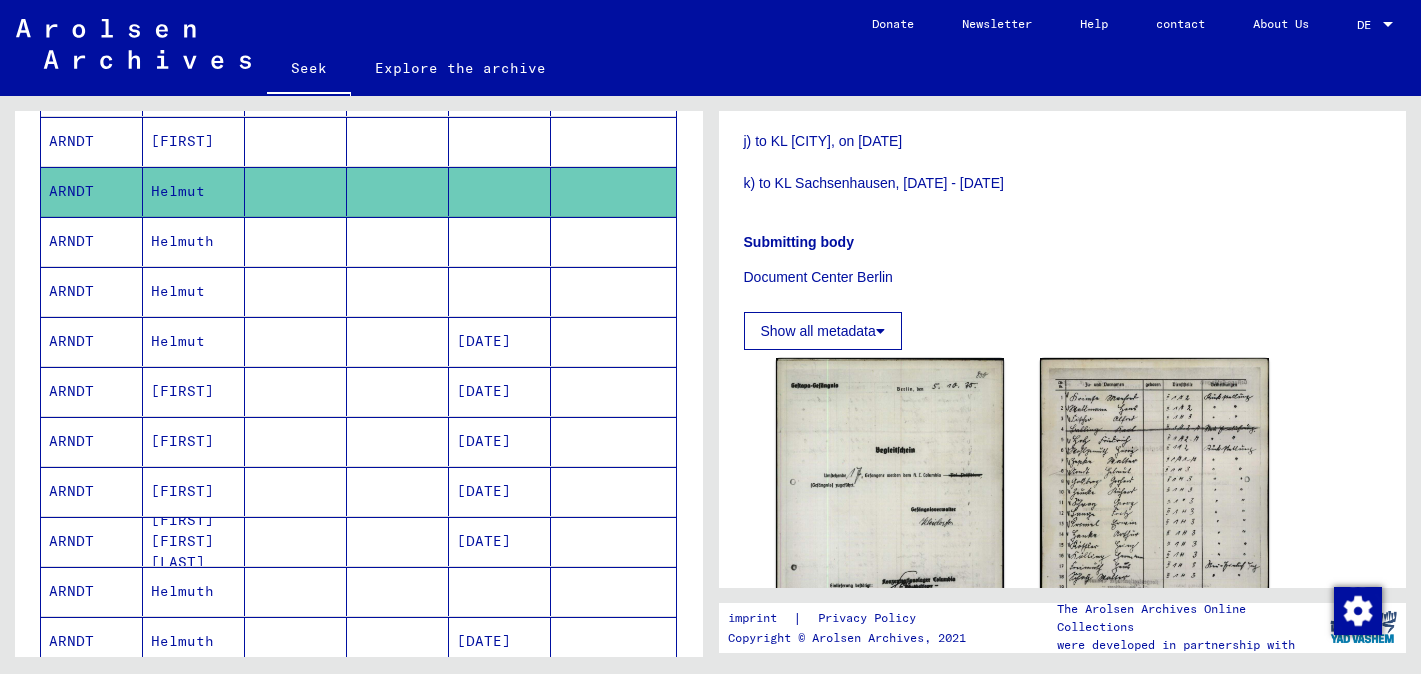 scroll, scrollTop: 841, scrollLeft: 0, axis: vertical 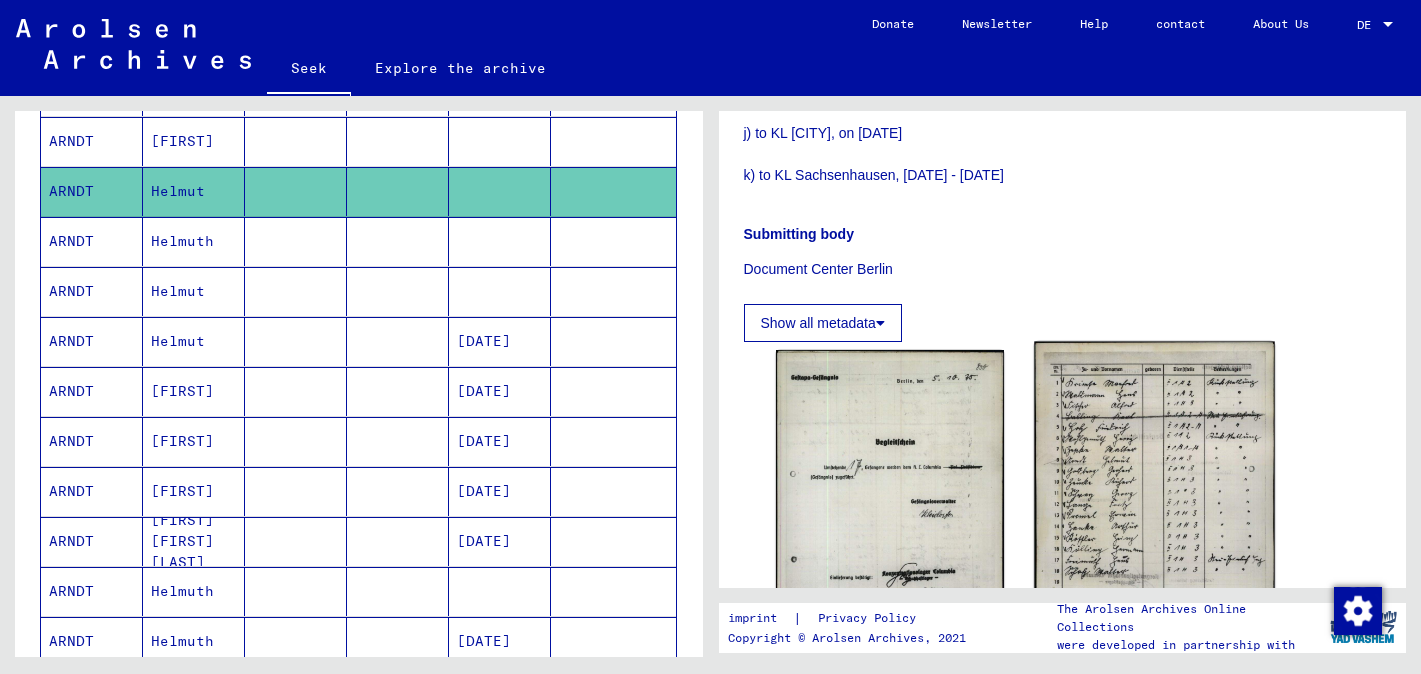 click 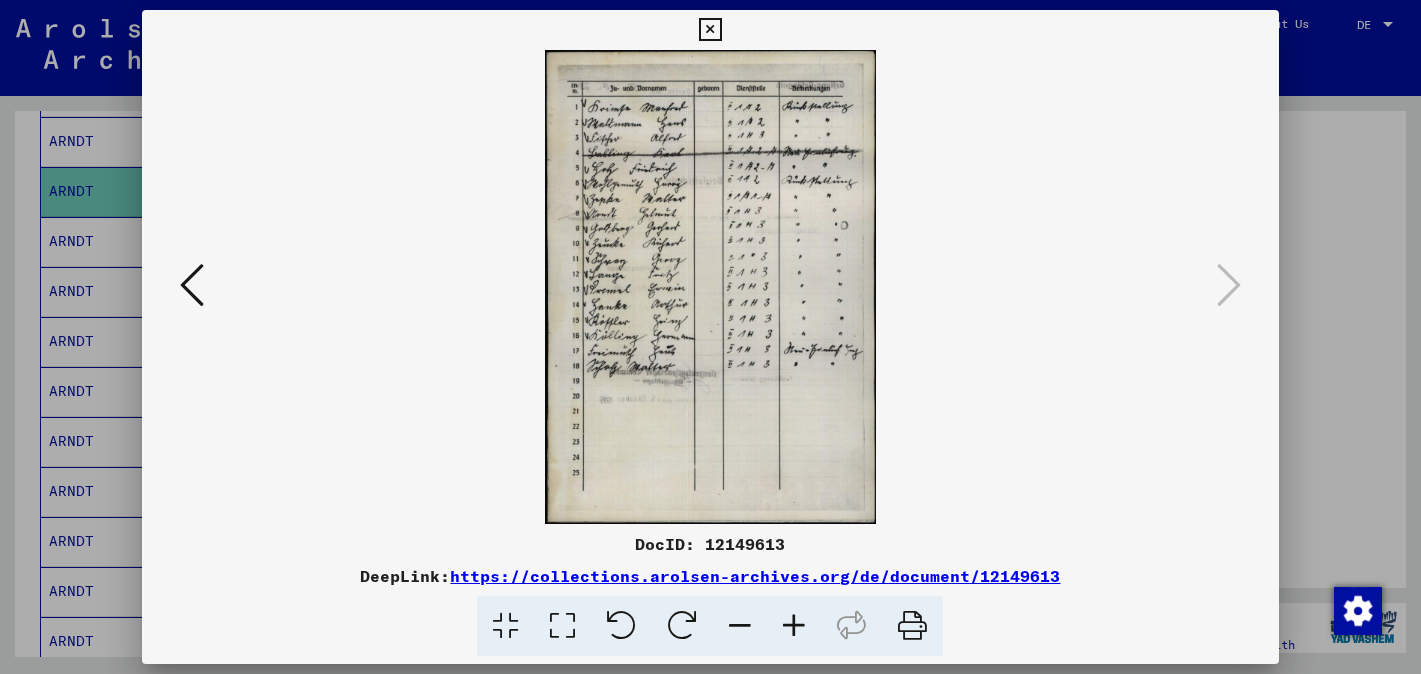 scroll, scrollTop: 0, scrollLeft: 0, axis: both 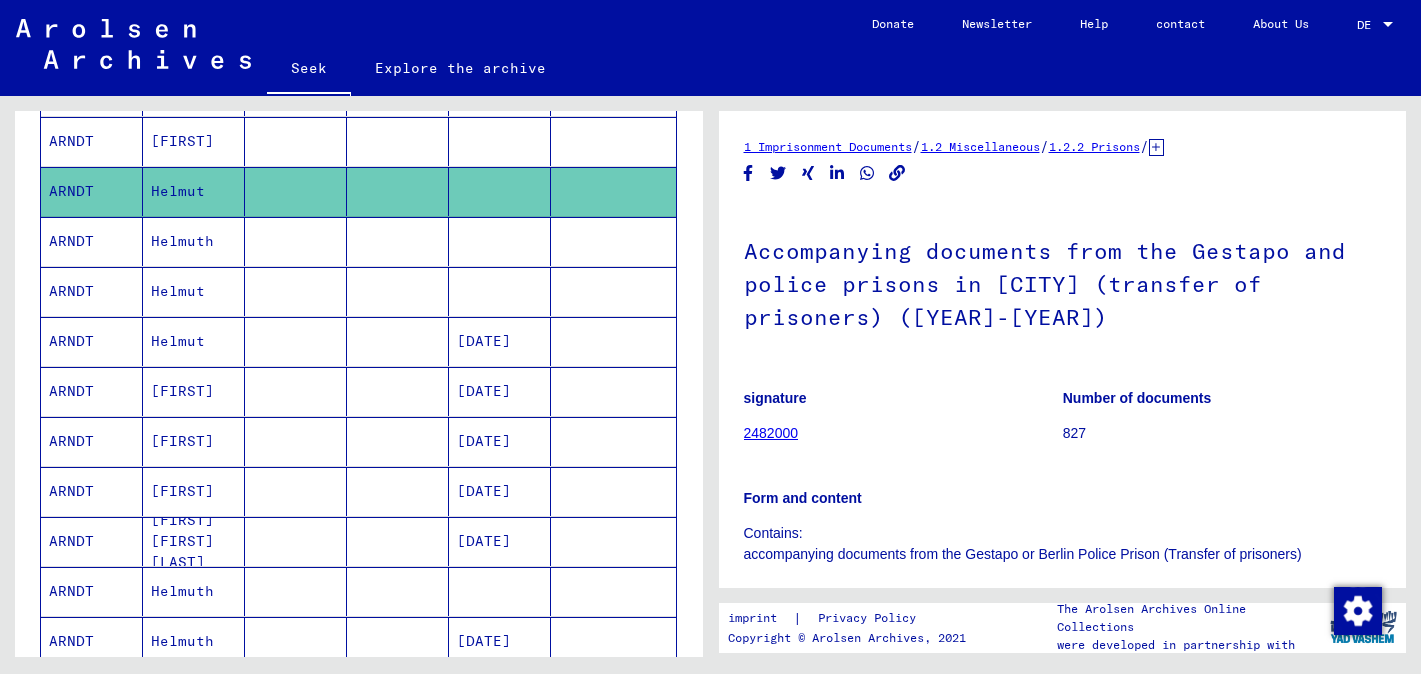 click on "[FIRST]" at bounding box center [178, 191] 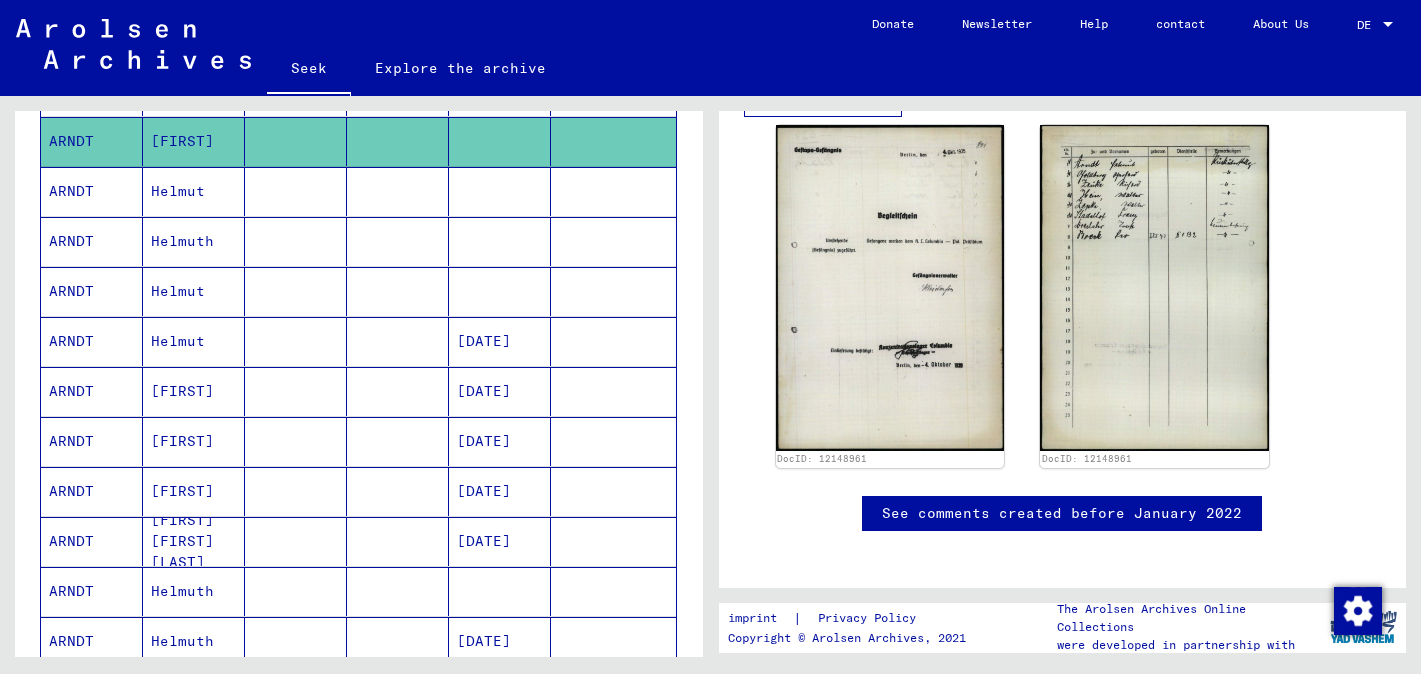 scroll, scrollTop: 1068, scrollLeft: 0, axis: vertical 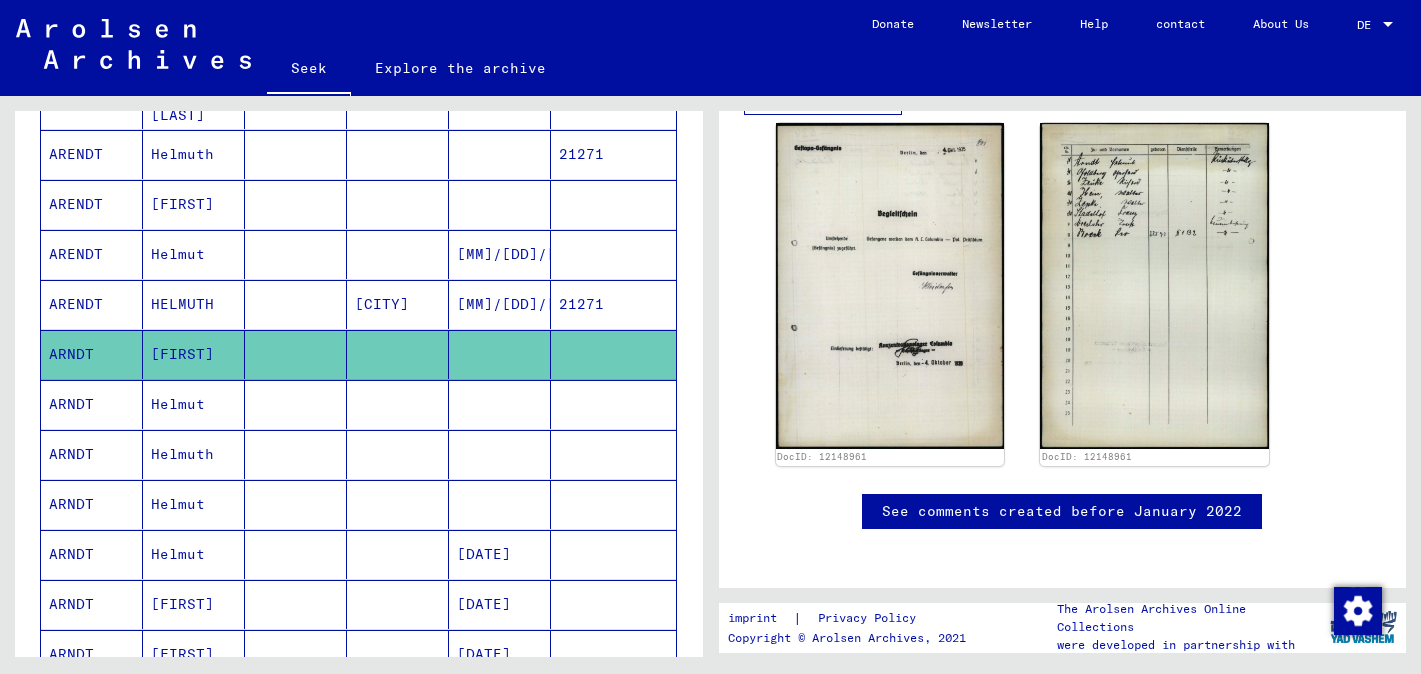 click on "[FIRST]" at bounding box center [178, 254] 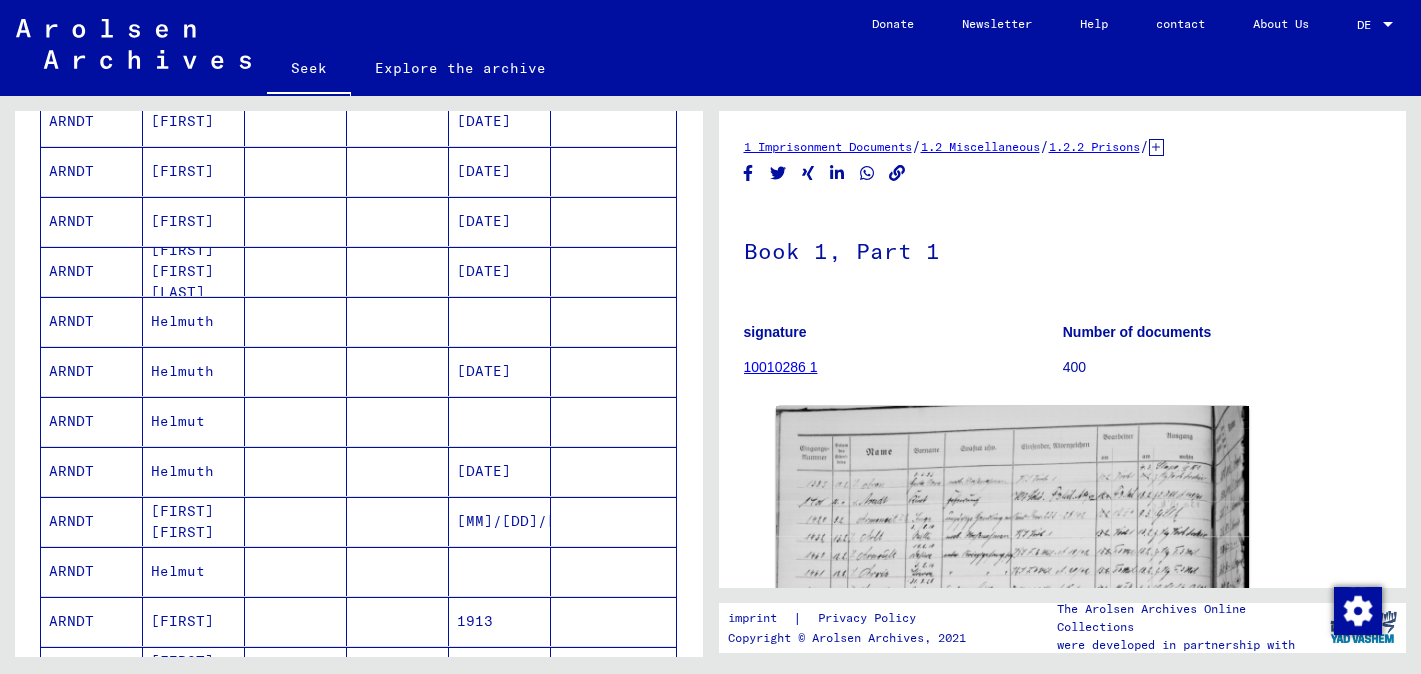 scroll, scrollTop: 813, scrollLeft: 0, axis: vertical 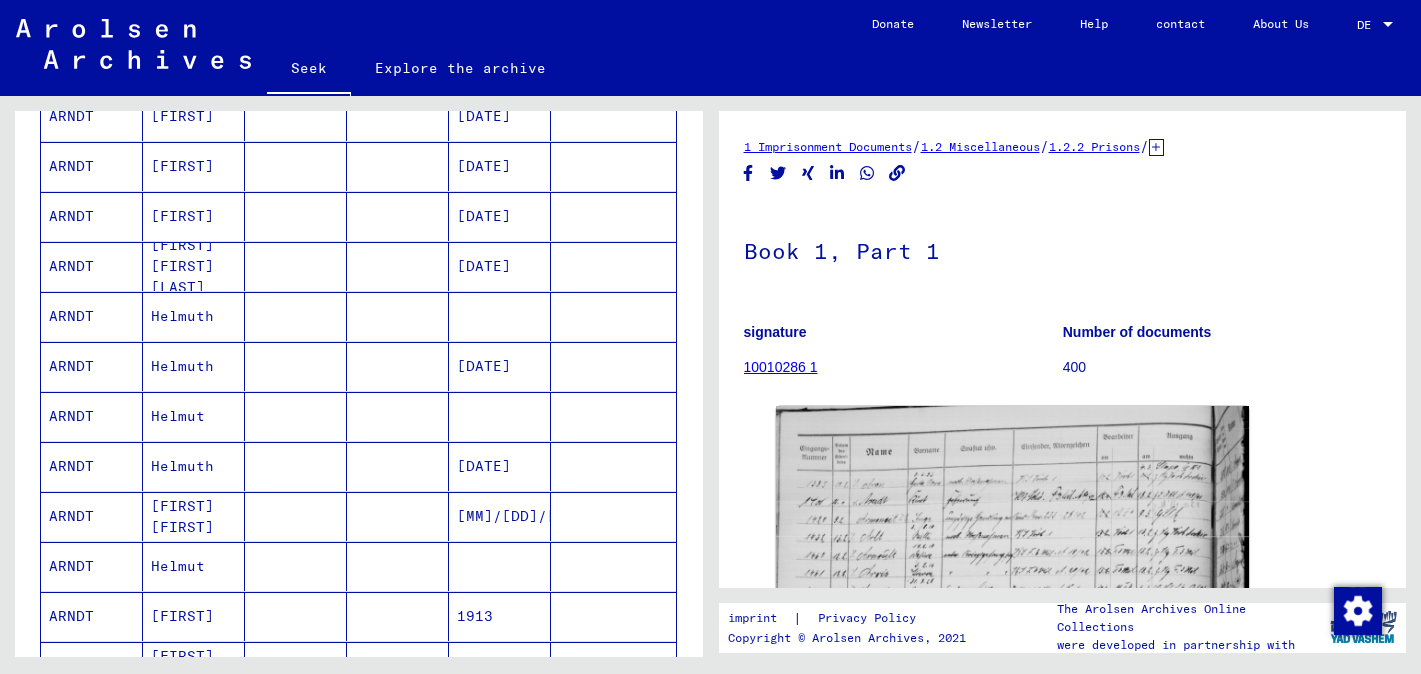 click on "Helmut" at bounding box center [182, 466] 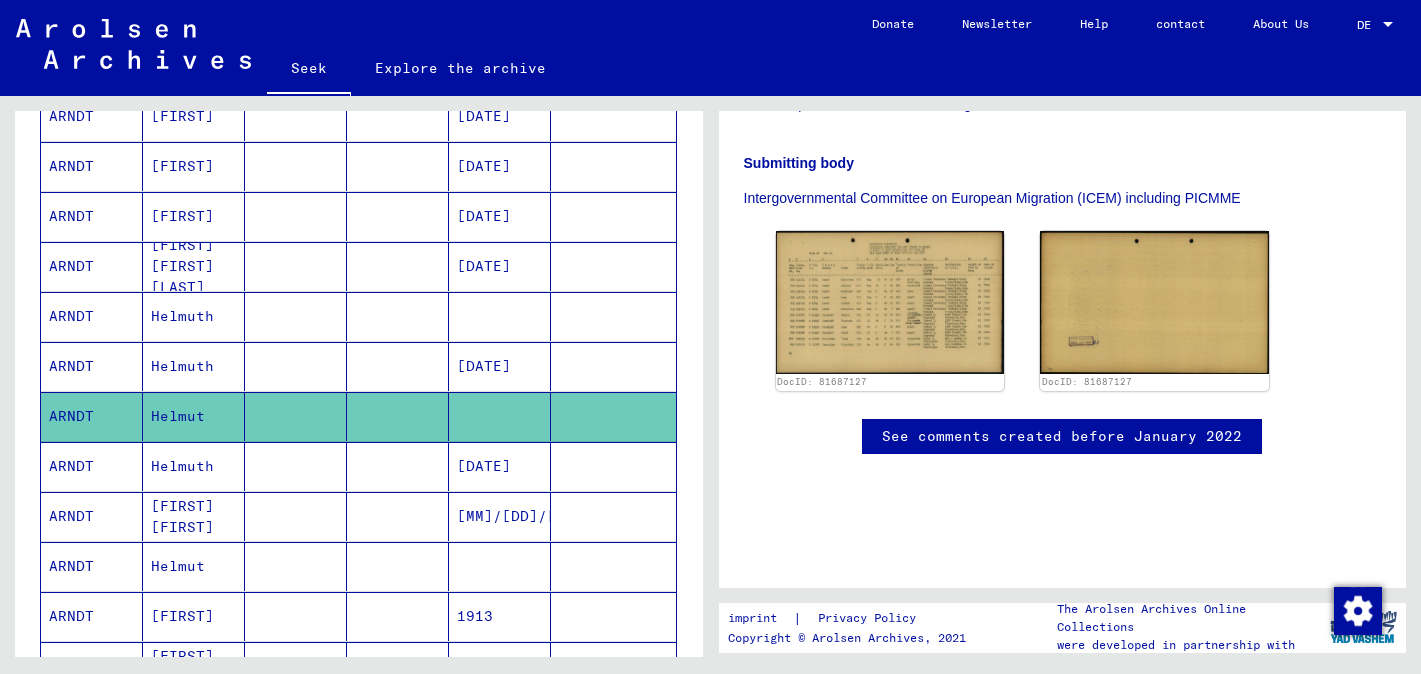 scroll, scrollTop: 507, scrollLeft: 0, axis: vertical 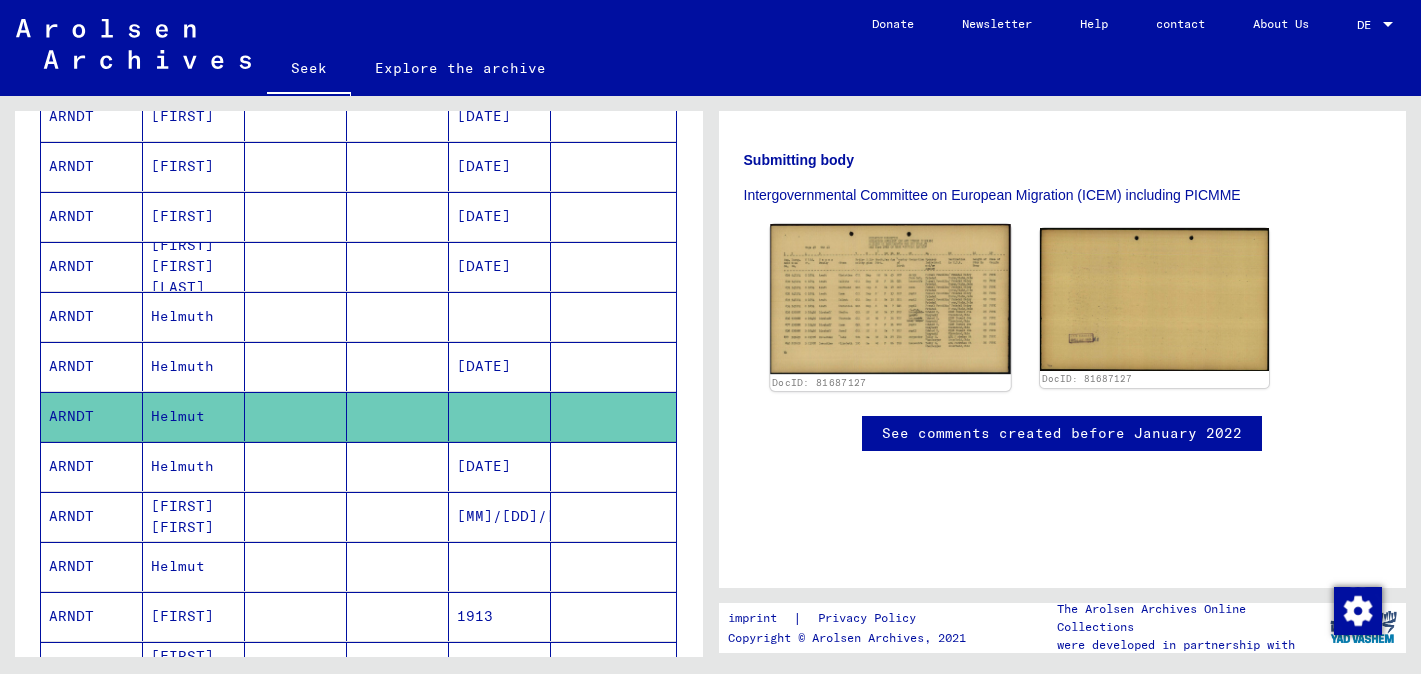 click 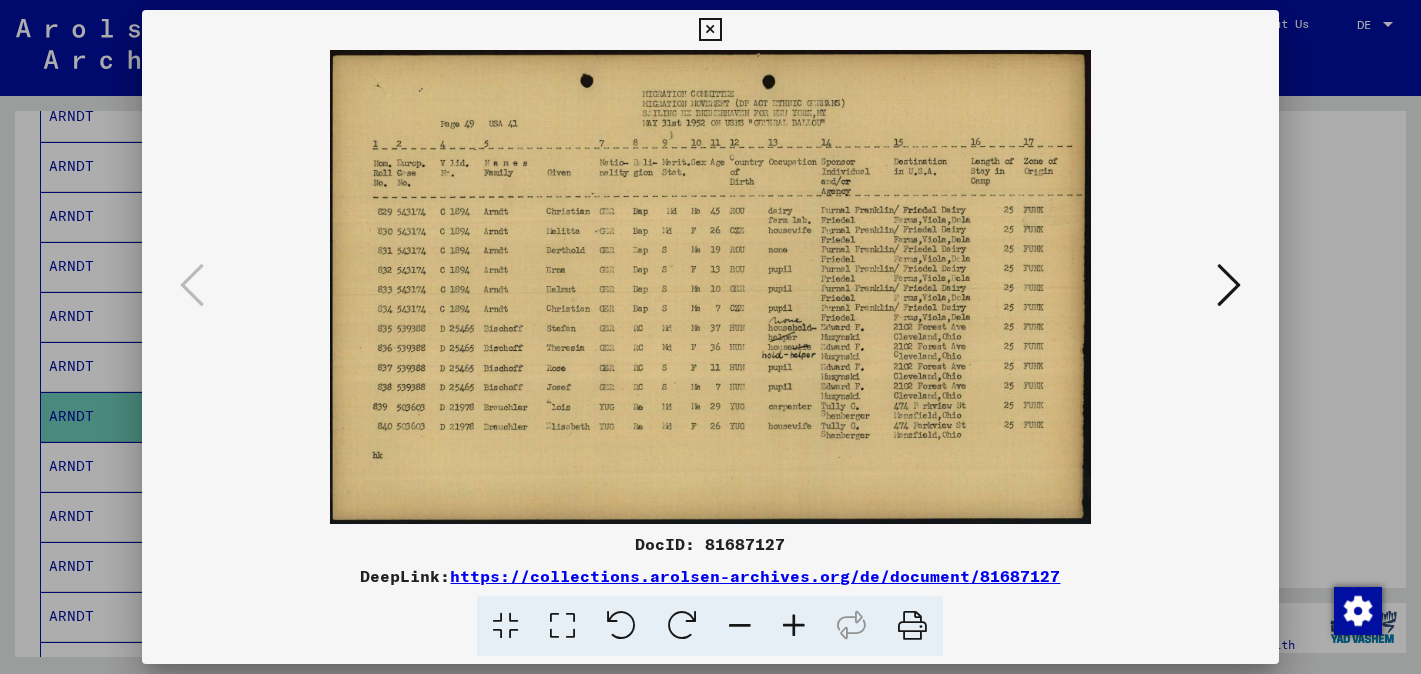 click at bounding box center [710, 30] 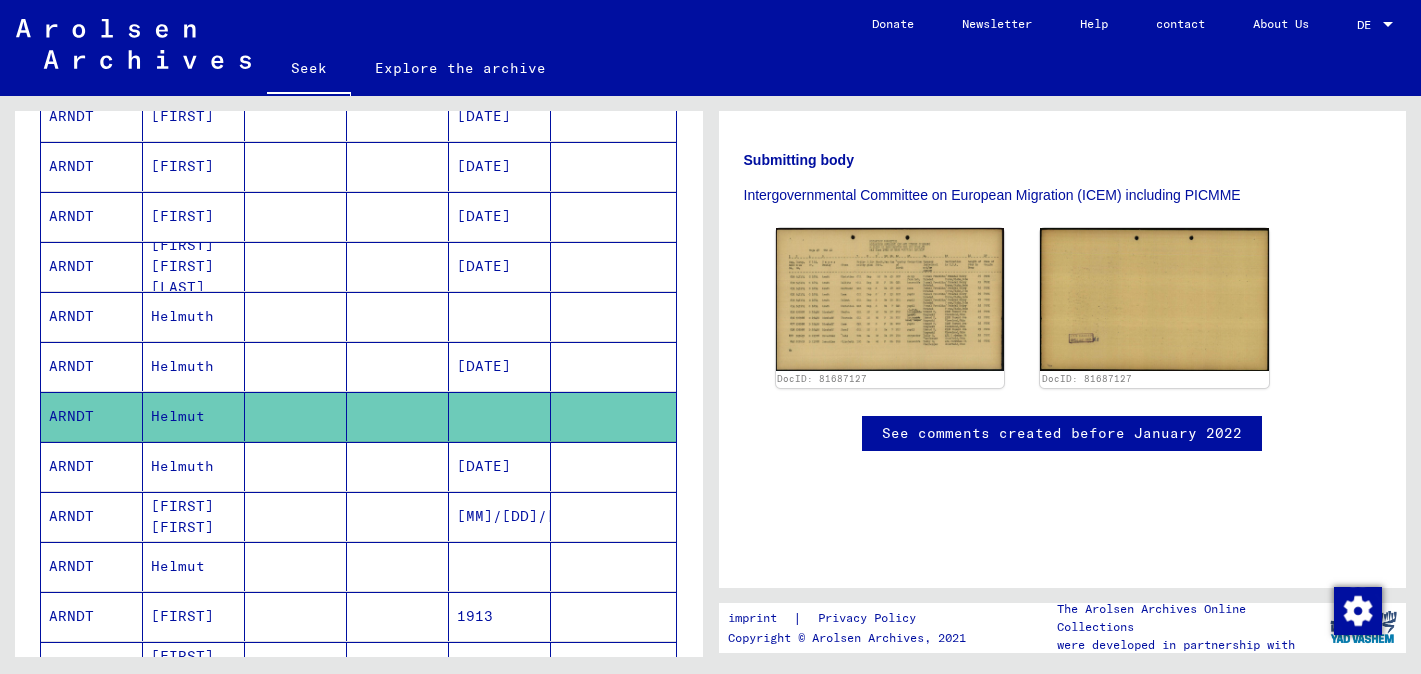 click at bounding box center [296, 416] 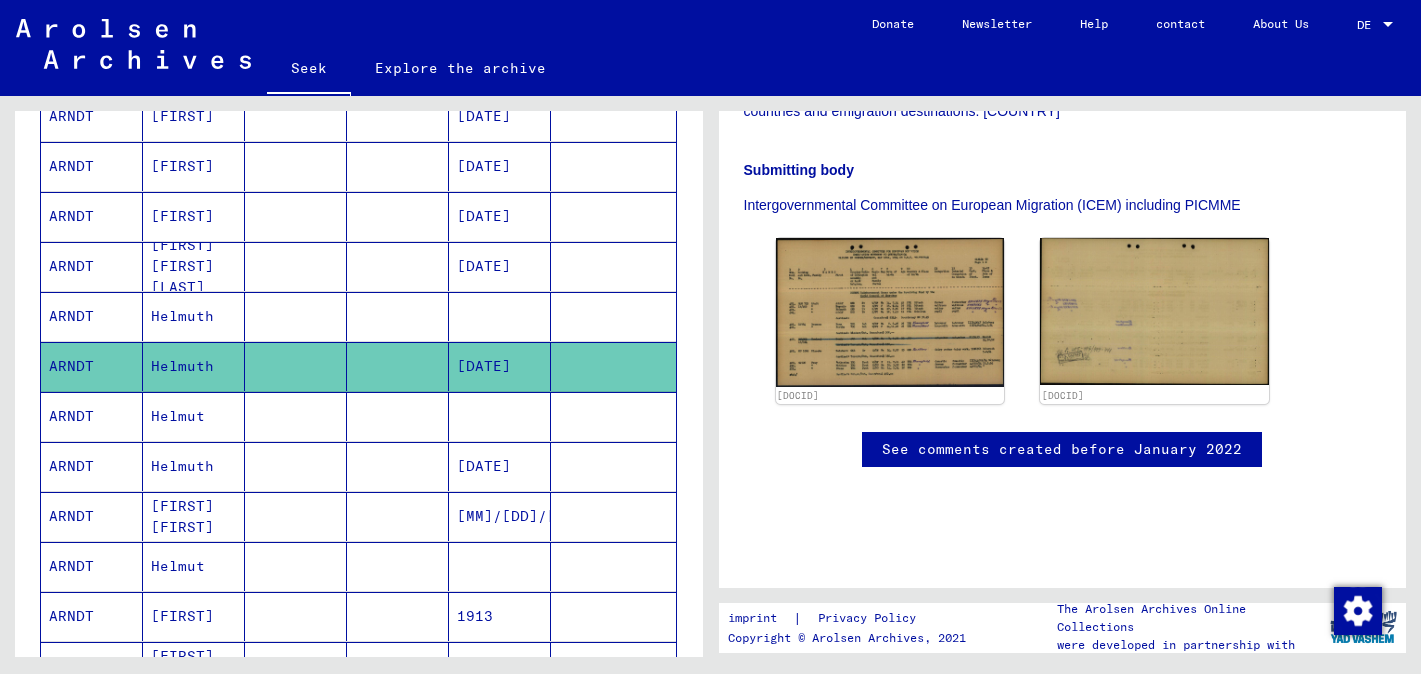scroll, scrollTop: 499, scrollLeft: 0, axis: vertical 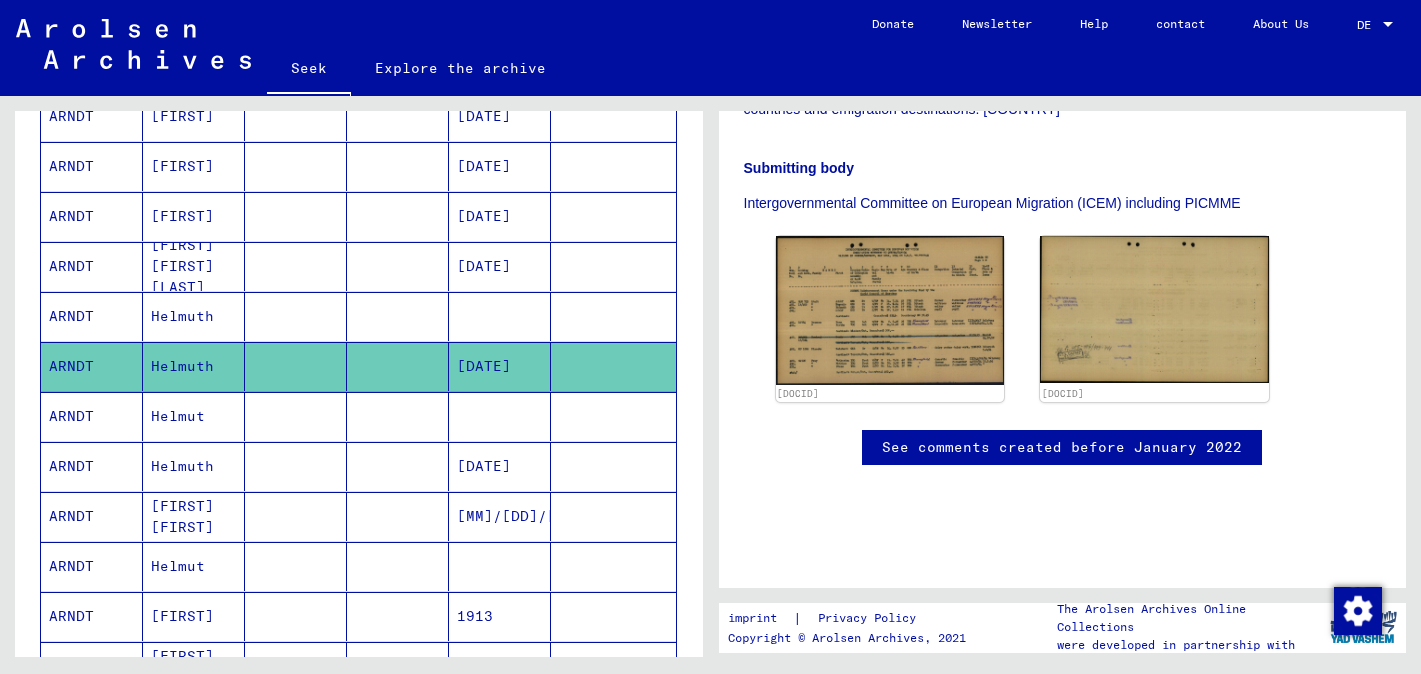 click 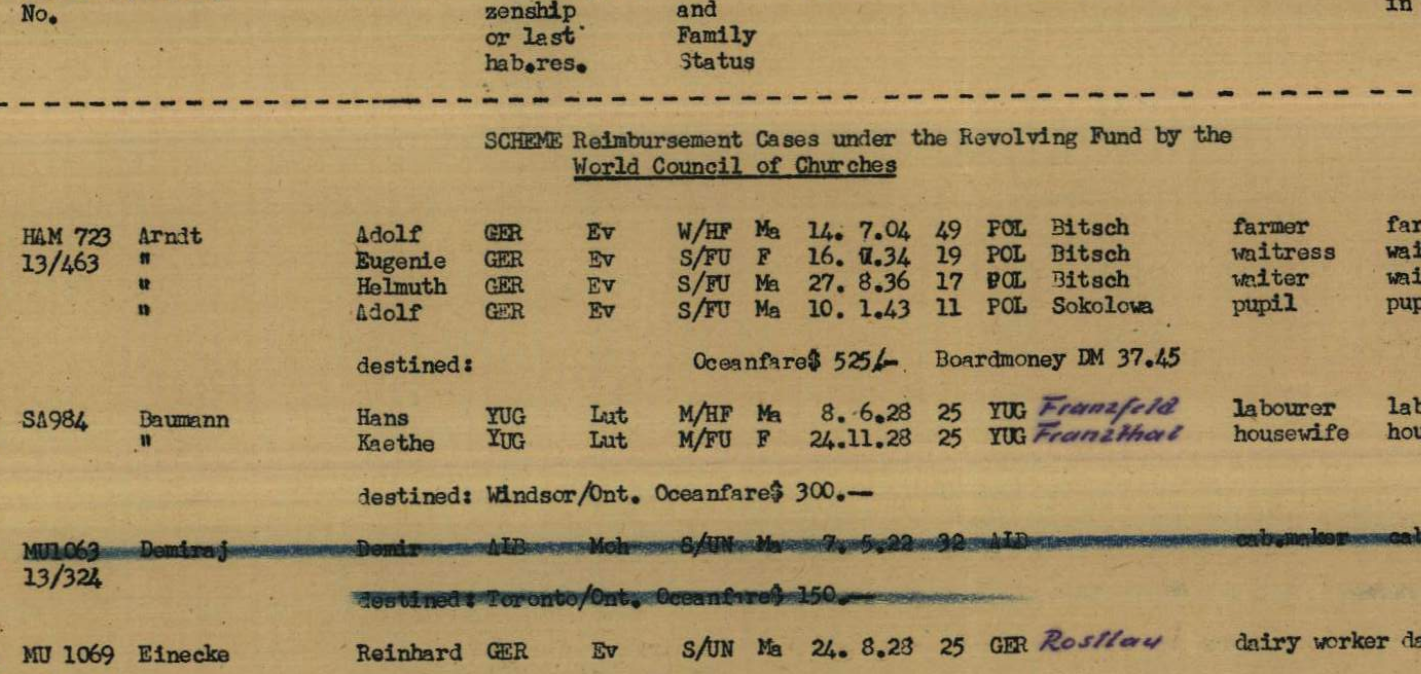 drag, startPoint x: 552, startPoint y: 273, endPoint x: 675, endPoint y: 273, distance: 123 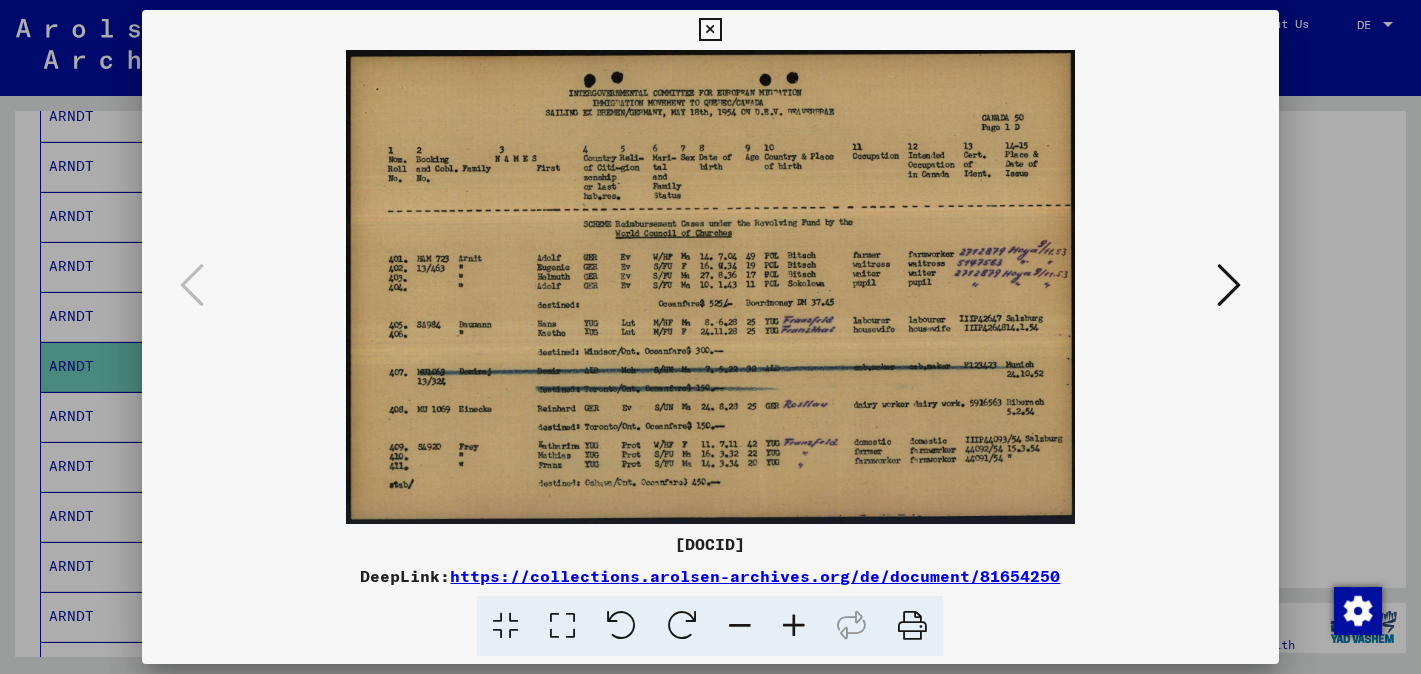 click at bounding box center (710, 30) 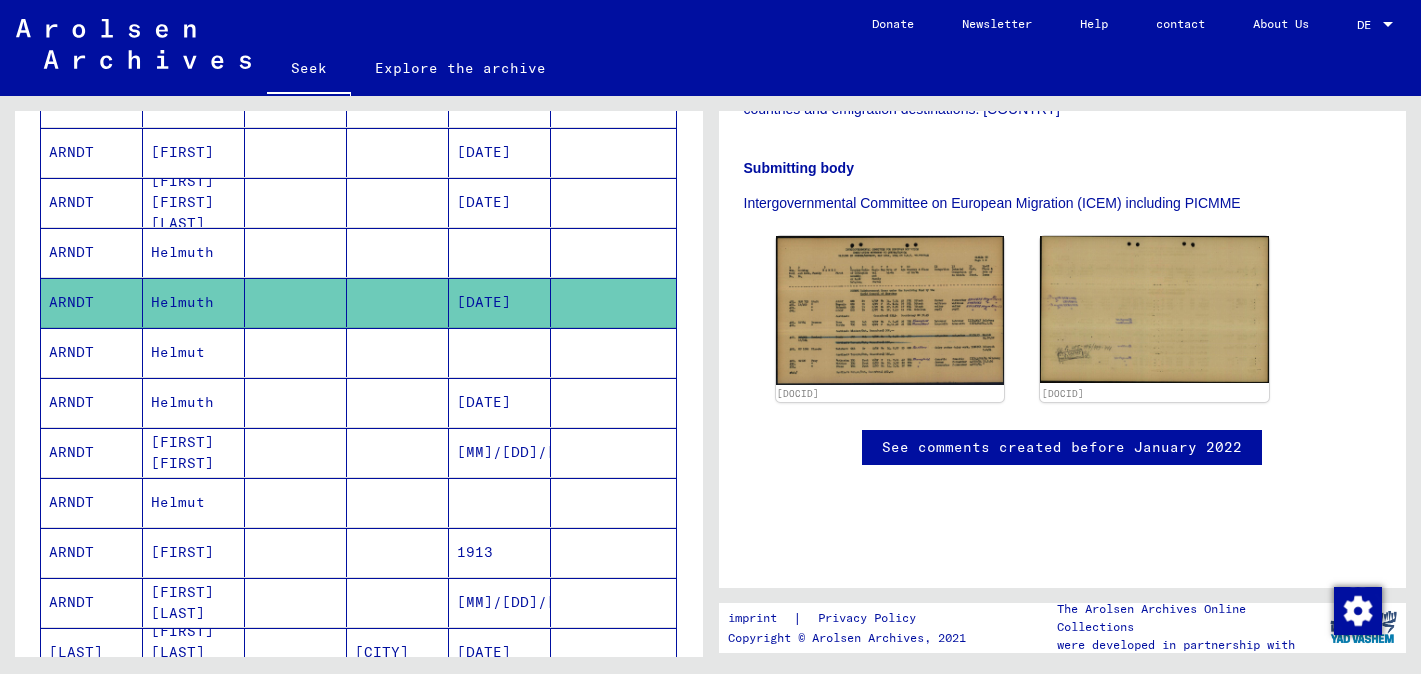 scroll, scrollTop: 915, scrollLeft: 0, axis: vertical 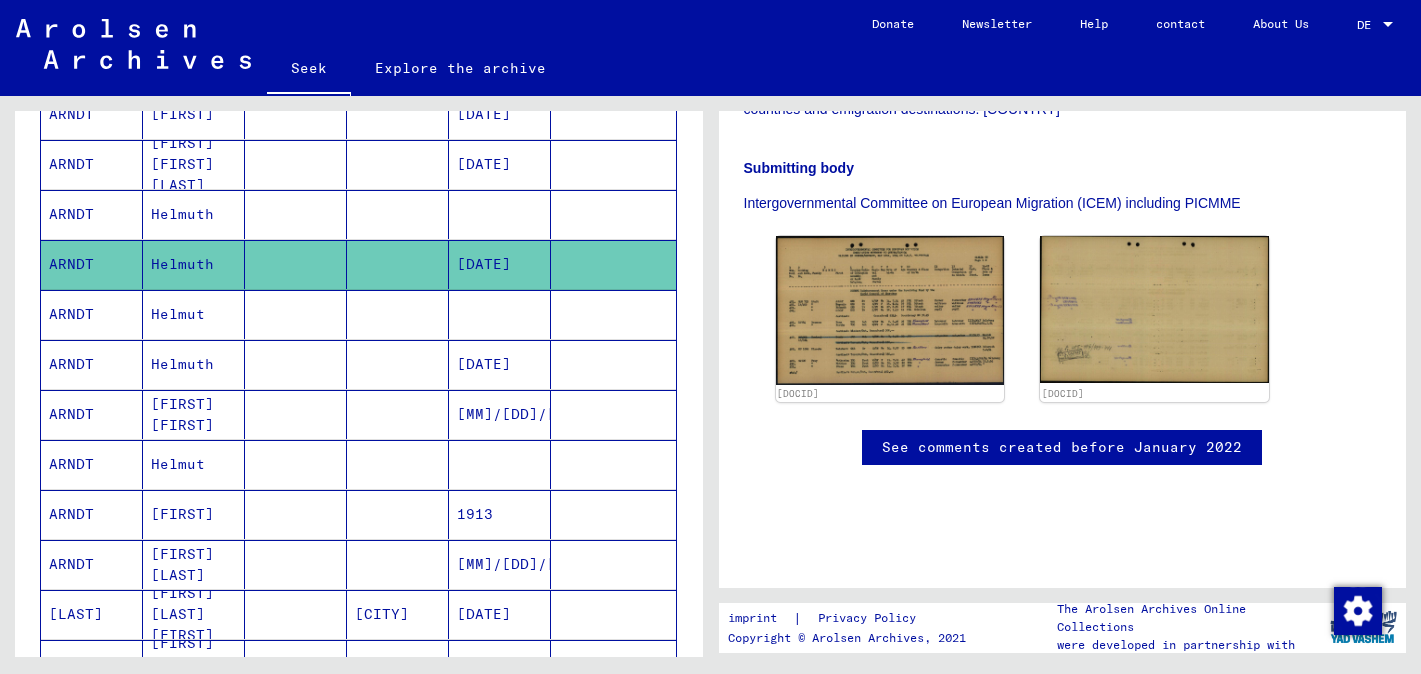 click on "Helmut" at bounding box center [182, 364] 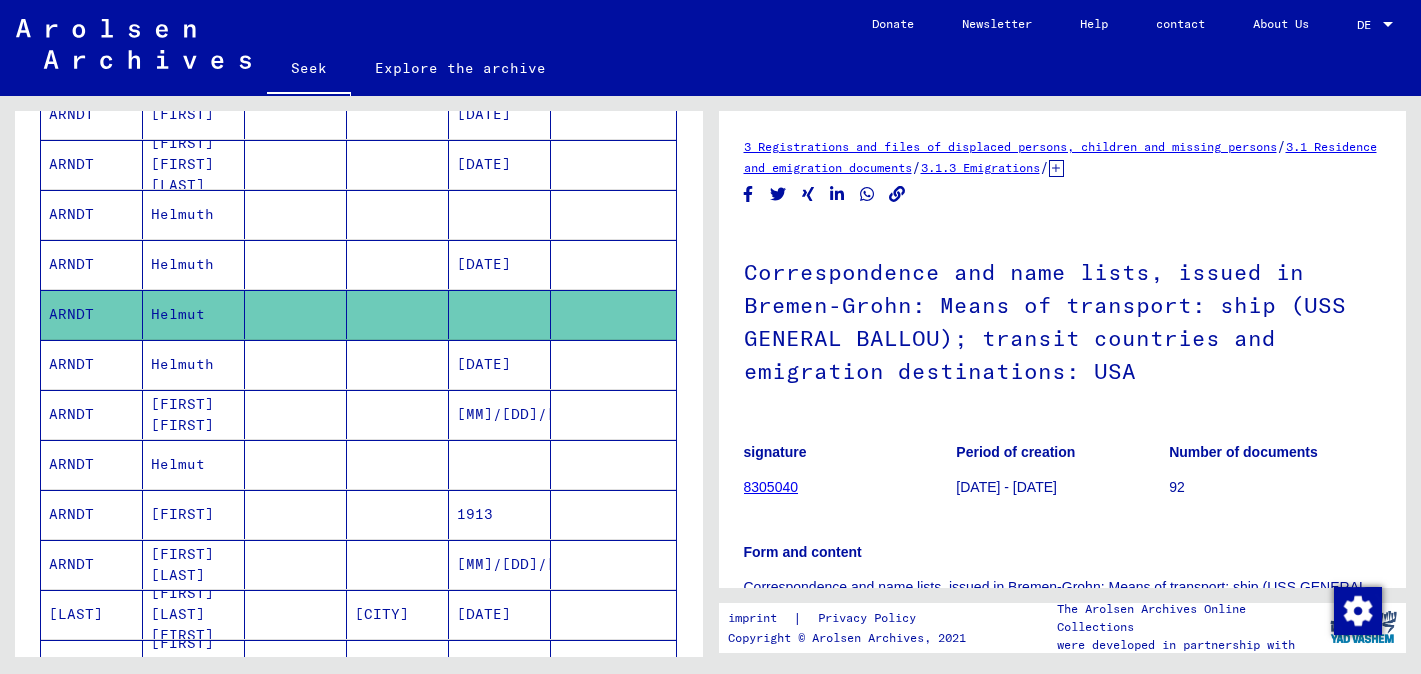click on "Helmut" at bounding box center (182, 514) 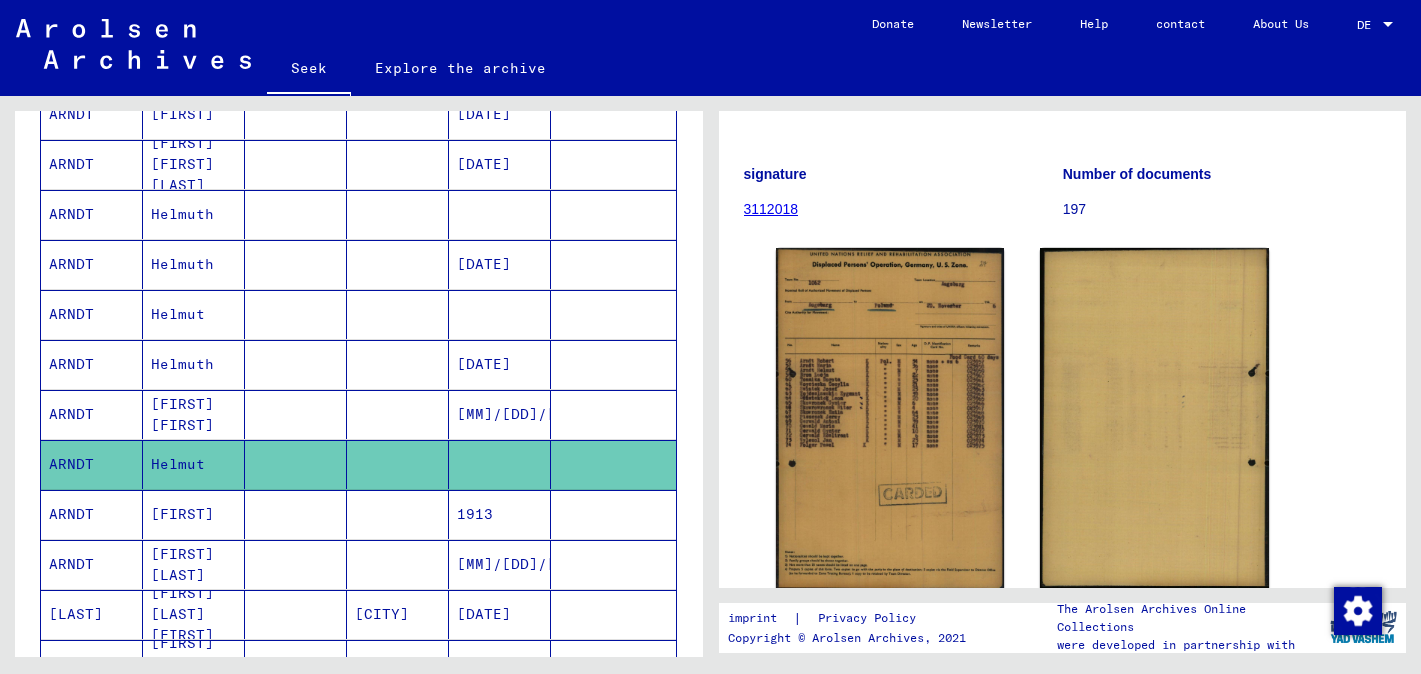 scroll, scrollTop: 189, scrollLeft: 0, axis: vertical 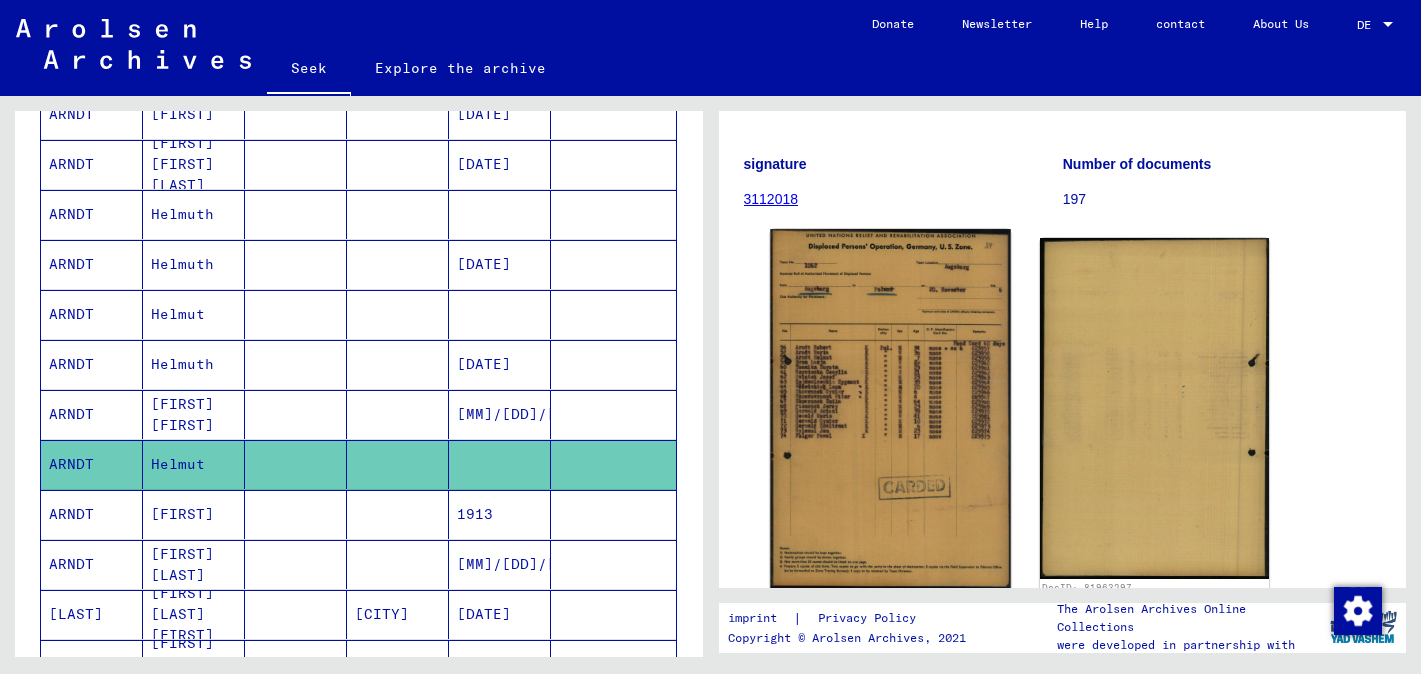 click 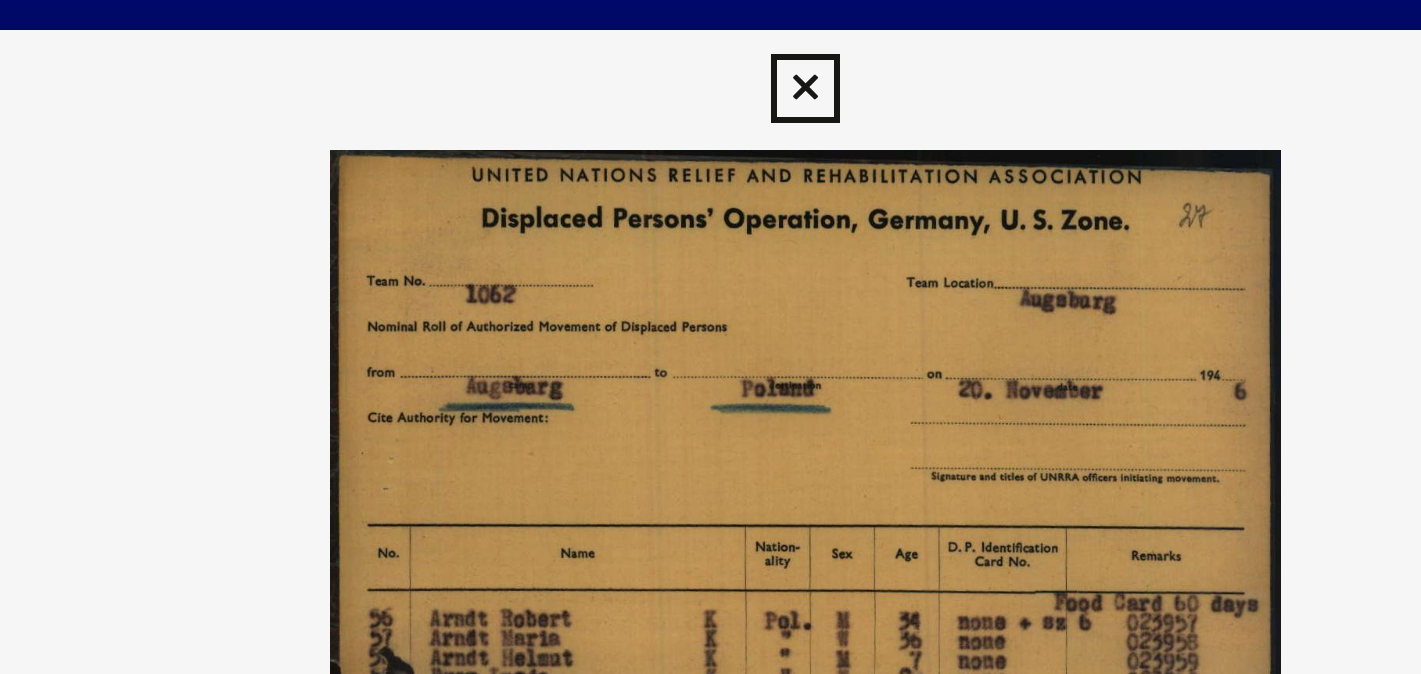 click at bounding box center (710, 30) 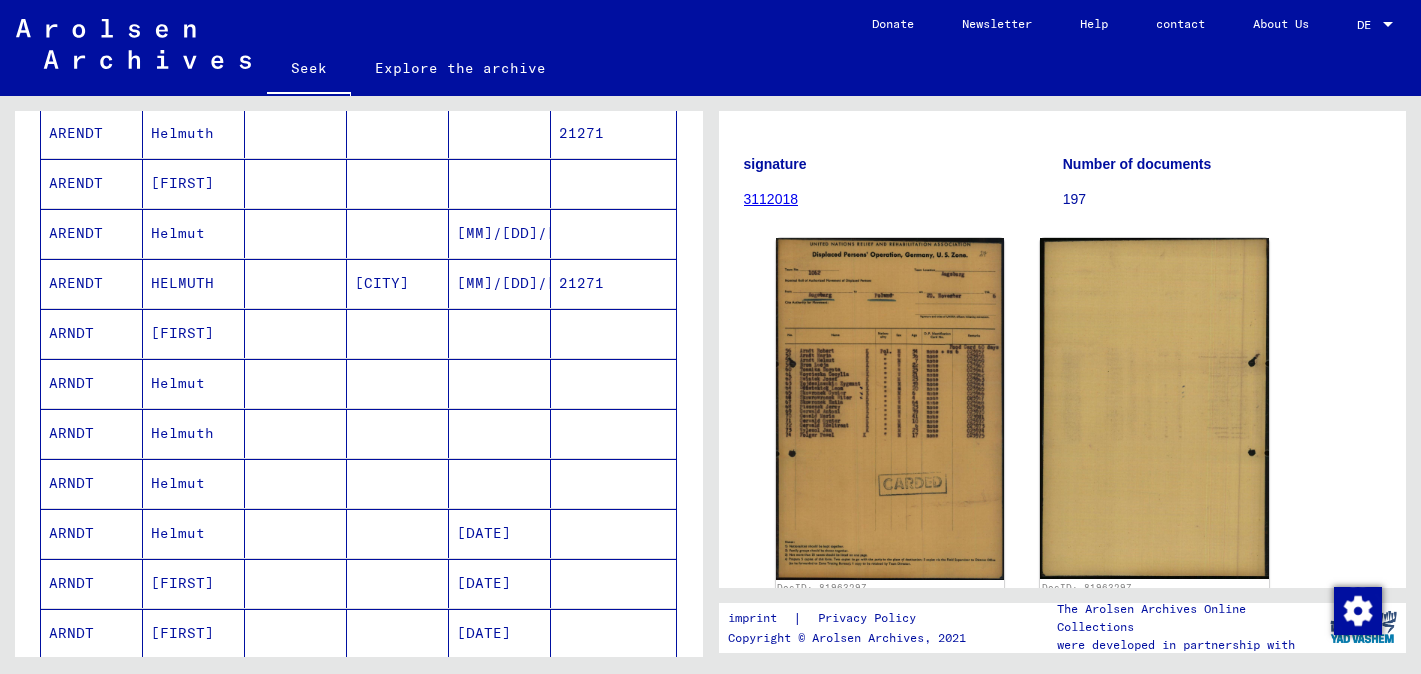 scroll, scrollTop: 0, scrollLeft: 0, axis: both 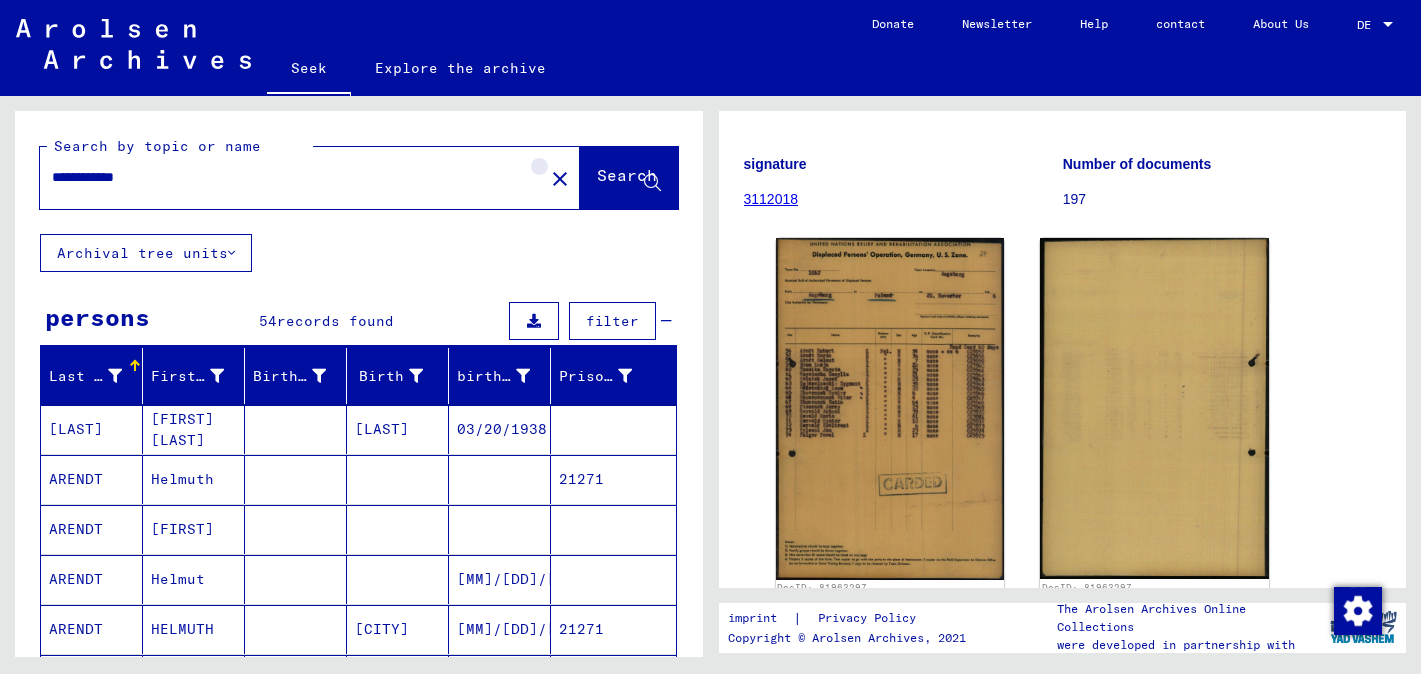 click on "close" 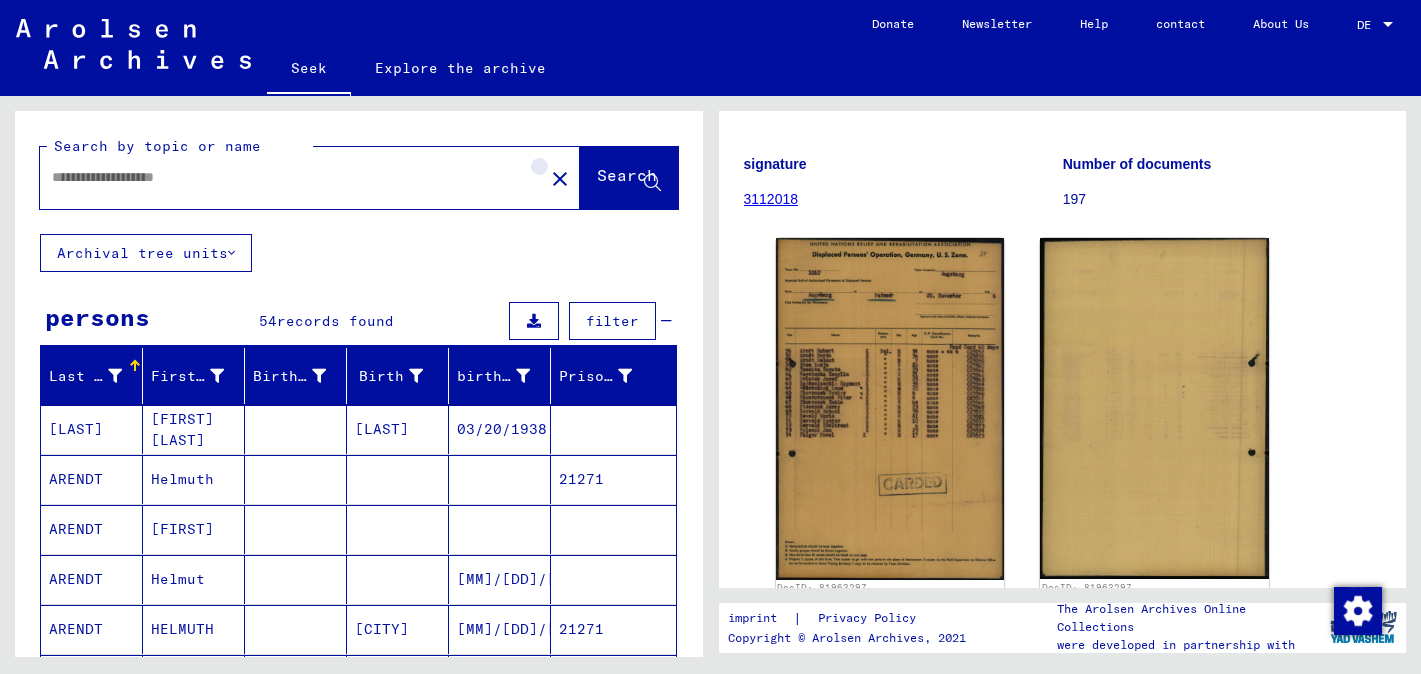 scroll, scrollTop: 0, scrollLeft: 0, axis: both 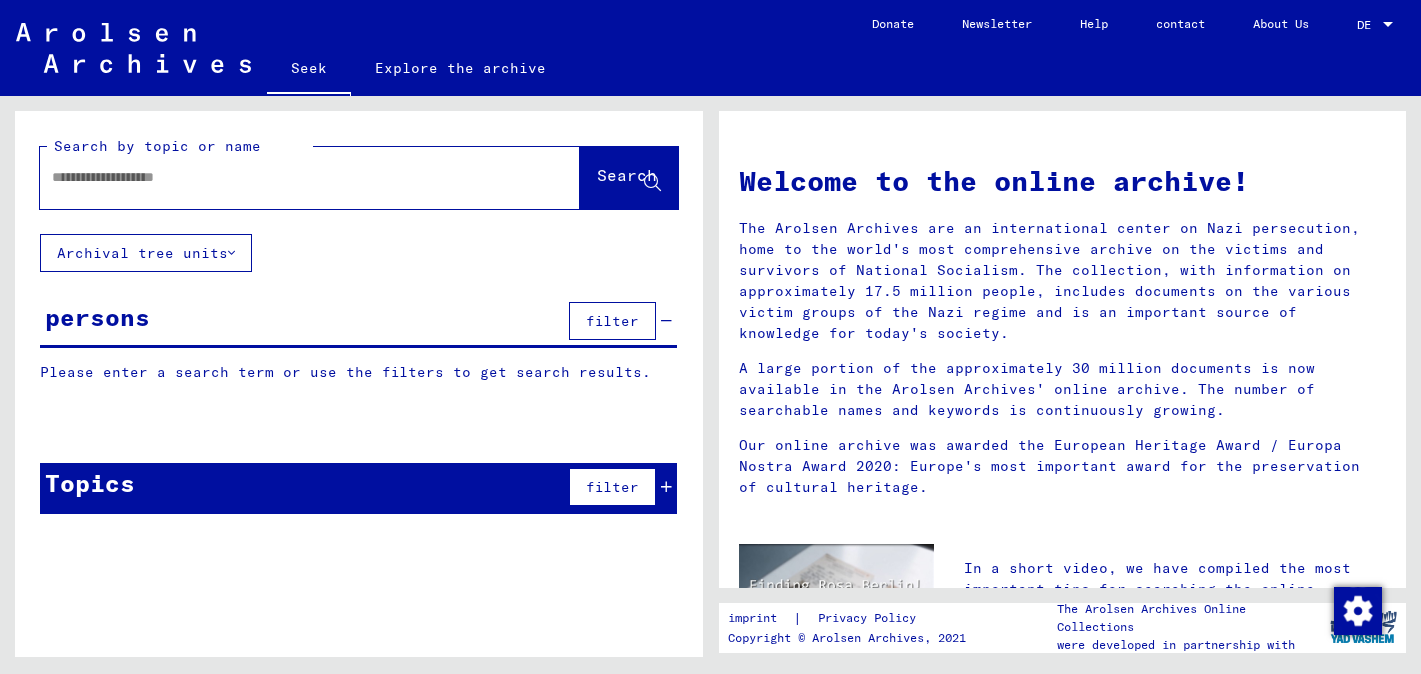 click at bounding box center (286, 177) 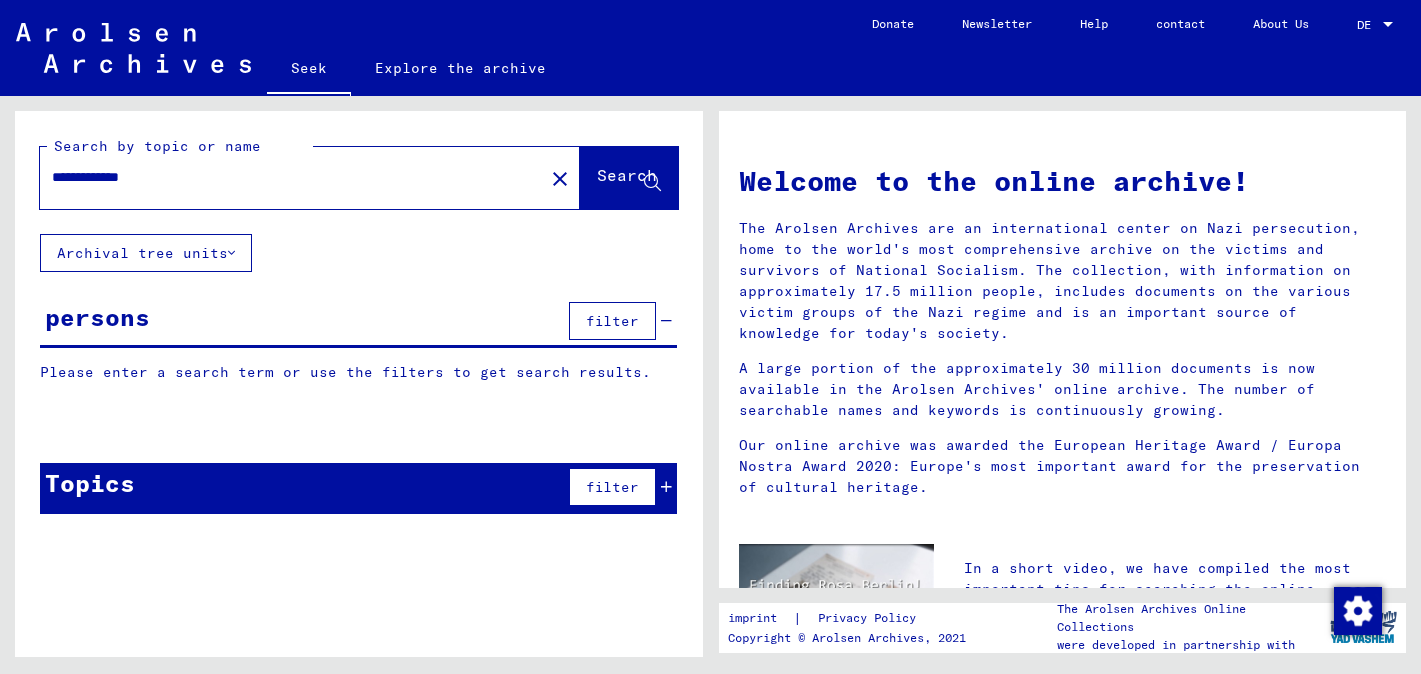 type on "**********" 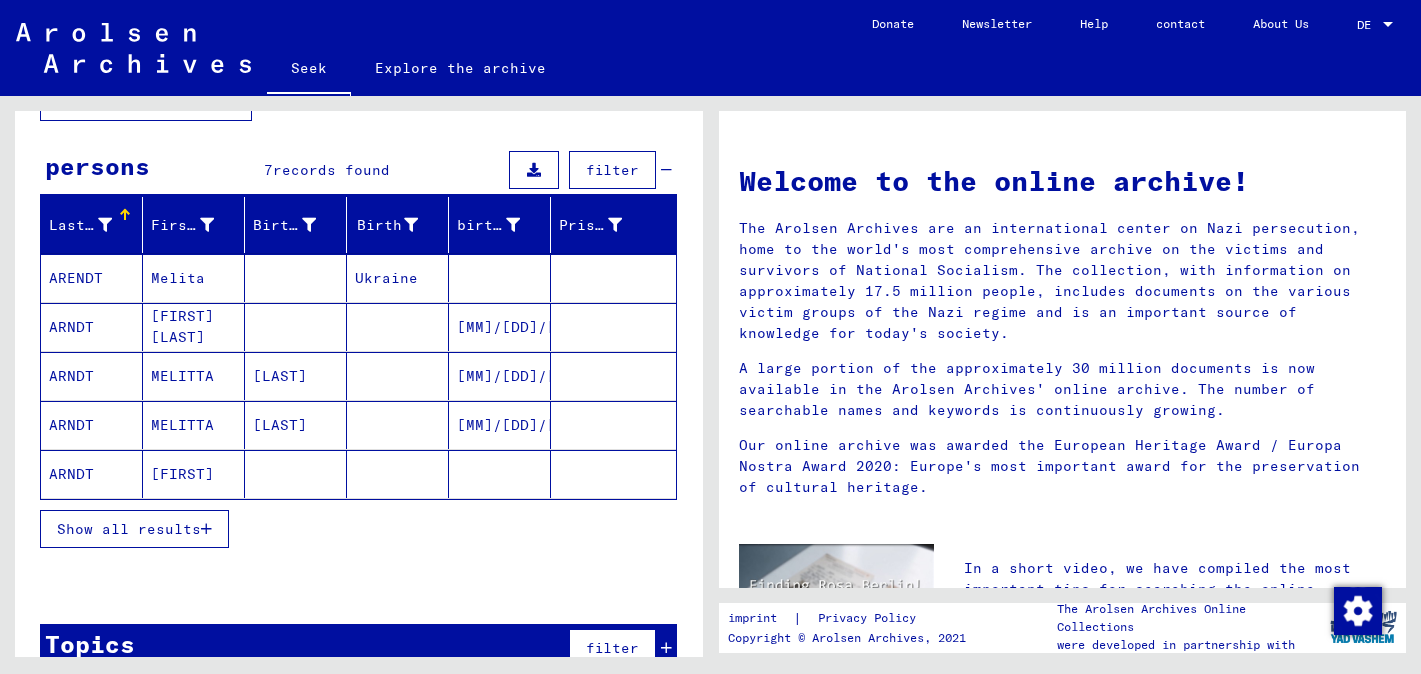 scroll, scrollTop: 157, scrollLeft: 0, axis: vertical 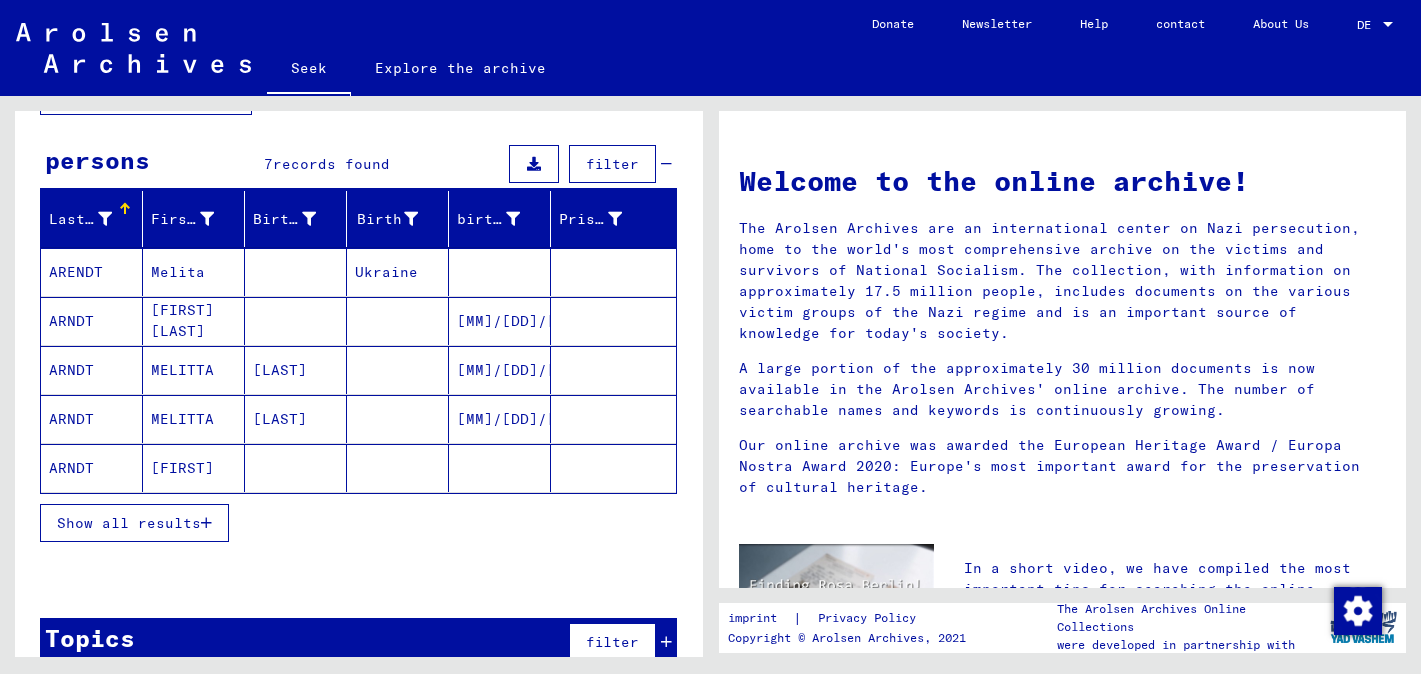 click on "[FIRST]" 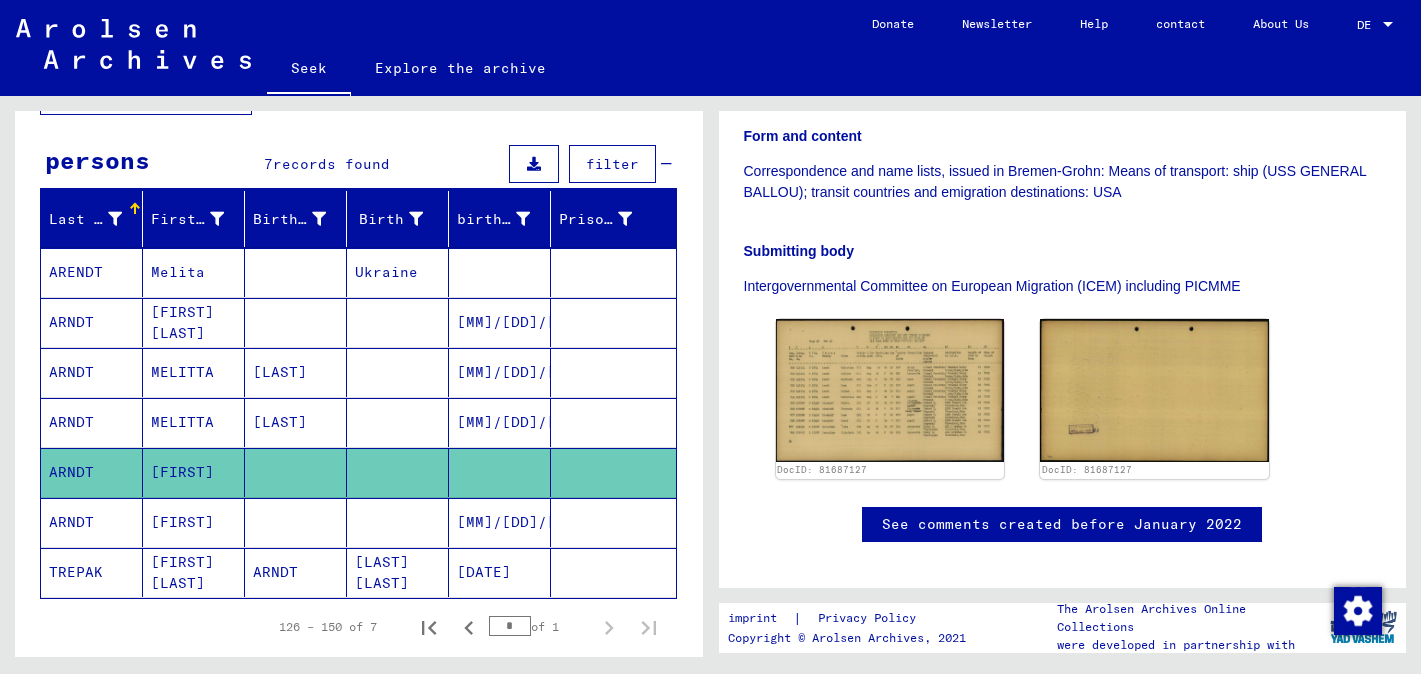 scroll, scrollTop: 417, scrollLeft: 0, axis: vertical 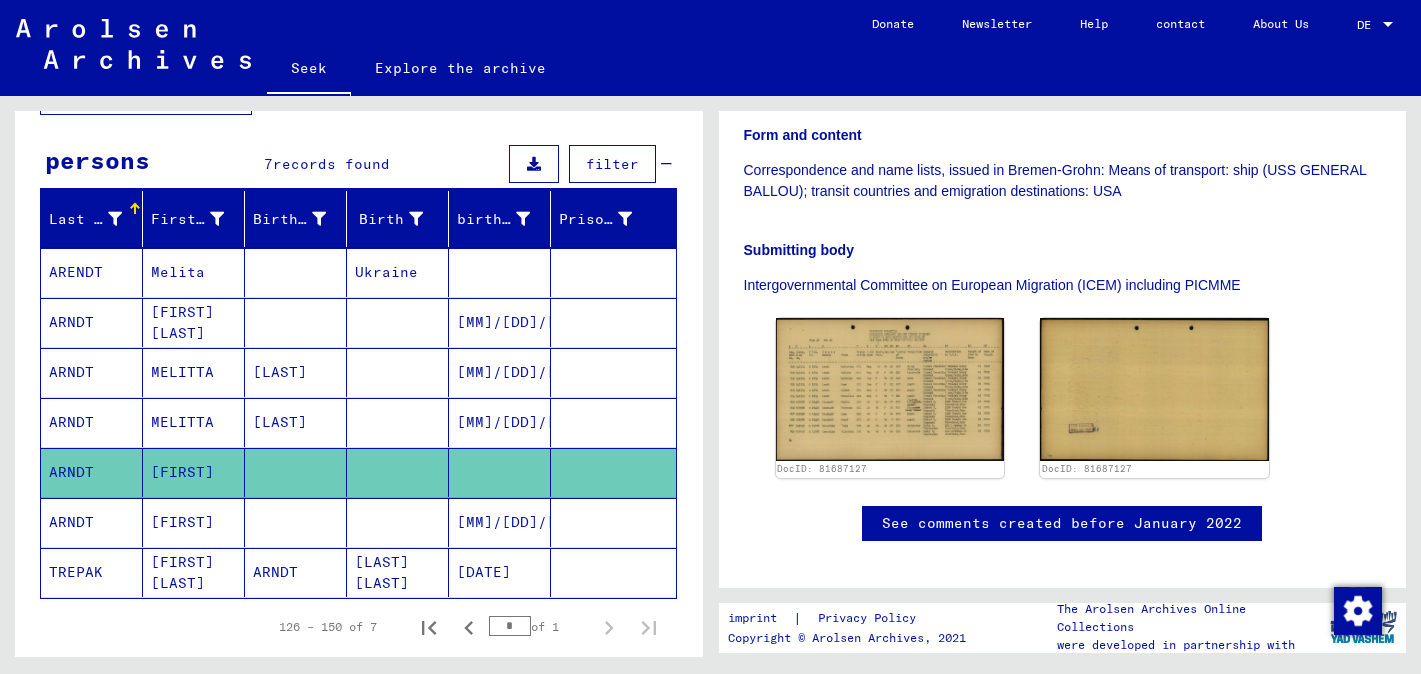 click on "[FIRST]" at bounding box center (182, 572) 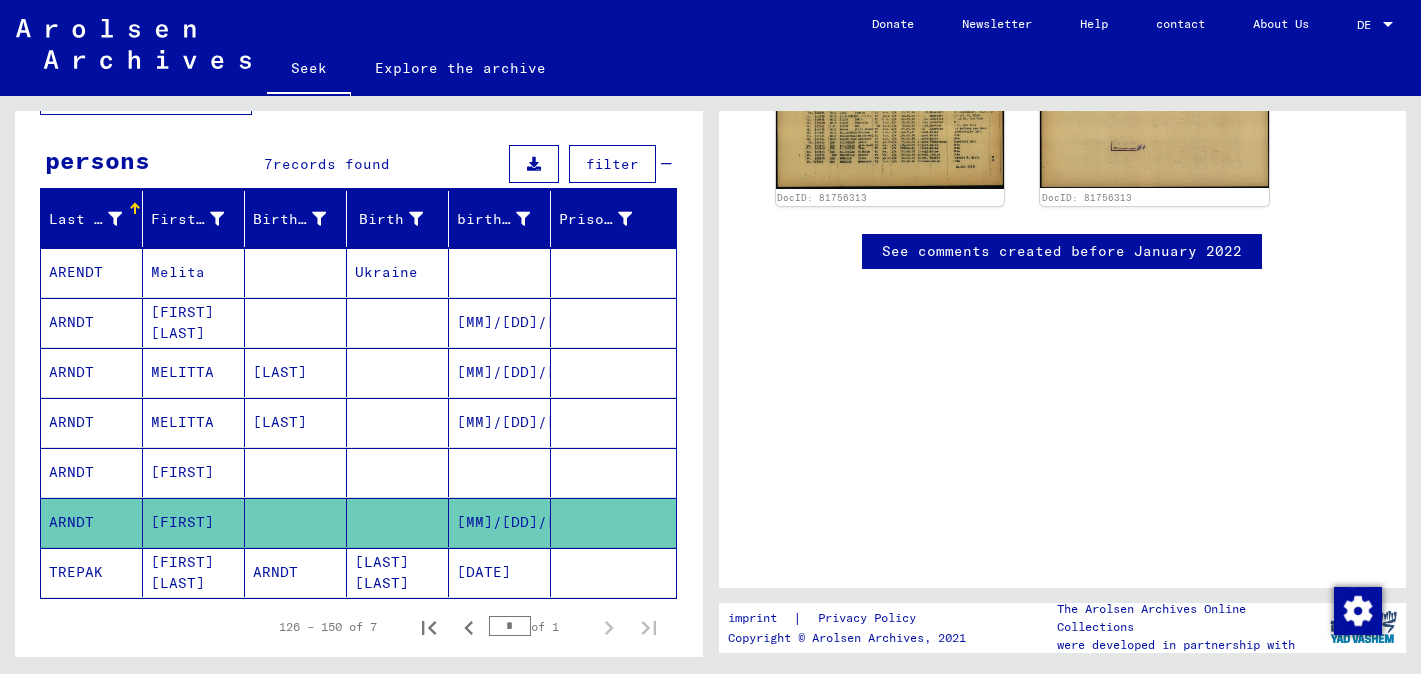 scroll, scrollTop: 873, scrollLeft: 0, axis: vertical 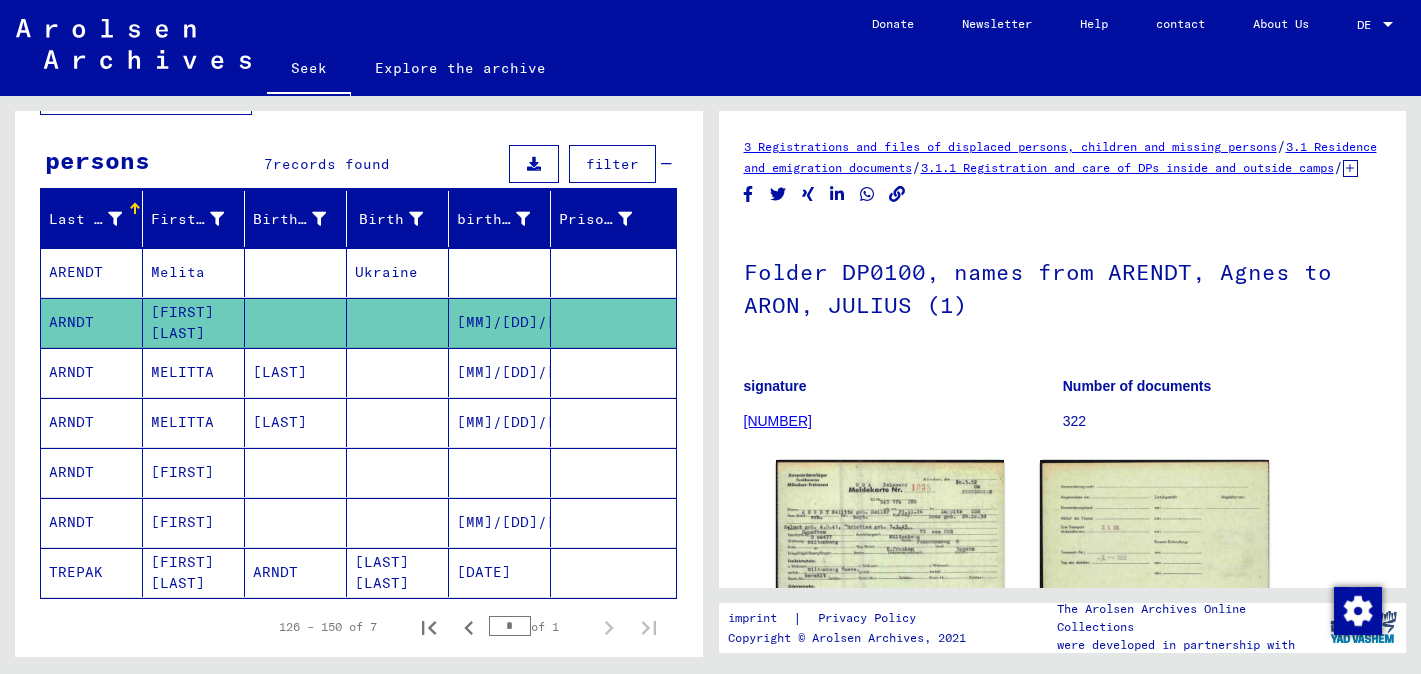 click on "MELITTA" at bounding box center (182, 422) 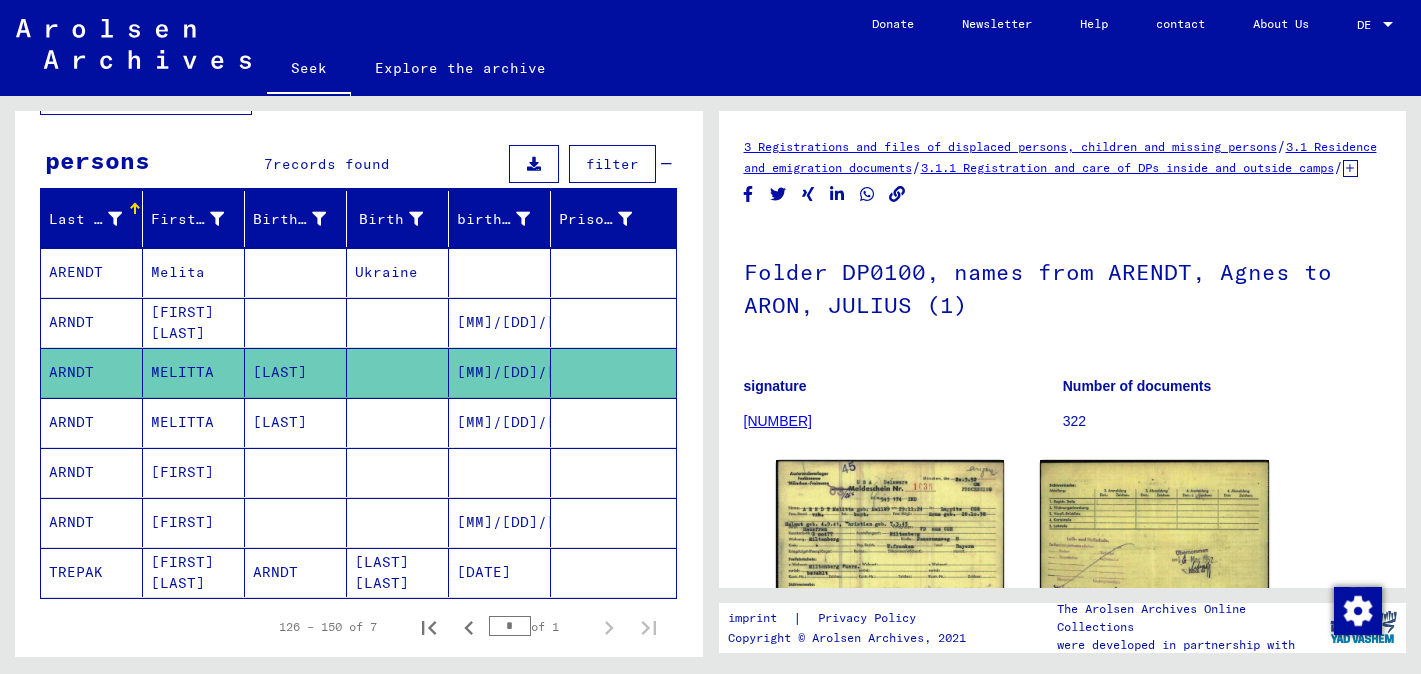 click on "MELITTA" at bounding box center [194, 472] 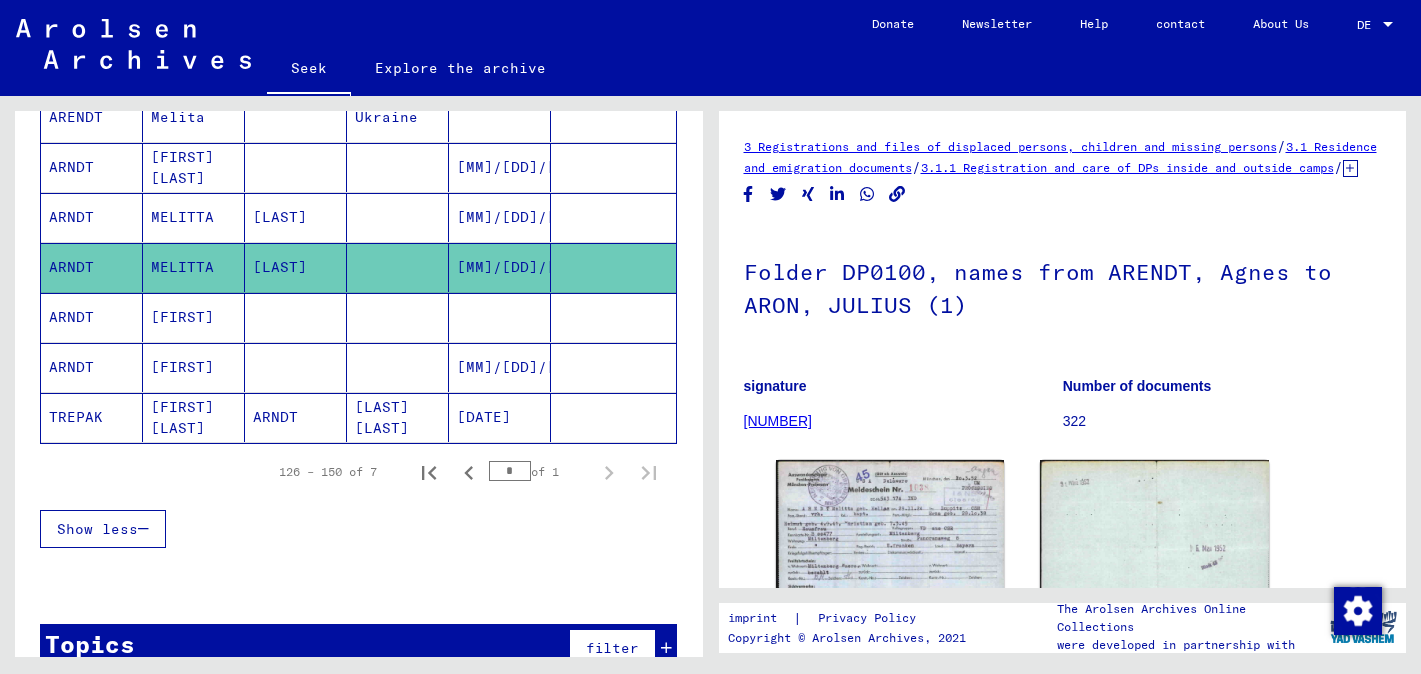 scroll, scrollTop: 315, scrollLeft: 0, axis: vertical 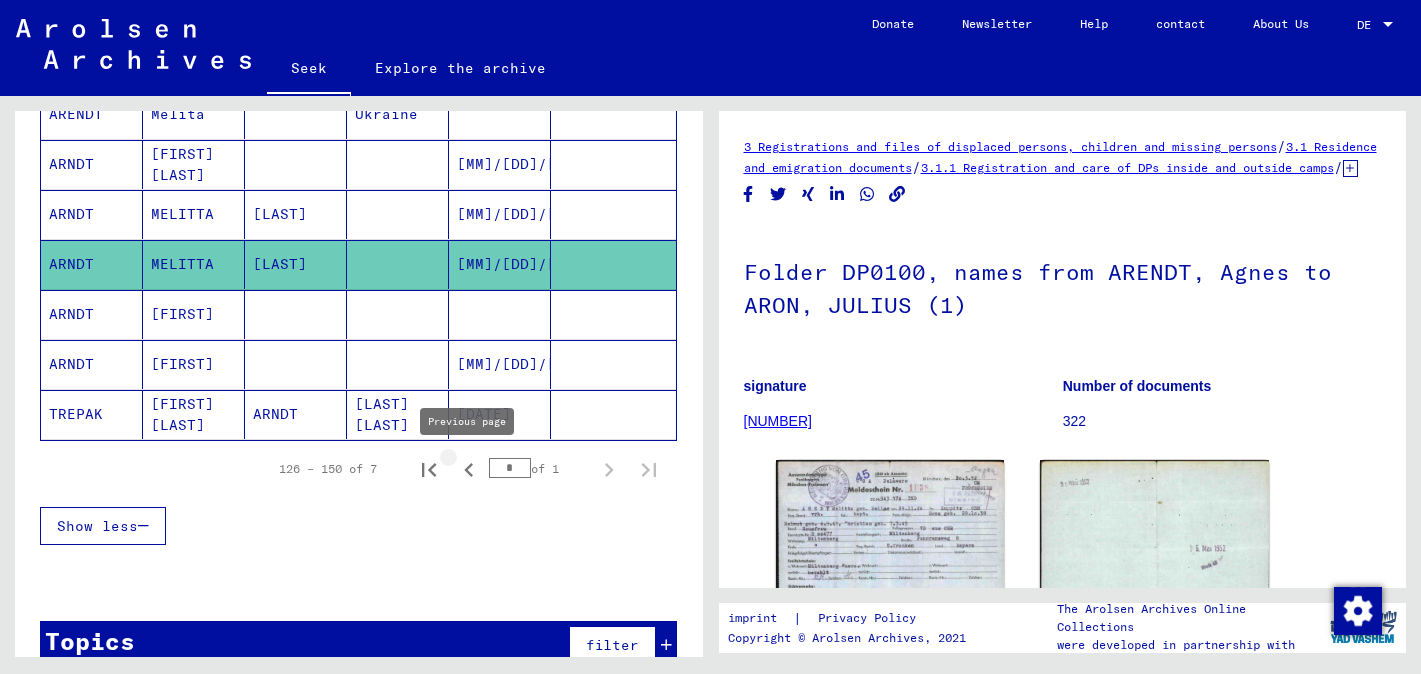 click 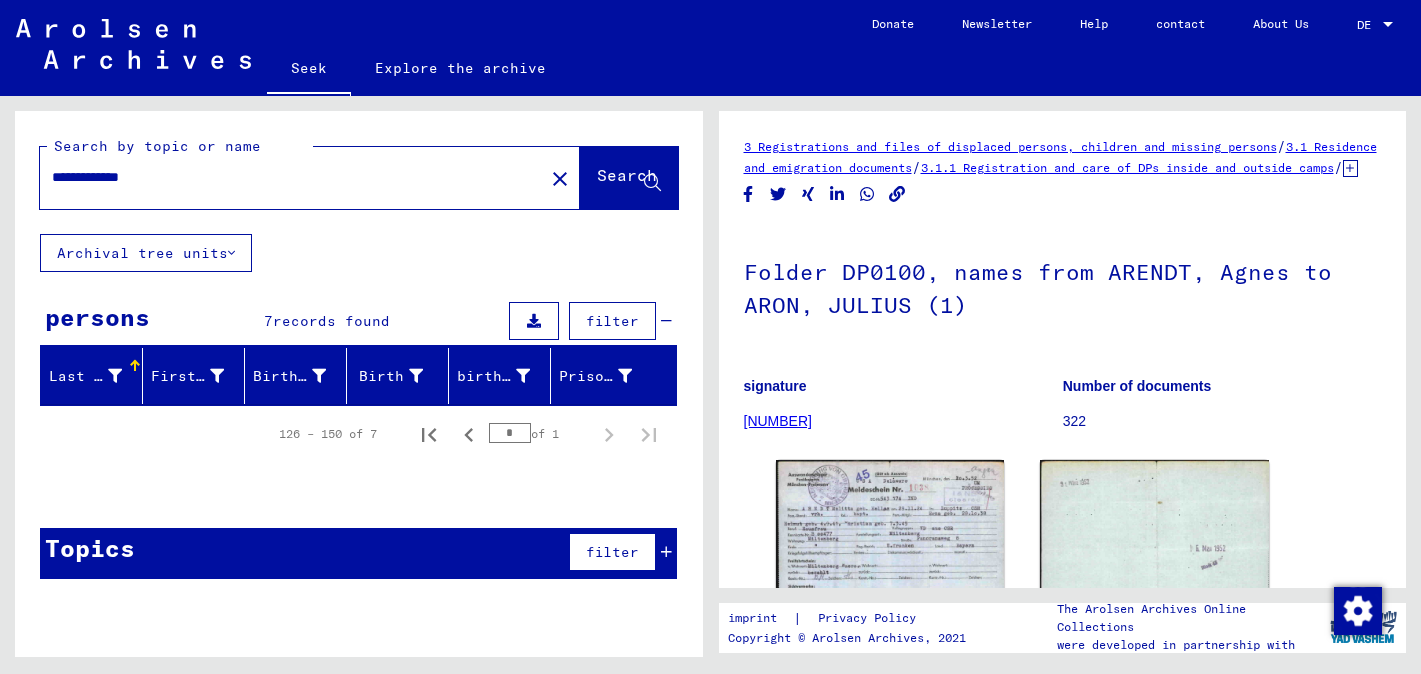 click on "close" 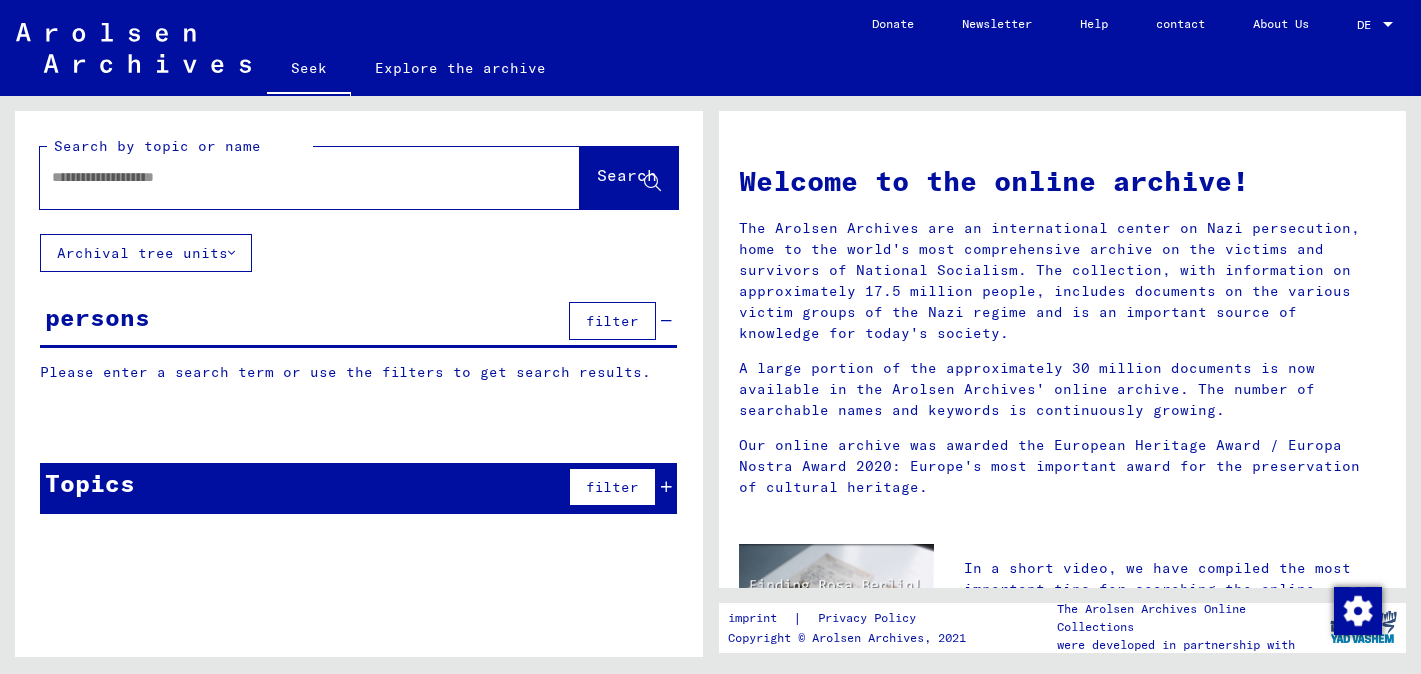click at bounding box center [286, 177] 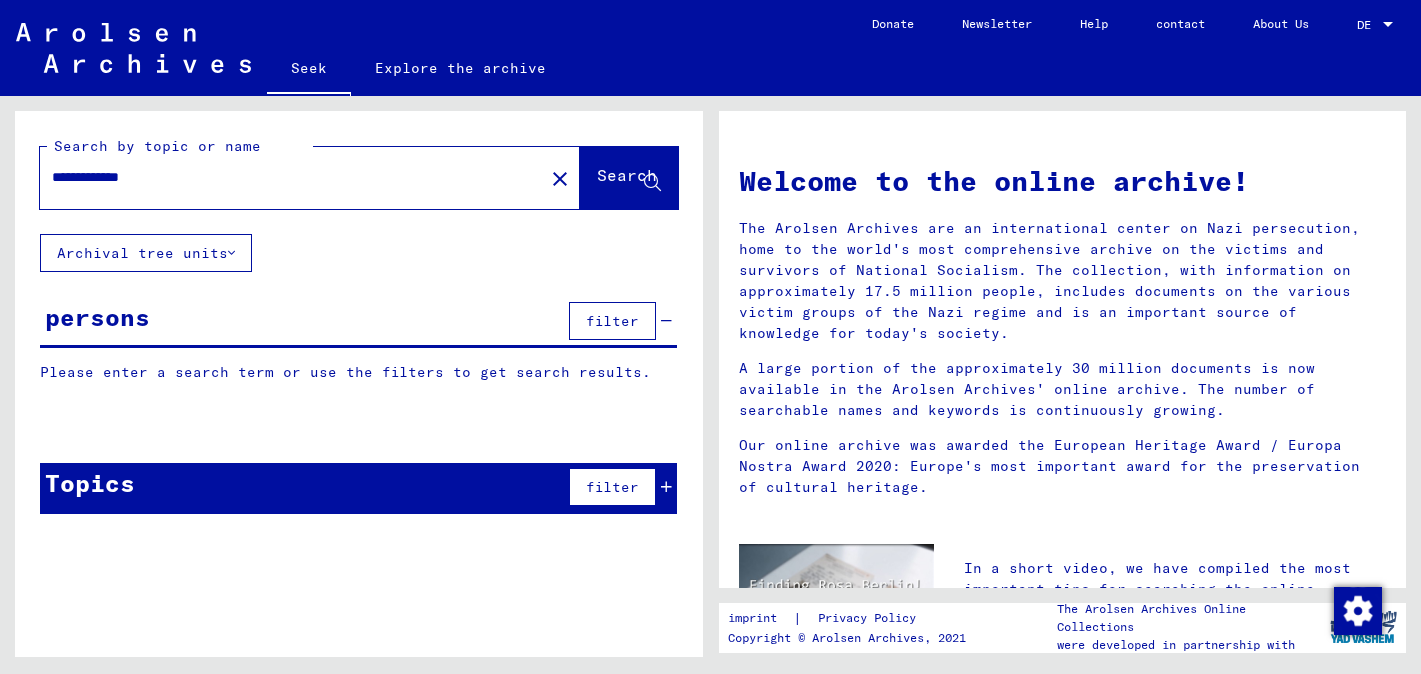 type on "**********" 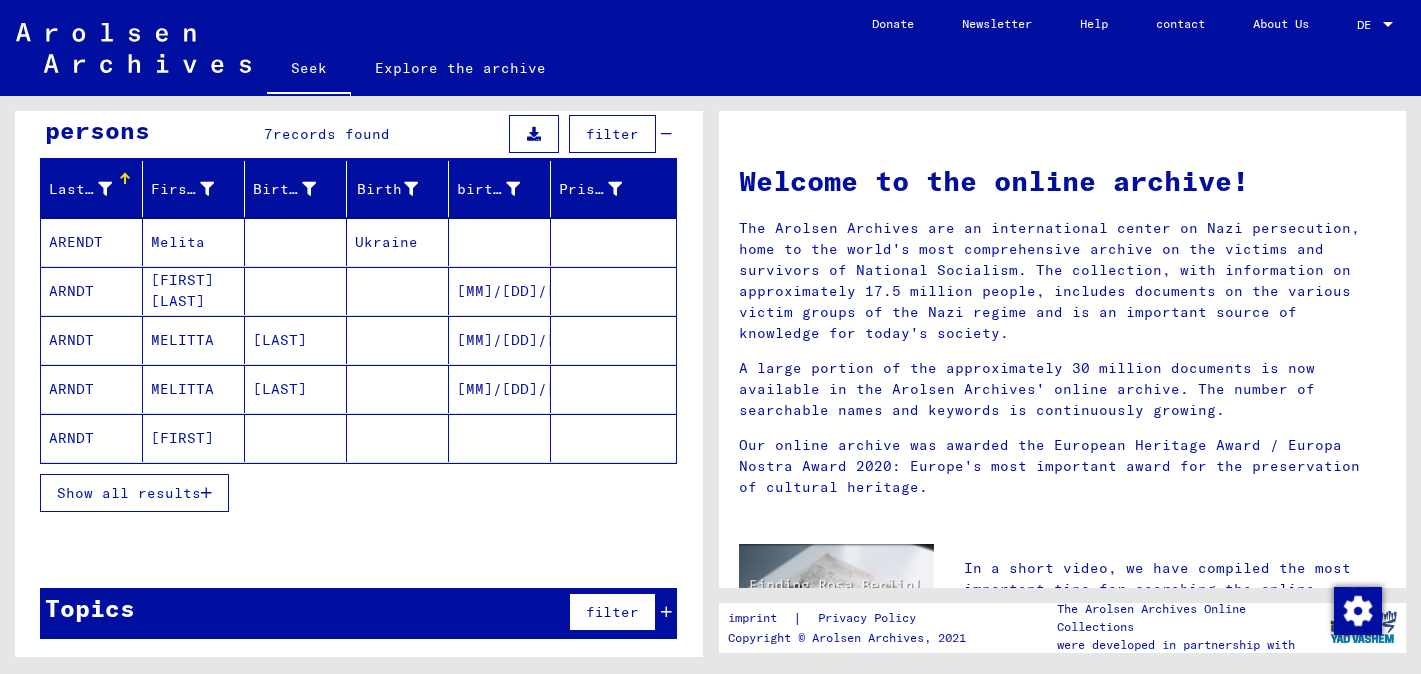 scroll, scrollTop: 190, scrollLeft: 0, axis: vertical 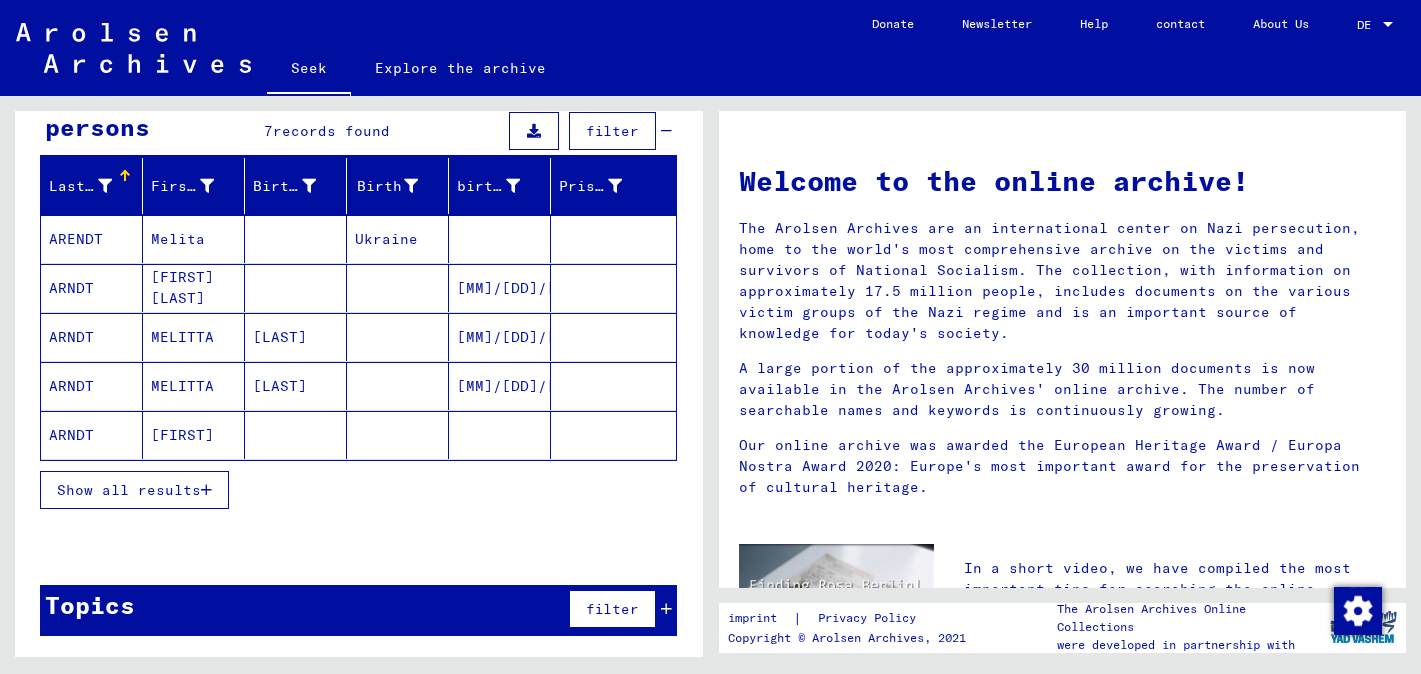 click on "Show all results" at bounding box center [134, 490] 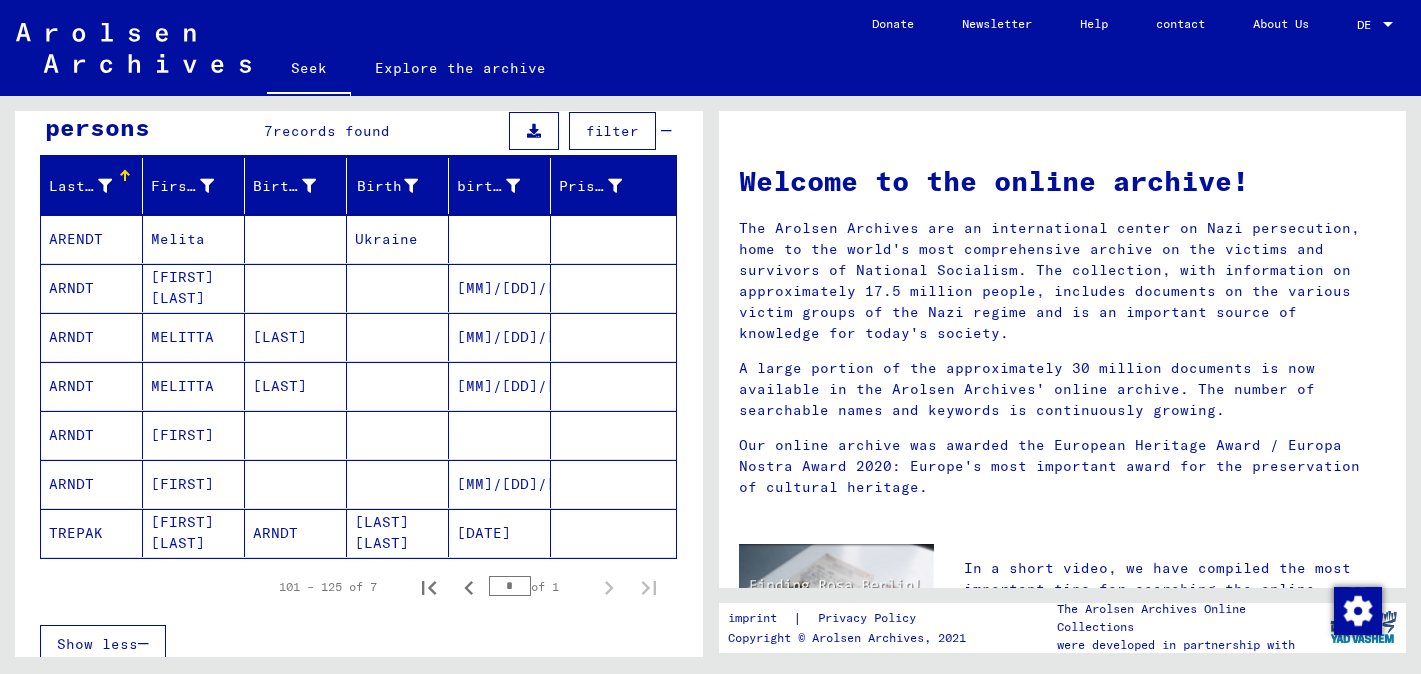drag, startPoint x: 521, startPoint y: 587, endPoint x: 488, endPoint y: 587, distance: 33 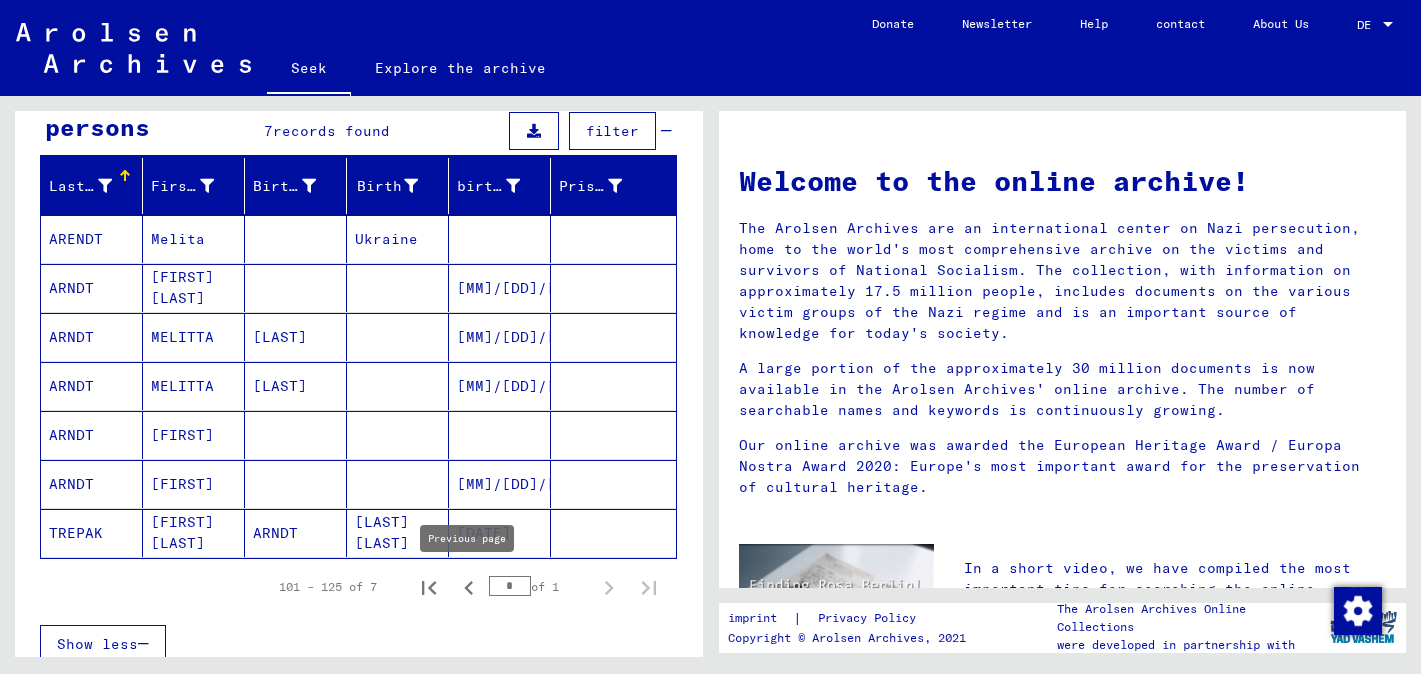 type on "*" 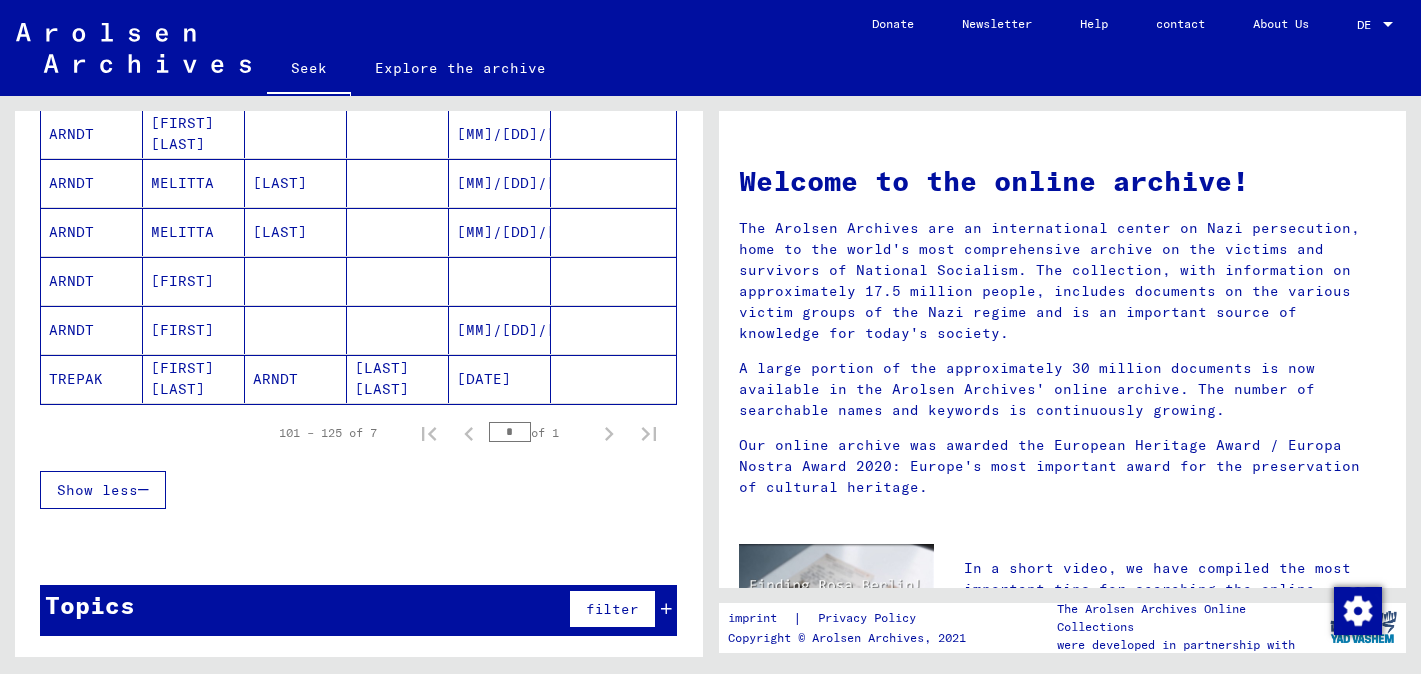 scroll, scrollTop: 124, scrollLeft: 0, axis: vertical 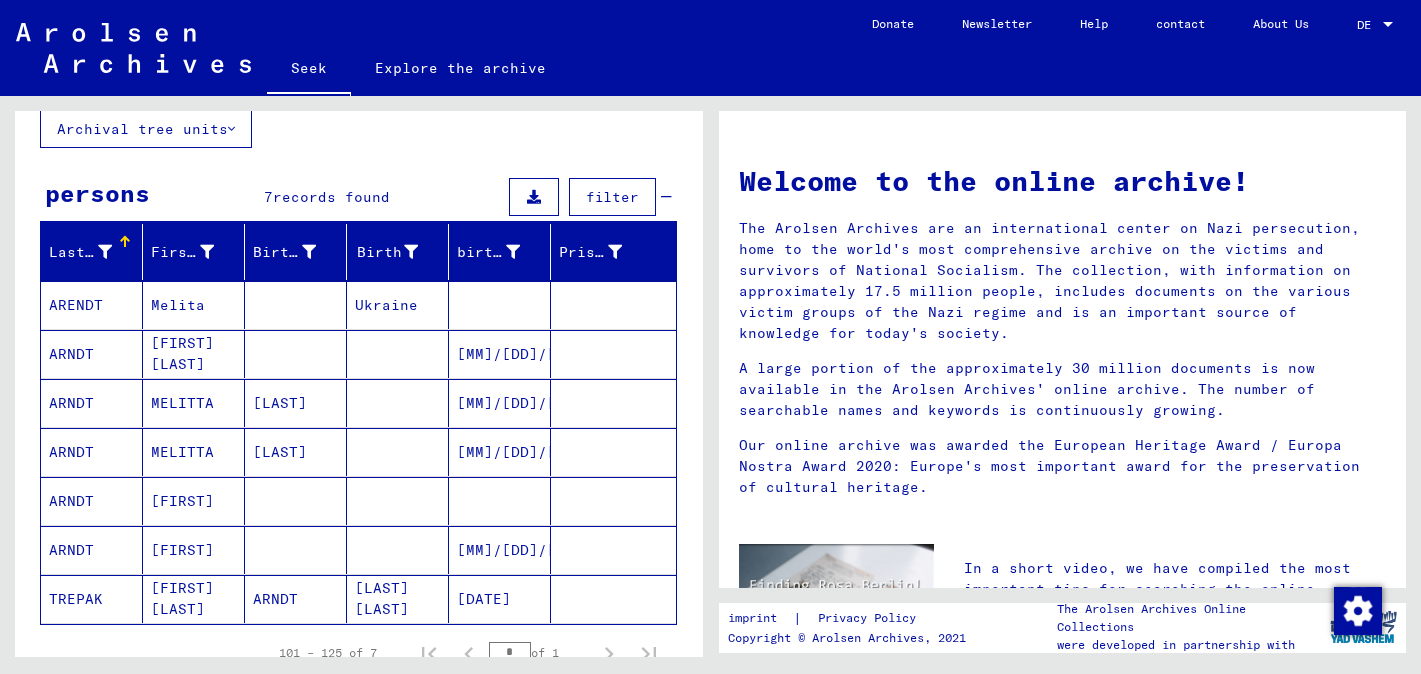 click on "[LAST]" at bounding box center [280, 452] 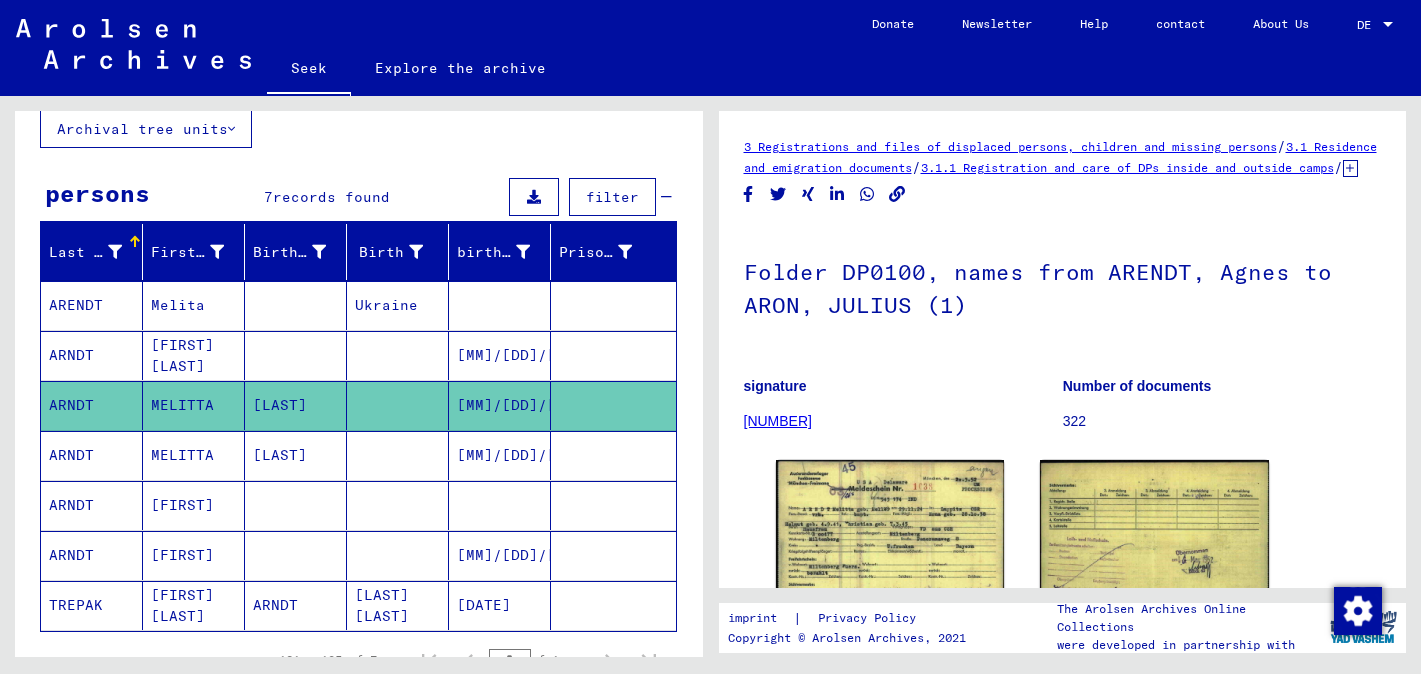 click on "[FIRST] [LAST]" at bounding box center [182, 405] 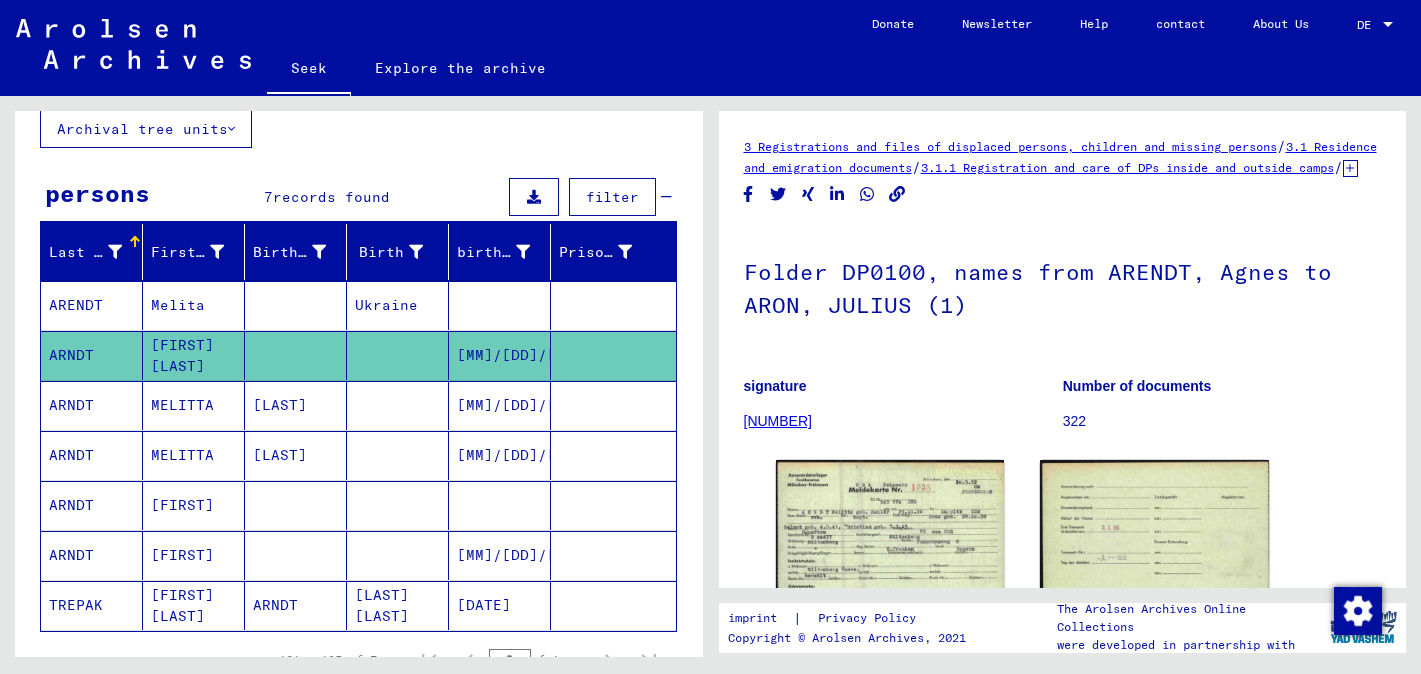 click on "MELITTA" at bounding box center (194, 505) 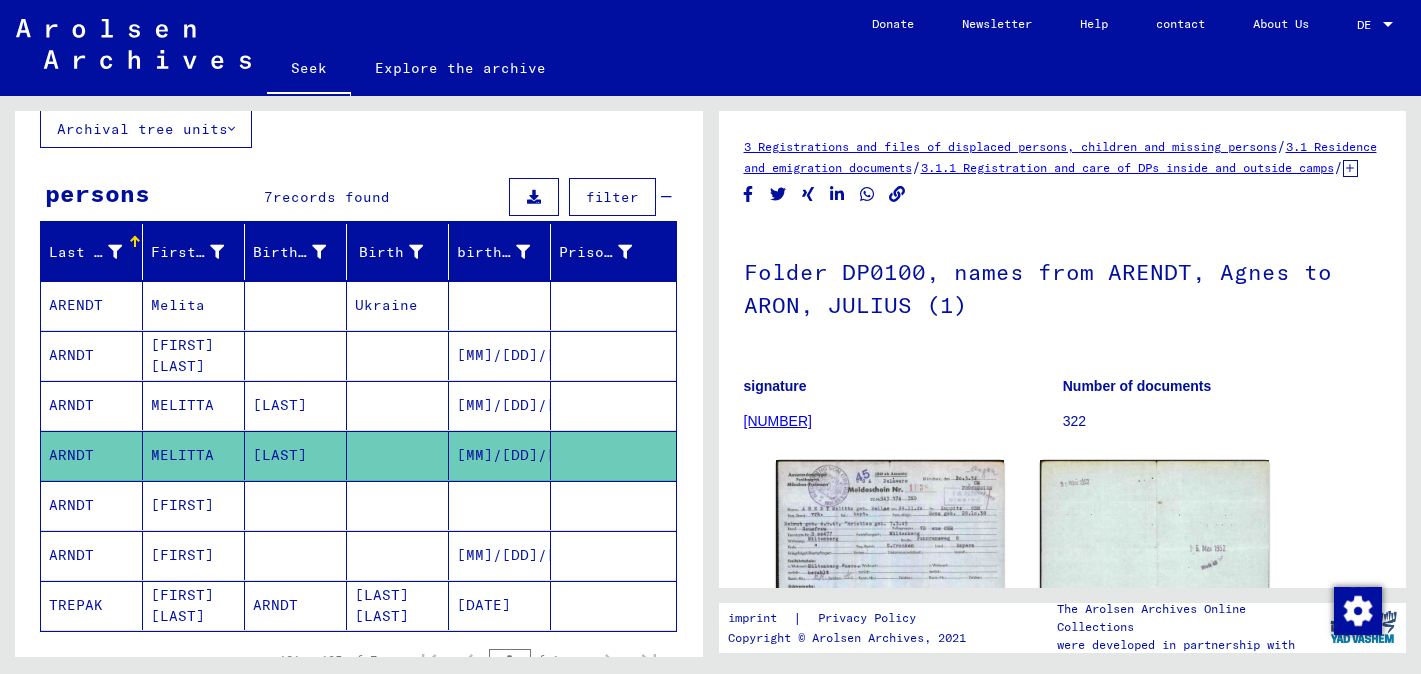click on "[FIRST]" at bounding box center (182, 555) 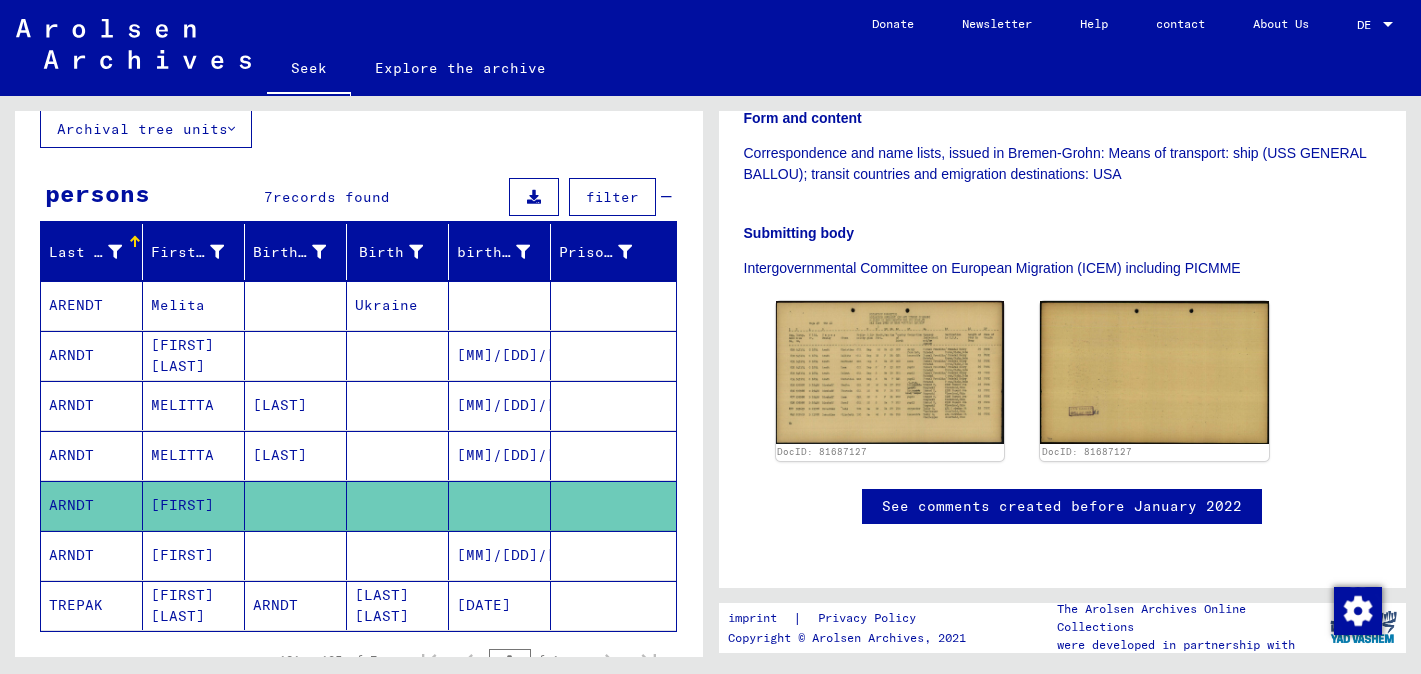 scroll, scrollTop: 468, scrollLeft: 0, axis: vertical 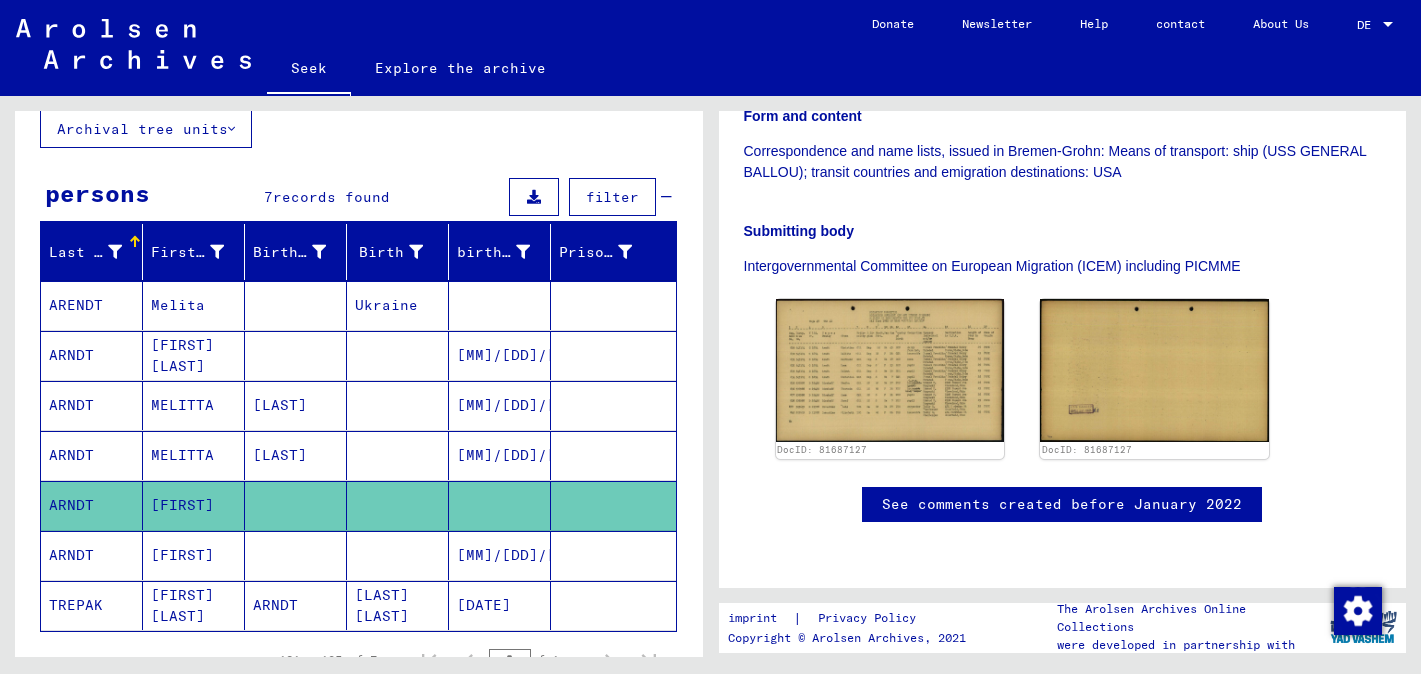 click on "[FIRST]" at bounding box center (182, 605) 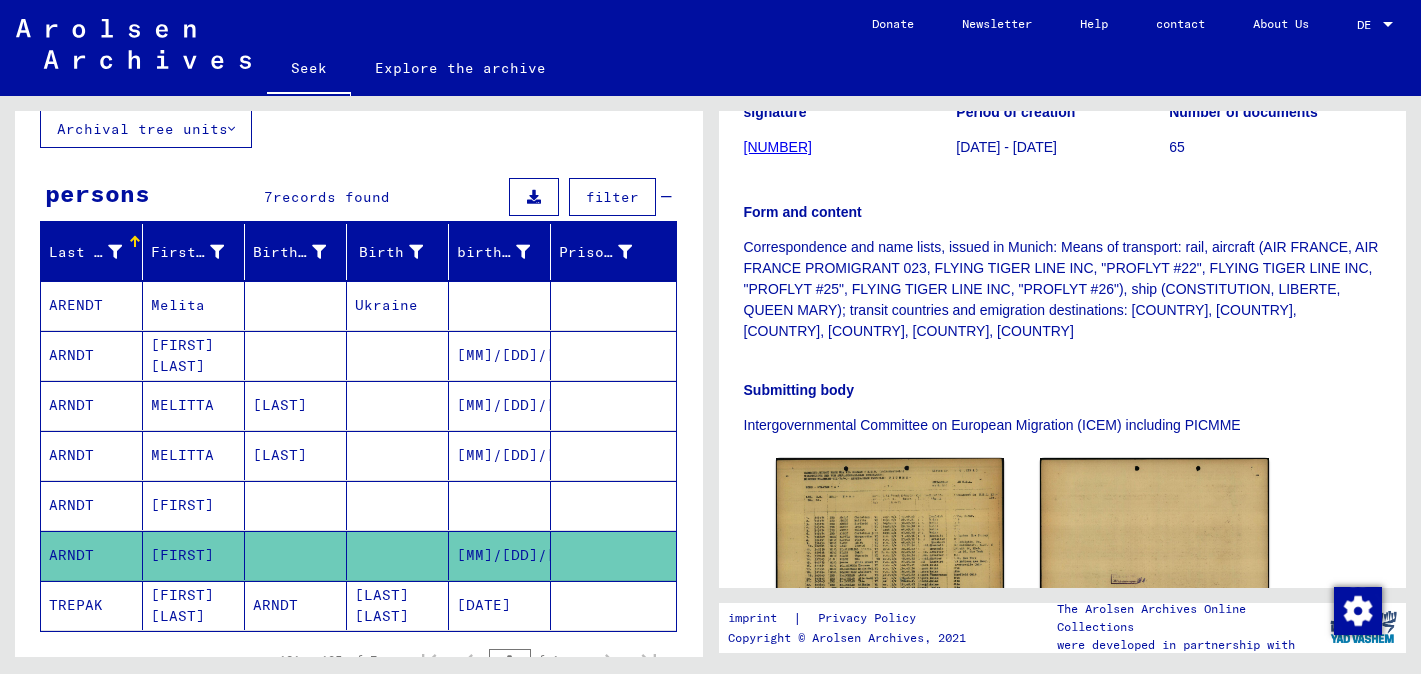 scroll, scrollTop: 585, scrollLeft: 0, axis: vertical 